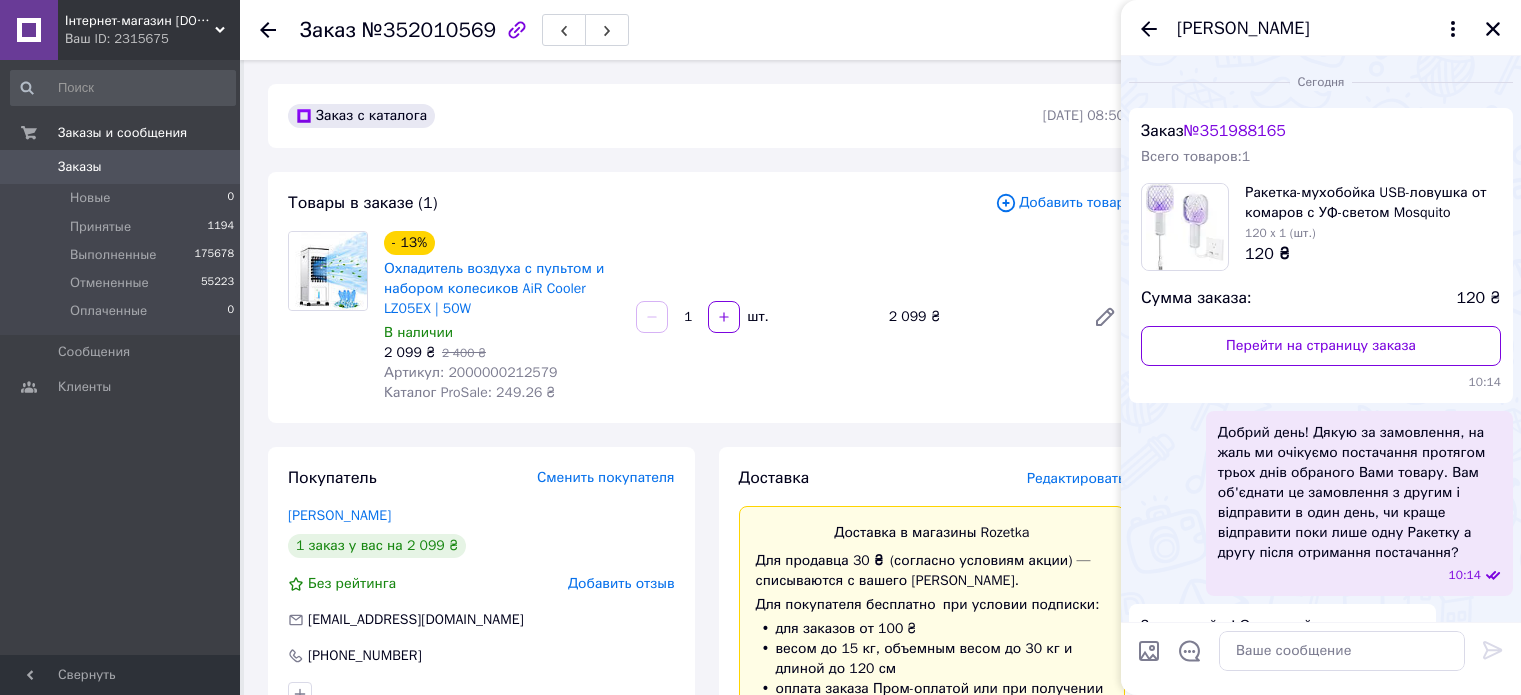 scroll, scrollTop: 300, scrollLeft: 0, axis: vertical 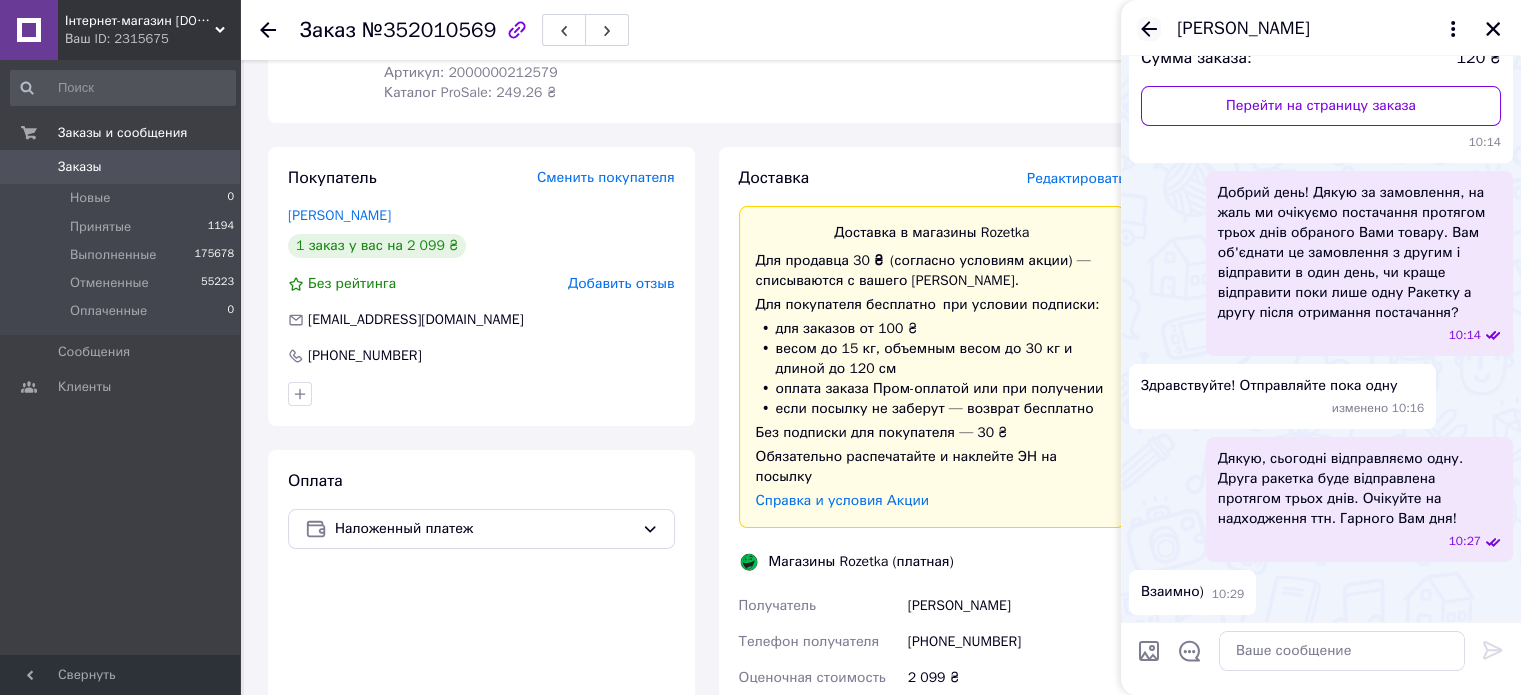 click 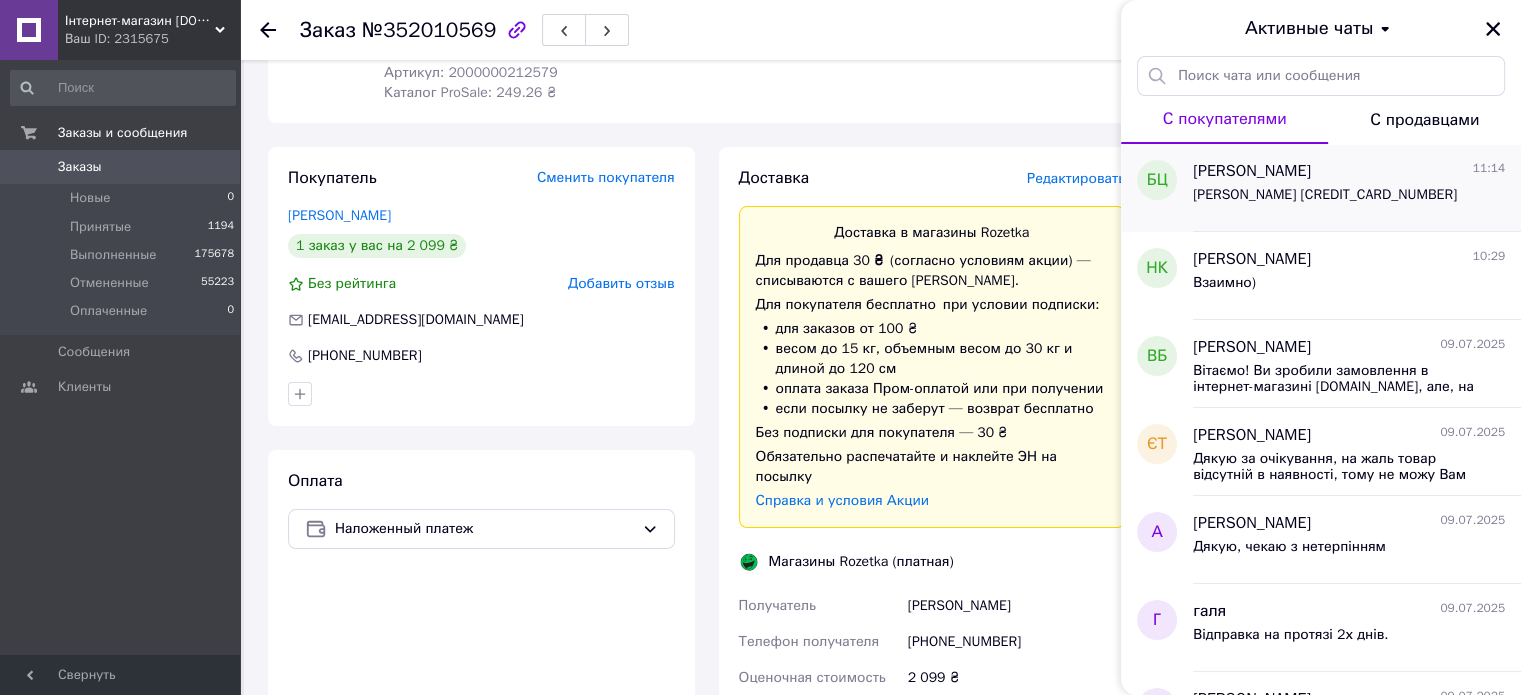 click on "Богдан Цимбалюк
4441111068096746" at bounding box center (1325, 201) 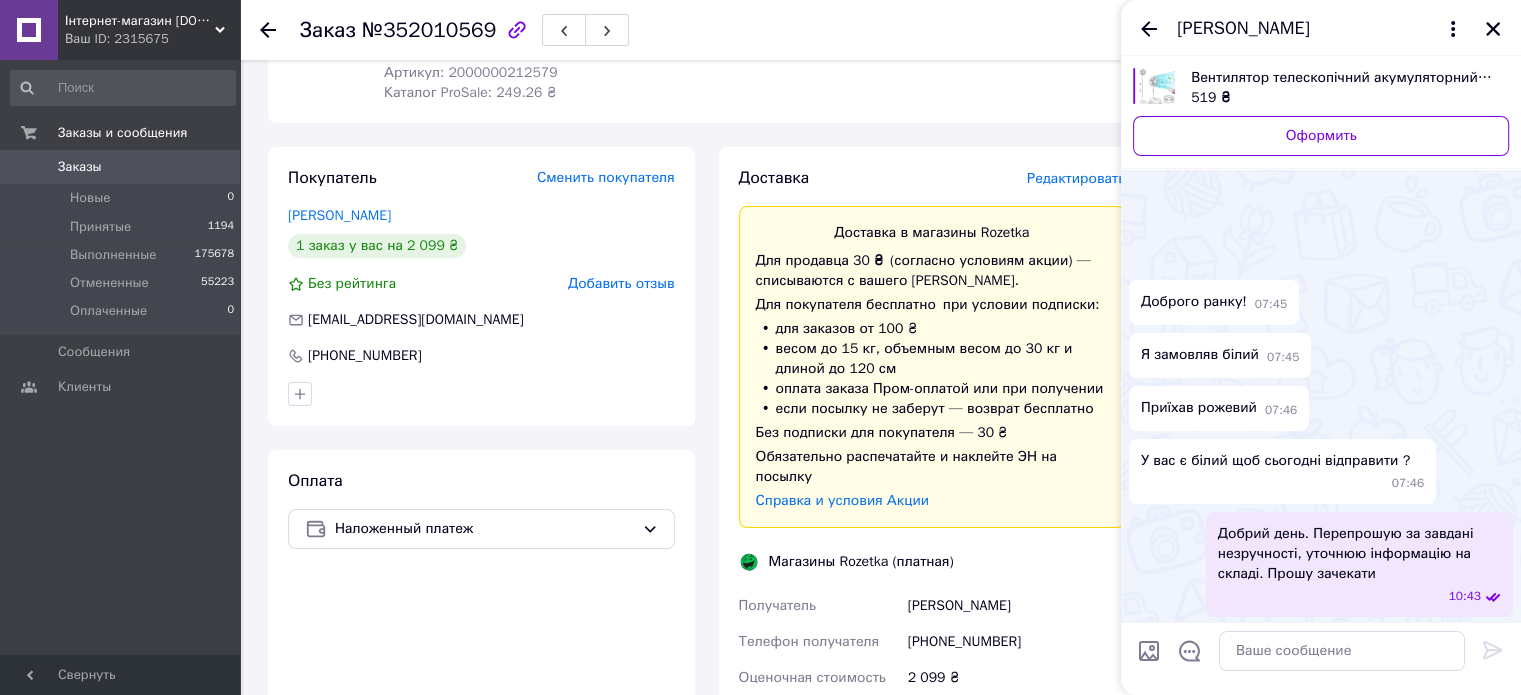 scroll, scrollTop: 894, scrollLeft: 0, axis: vertical 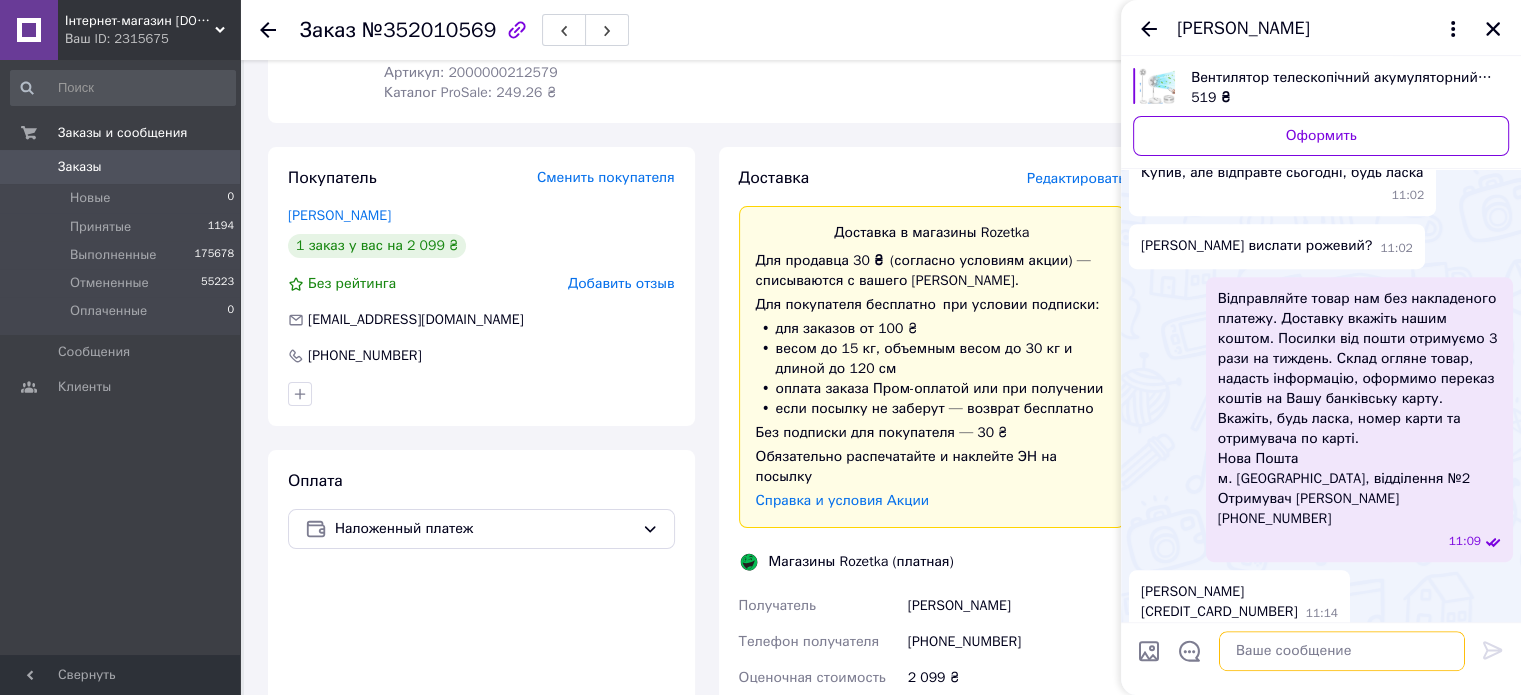 click at bounding box center (1342, 651) 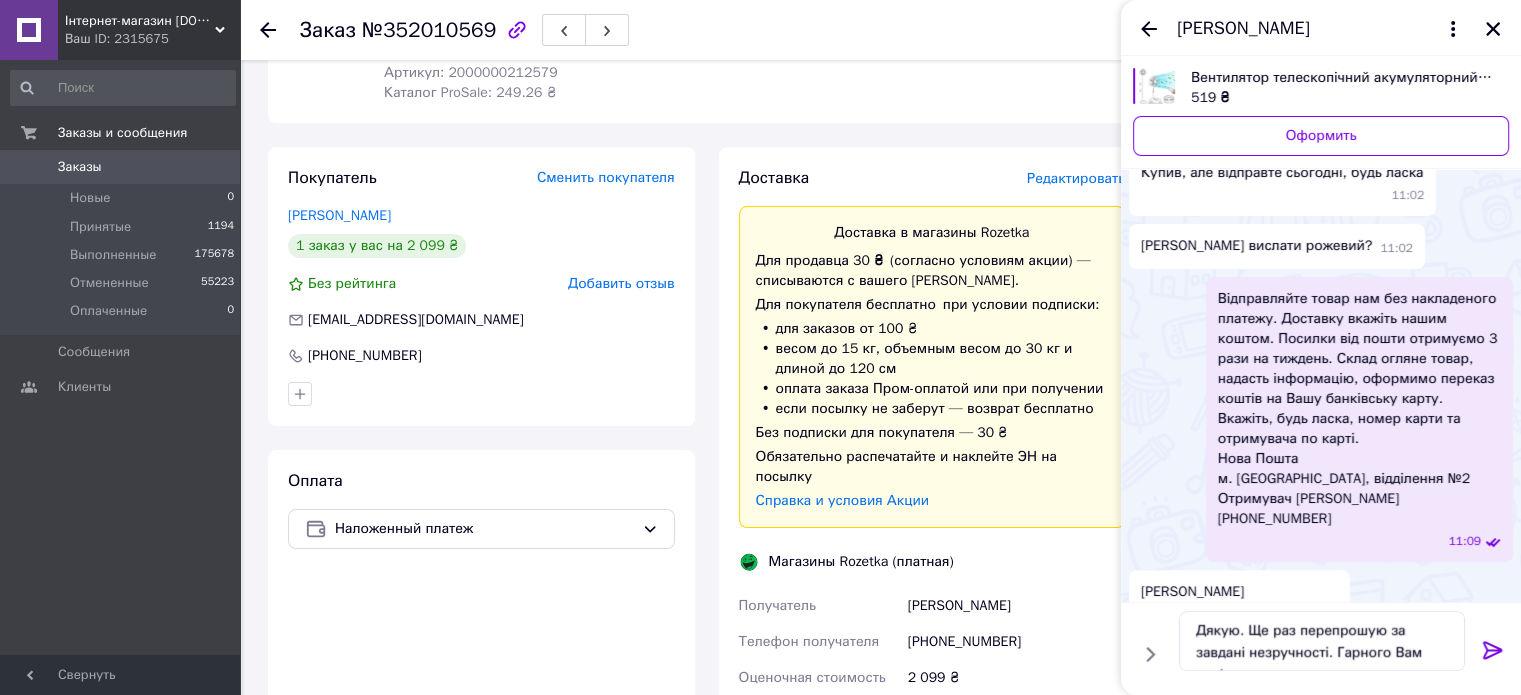 click at bounding box center [1493, 654] 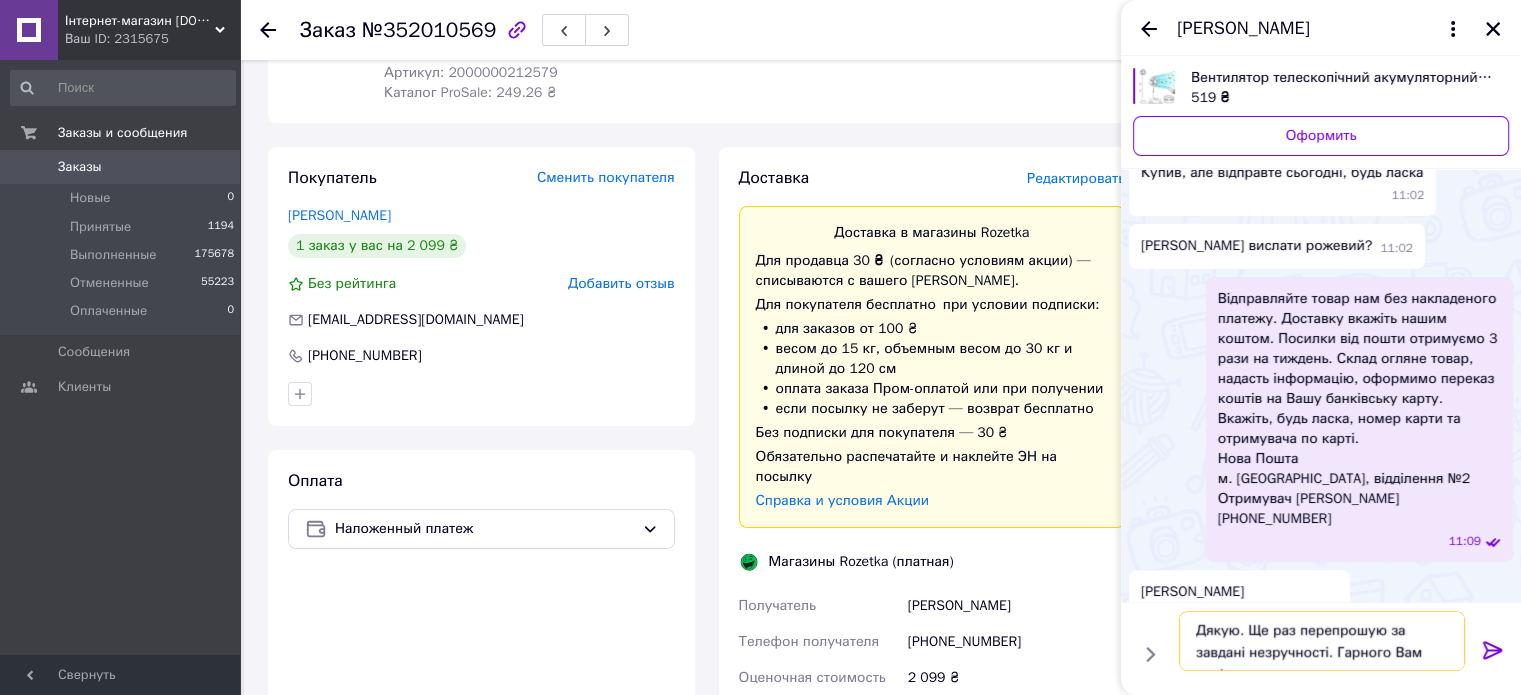 click on "Дякую. Ще раз перепрошую за завдані незручності. Гарного Вам дня!" at bounding box center (1322, 641) 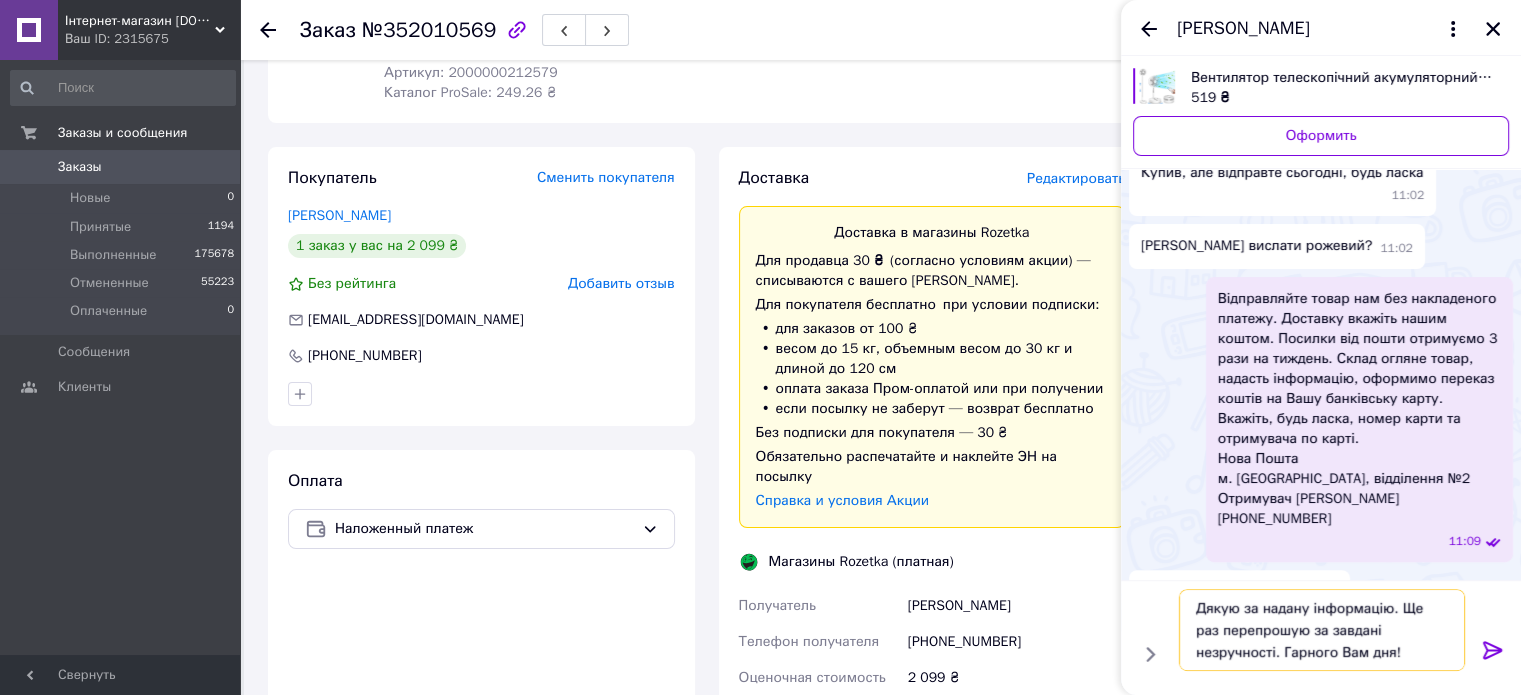 type on "Дякую за надану інформацію. Ще раз перепрошую за завдані незручності. Гарного Вам дня!" 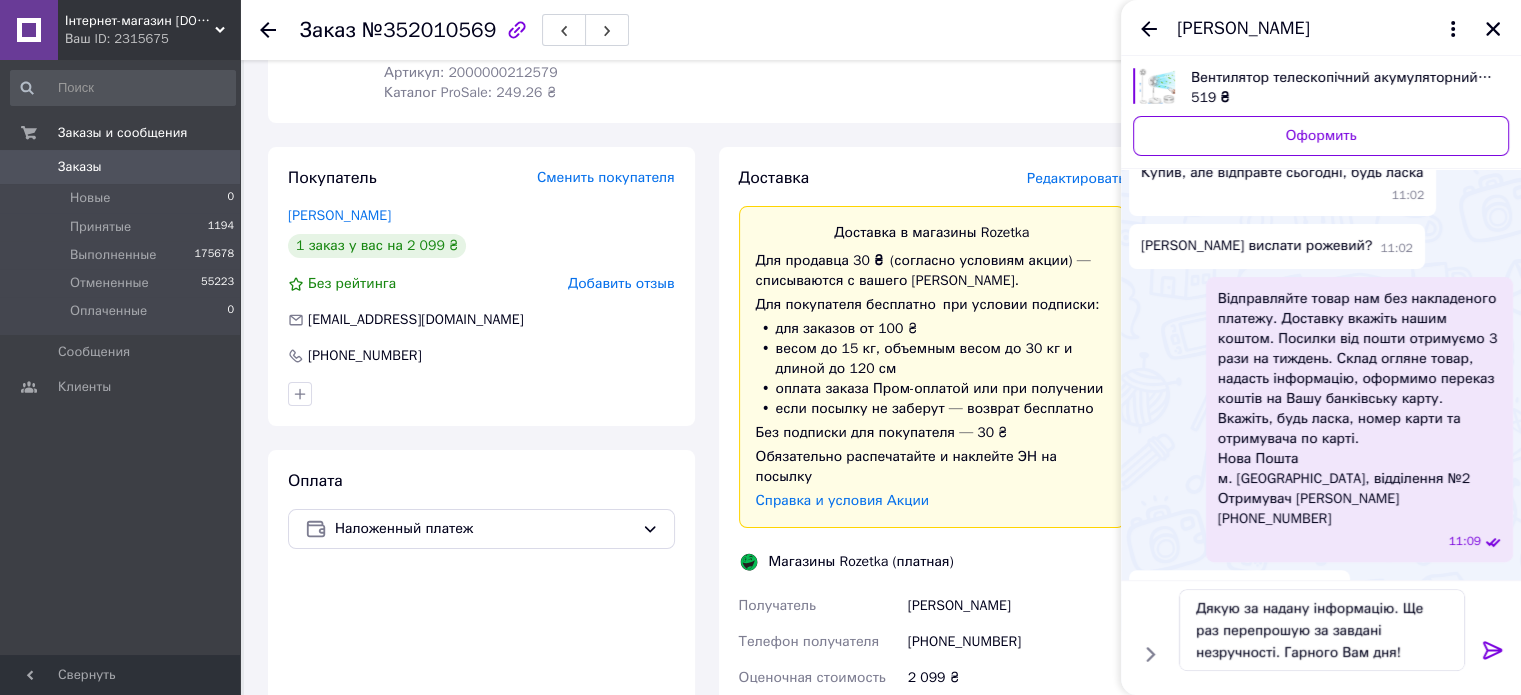 click 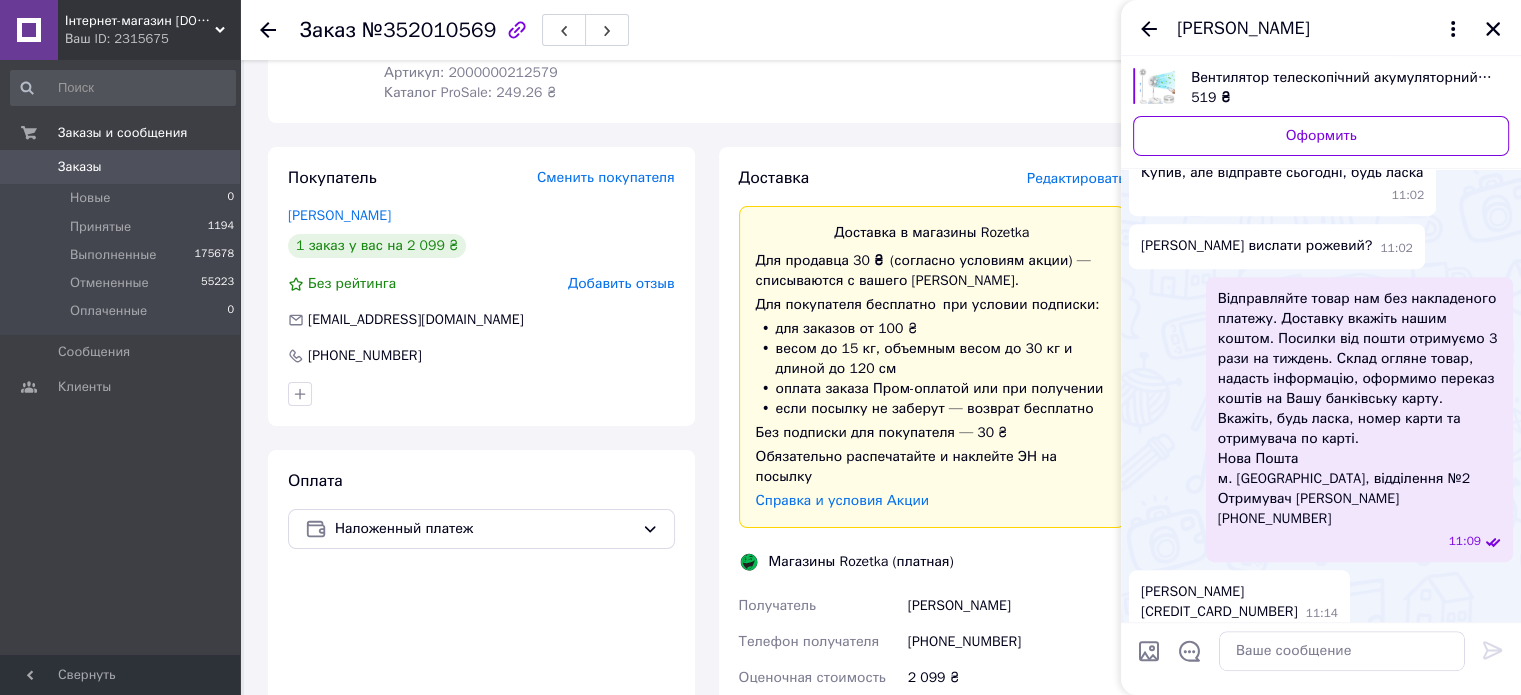 scroll, scrollTop: 956, scrollLeft: 0, axis: vertical 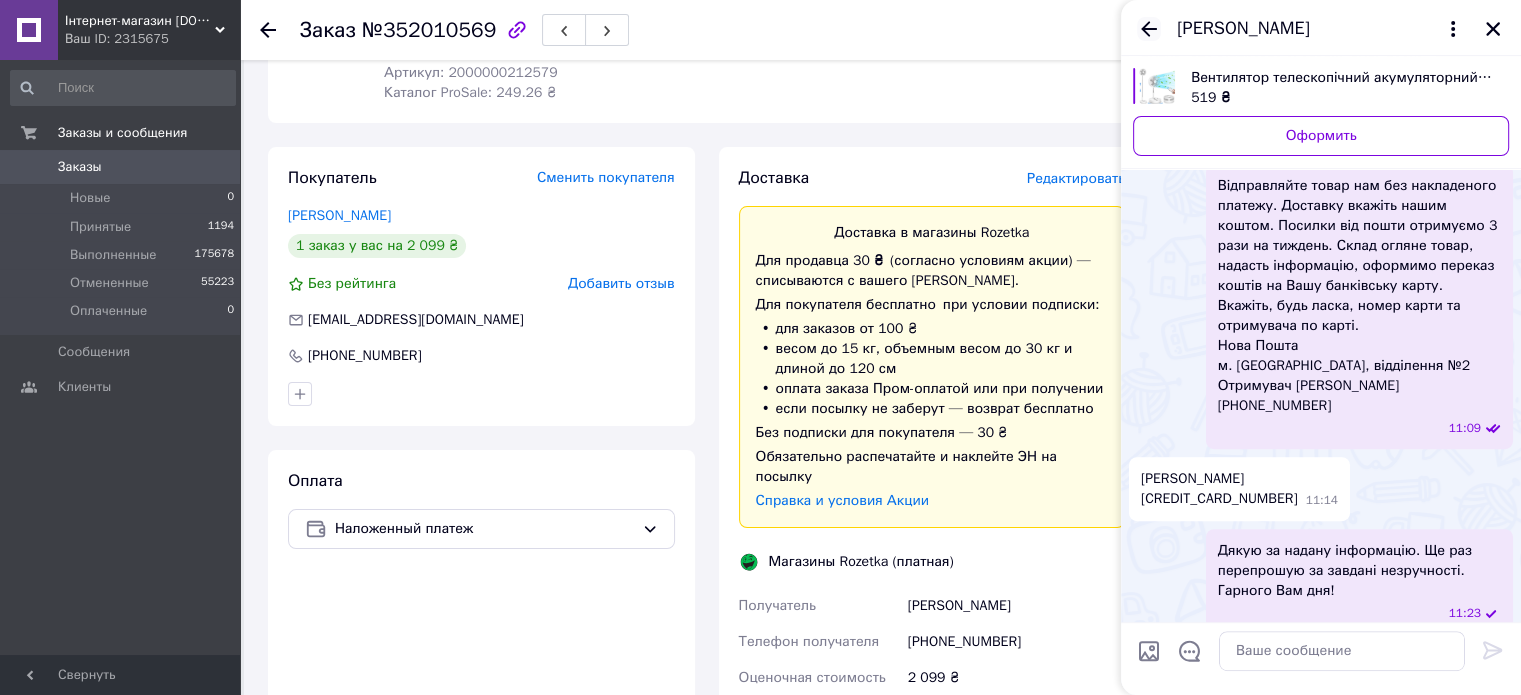 click 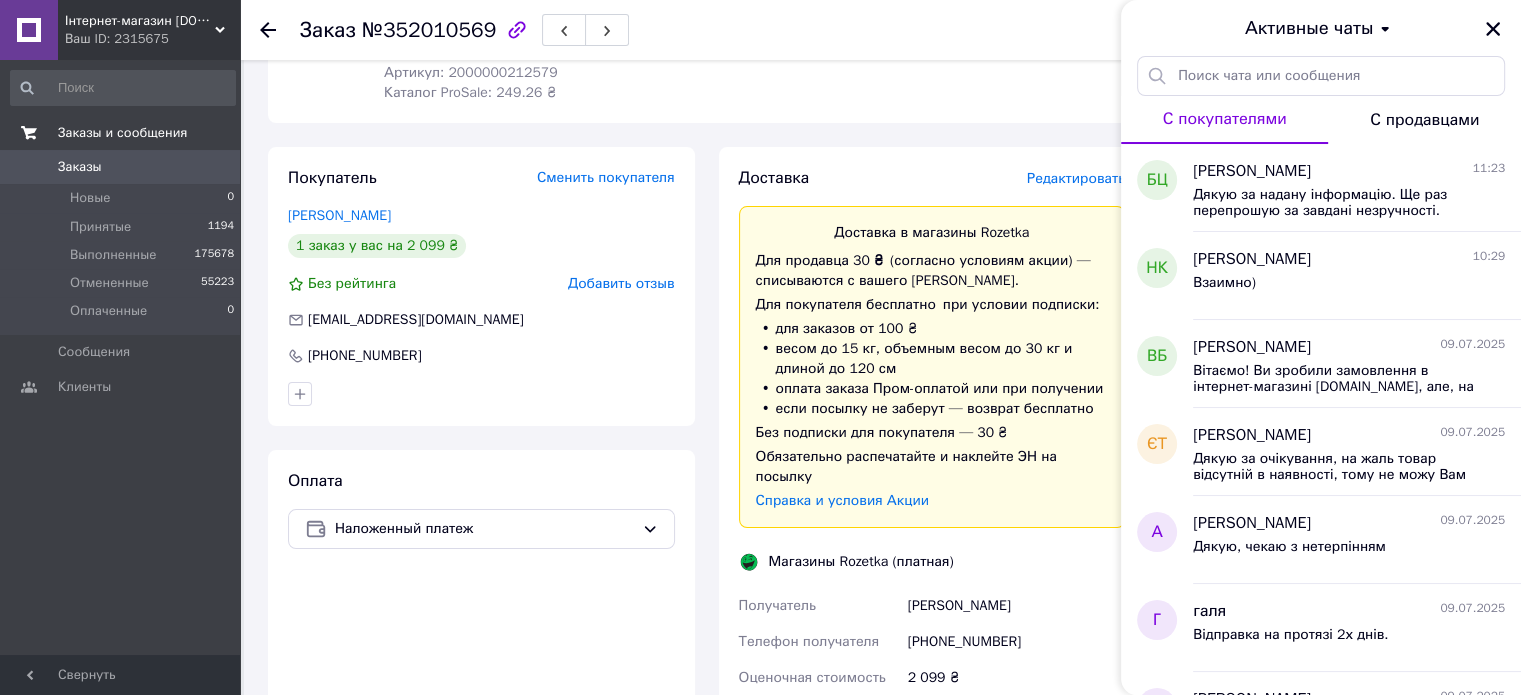 click on "Заказы и сообщения" at bounding box center [122, 133] 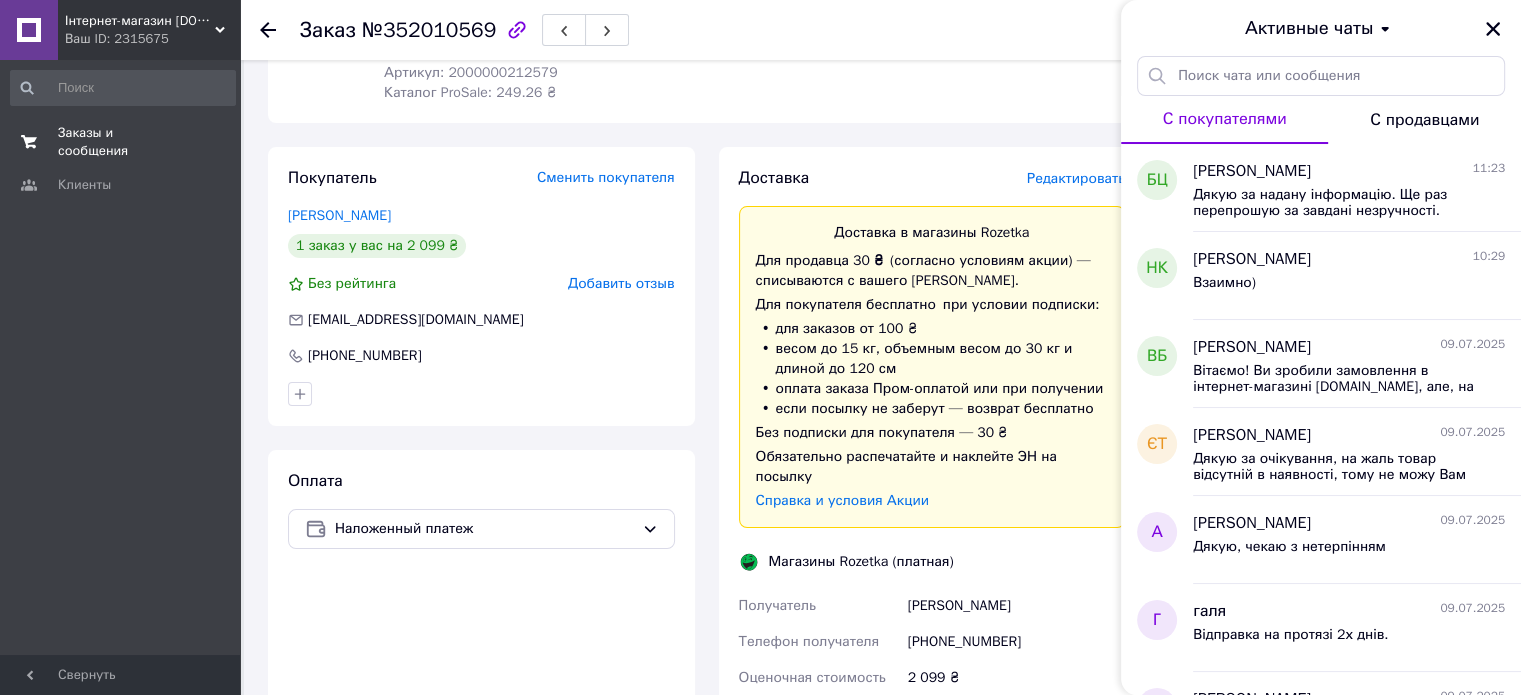 click on "Заказы и сообщения" at bounding box center [121, 142] 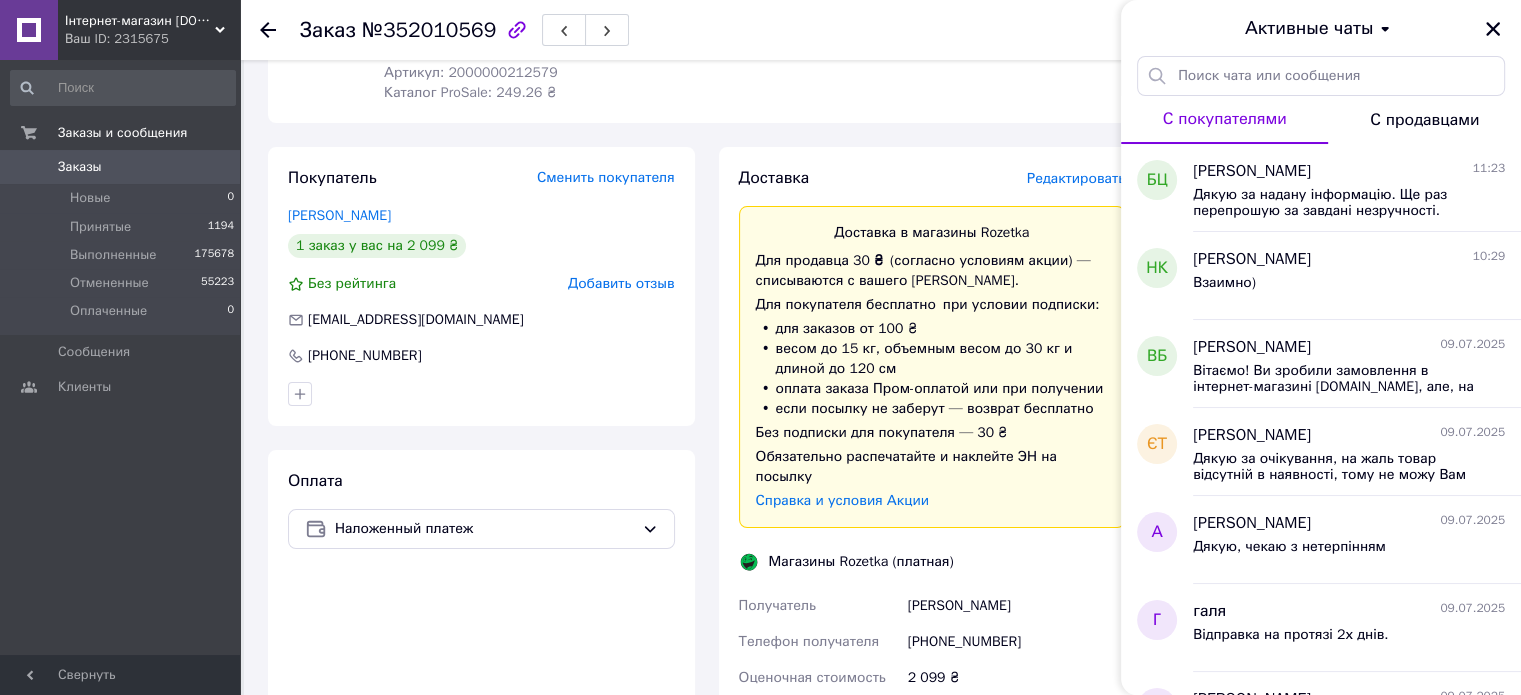 click on "Заказы" at bounding box center [121, 167] 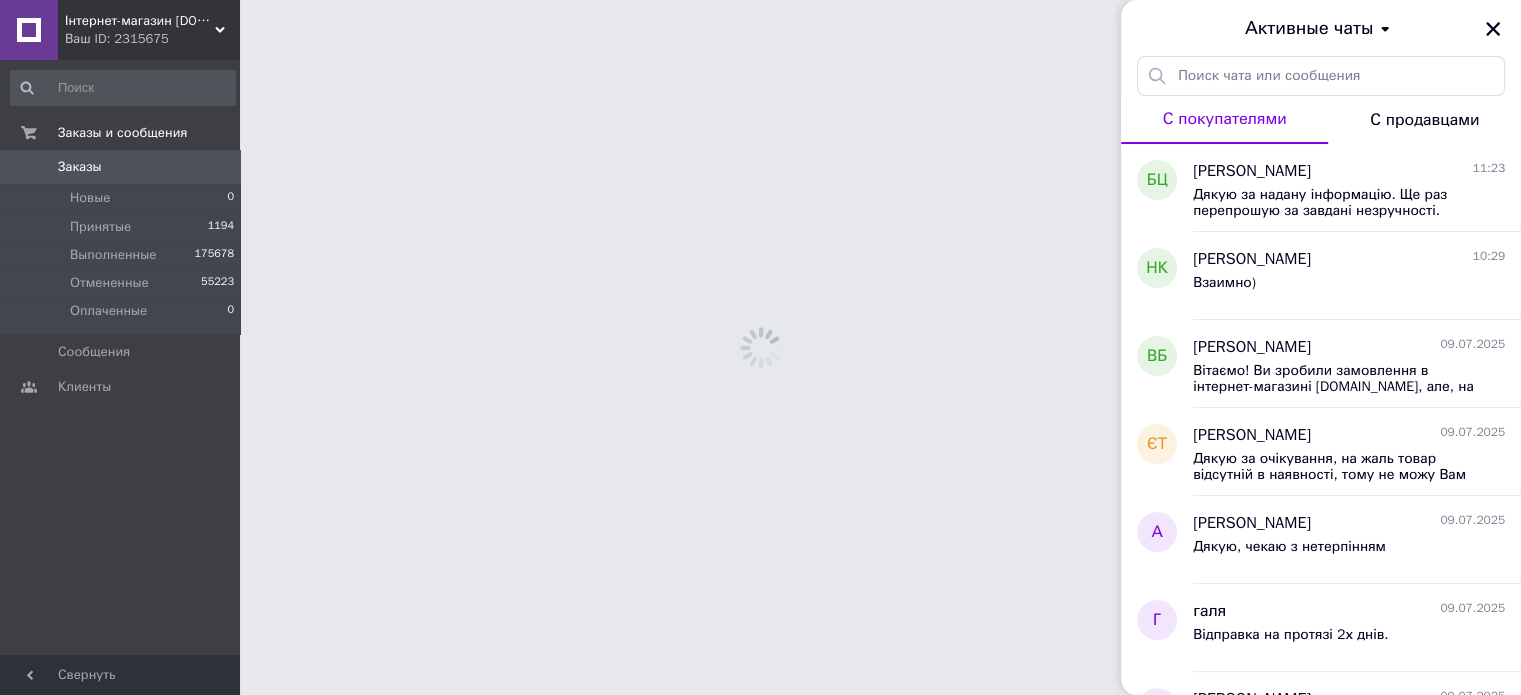 scroll, scrollTop: 0, scrollLeft: 0, axis: both 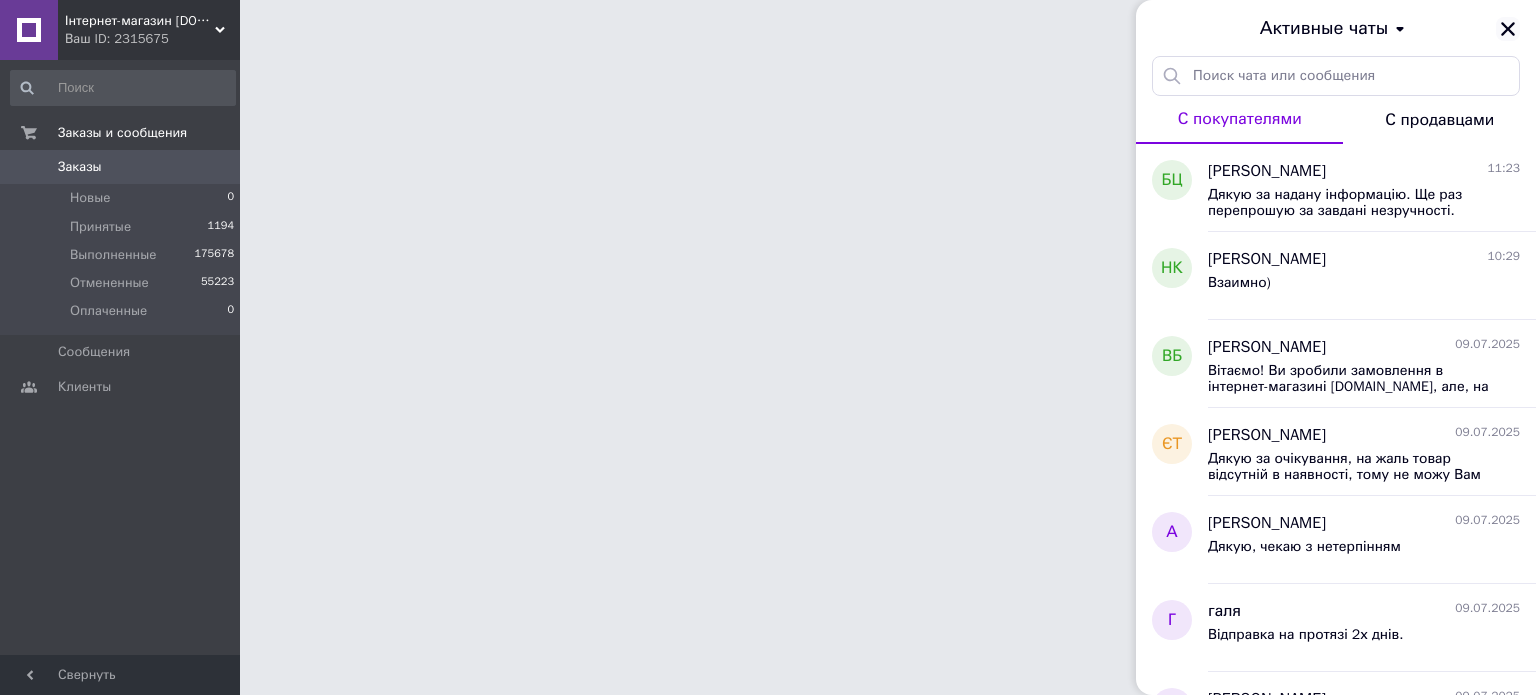 click 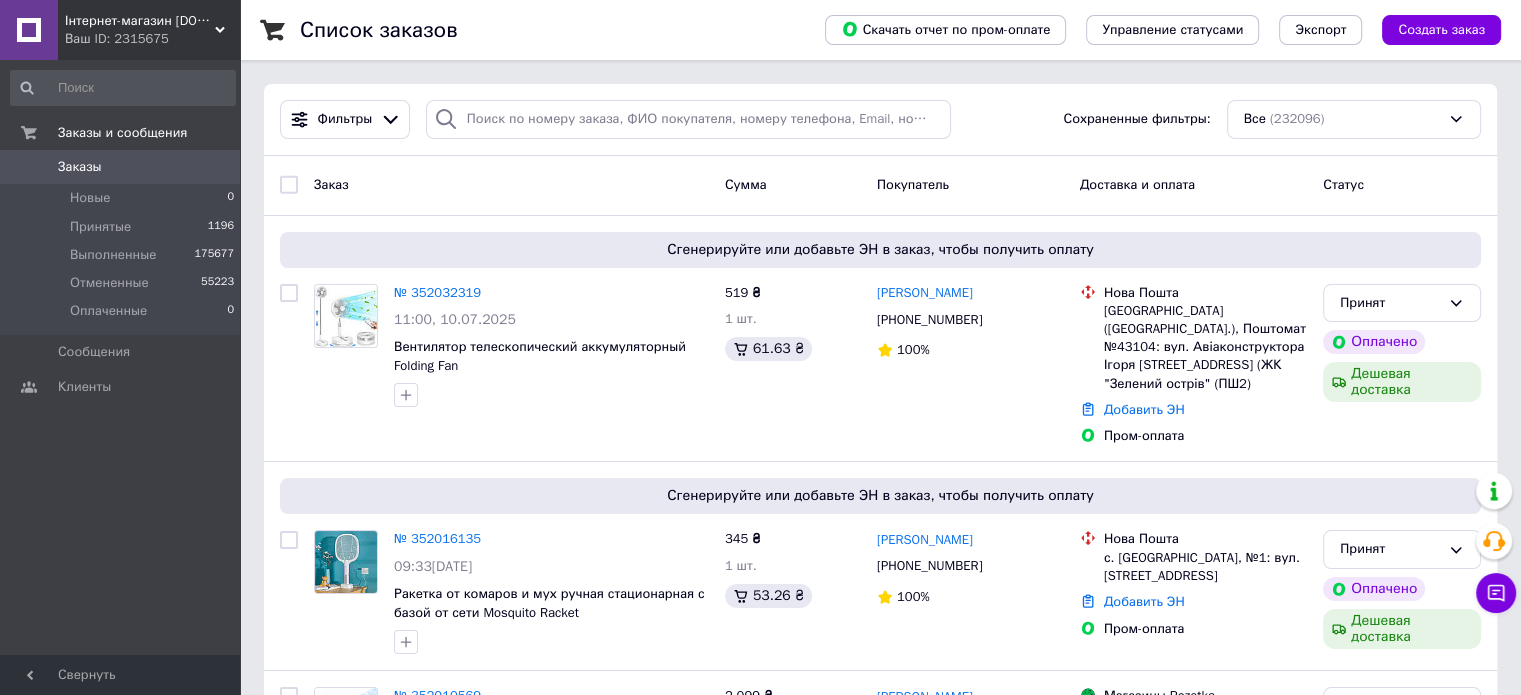 click on "Інтернет-магазин [DOMAIN_NAME]" at bounding box center [140, 21] 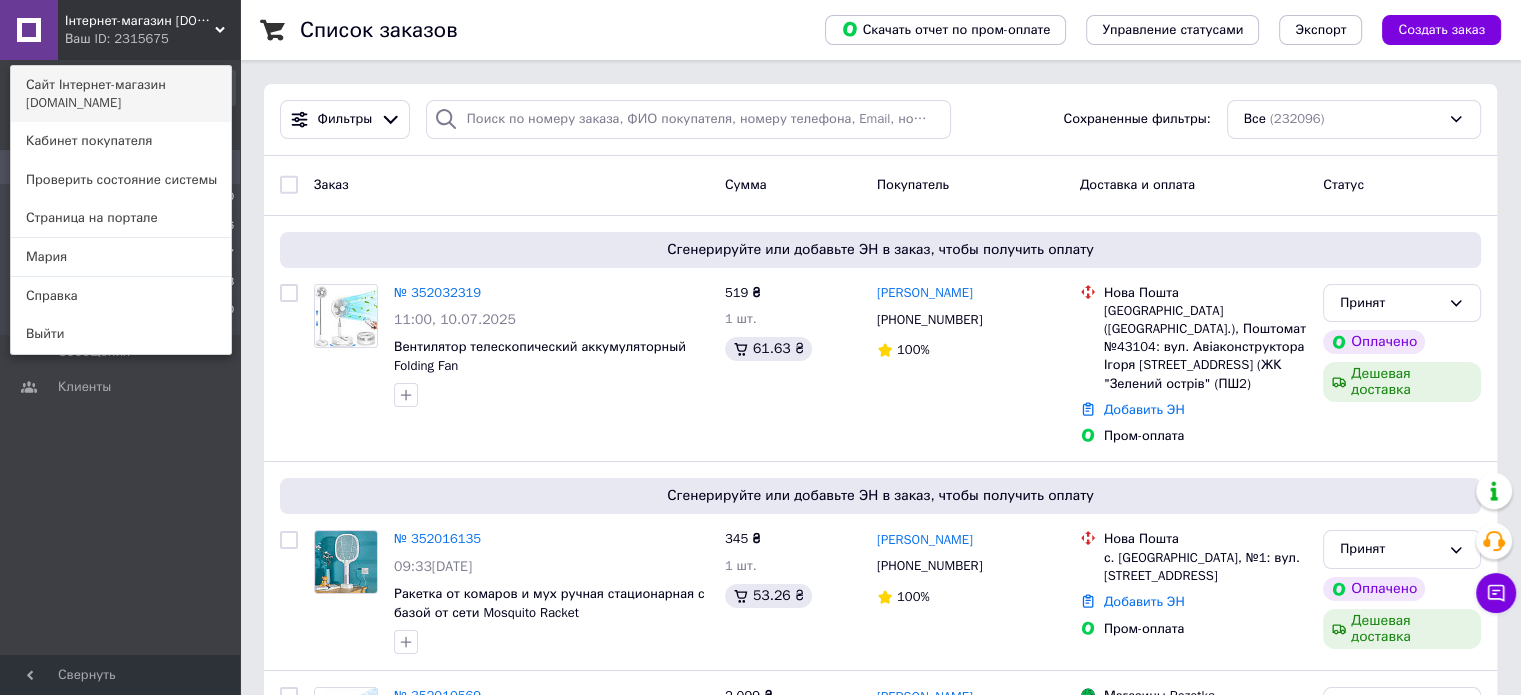 click on "Сайт Інтернет-магазин [DOMAIN_NAME]" at bounding box center (121, 94) 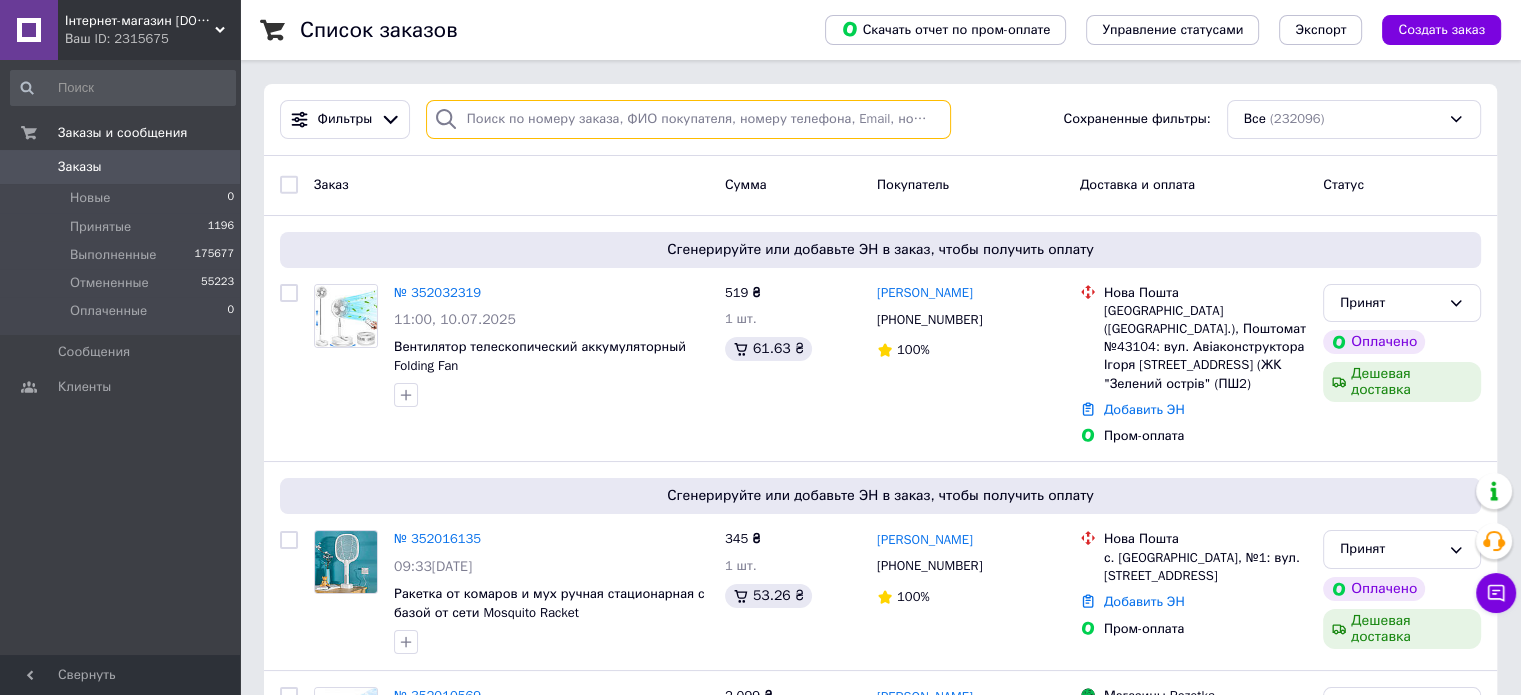 click at bounding box center [688, 119] 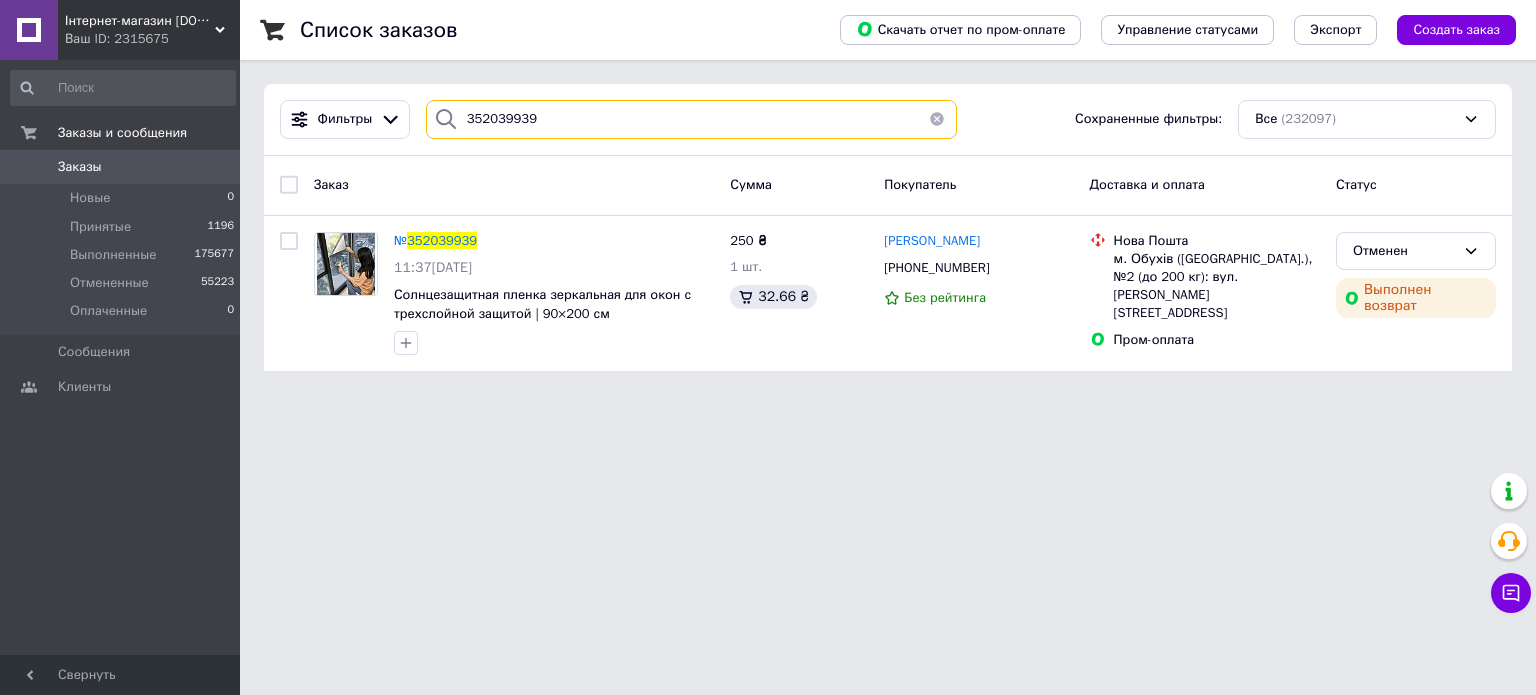 type on "352039939" 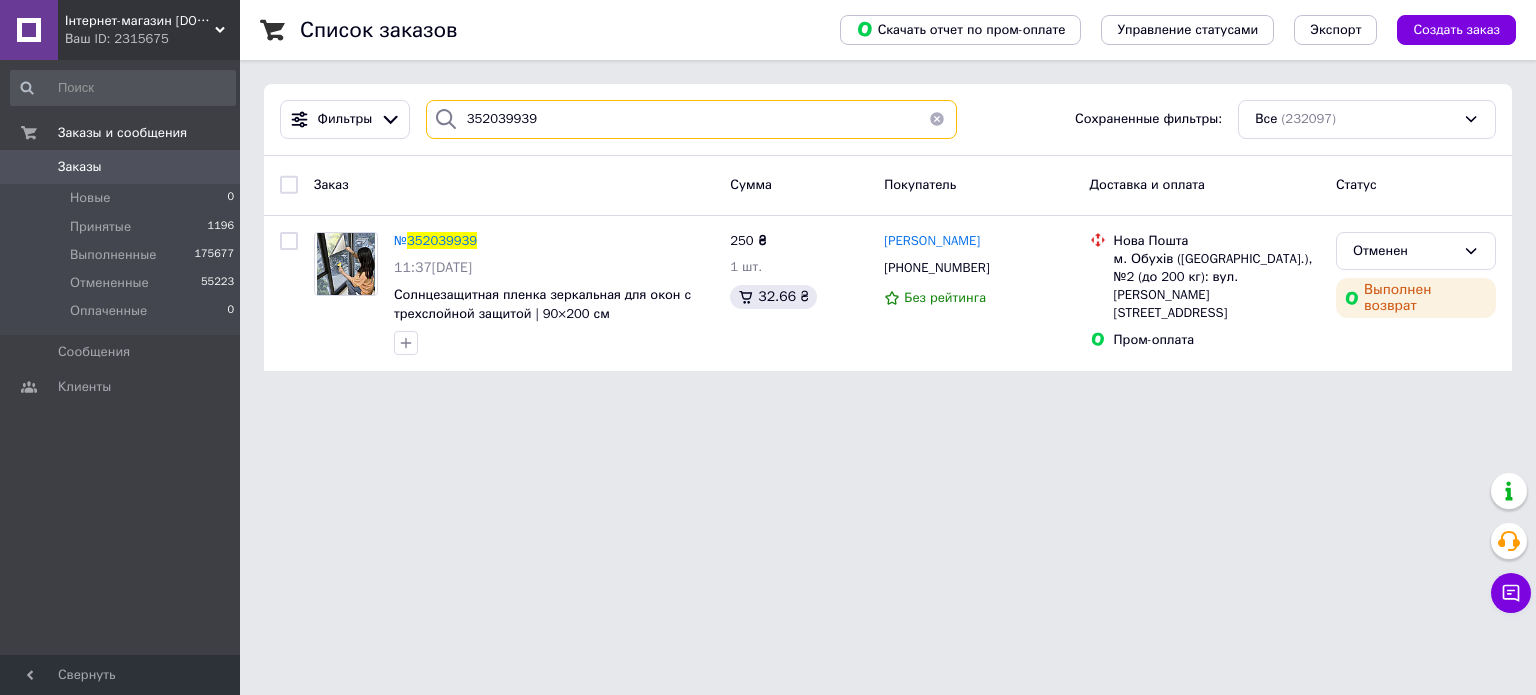 drag, startPoint x: 577, startPoint y: 120, endPoint x: 379, endPoint y: 99, distance: 199.11052 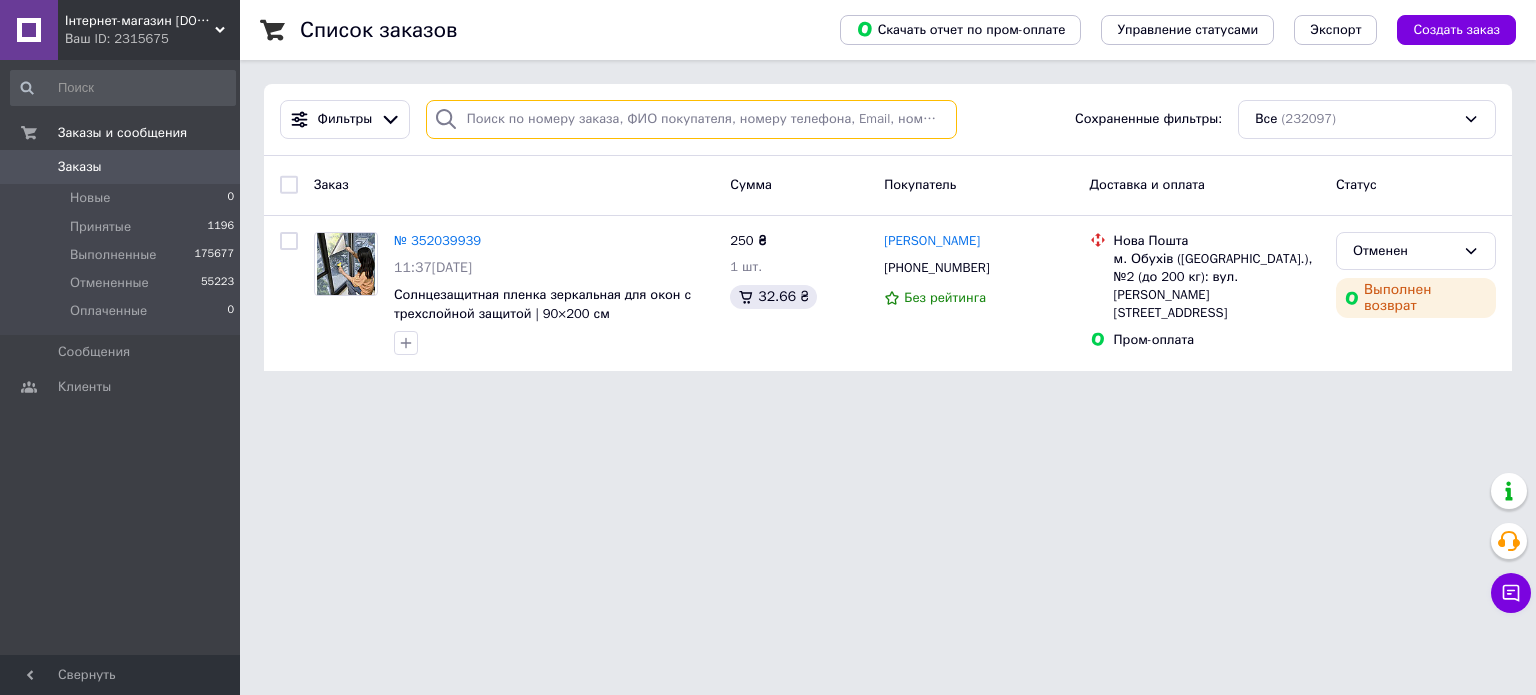 paste on "352039939" 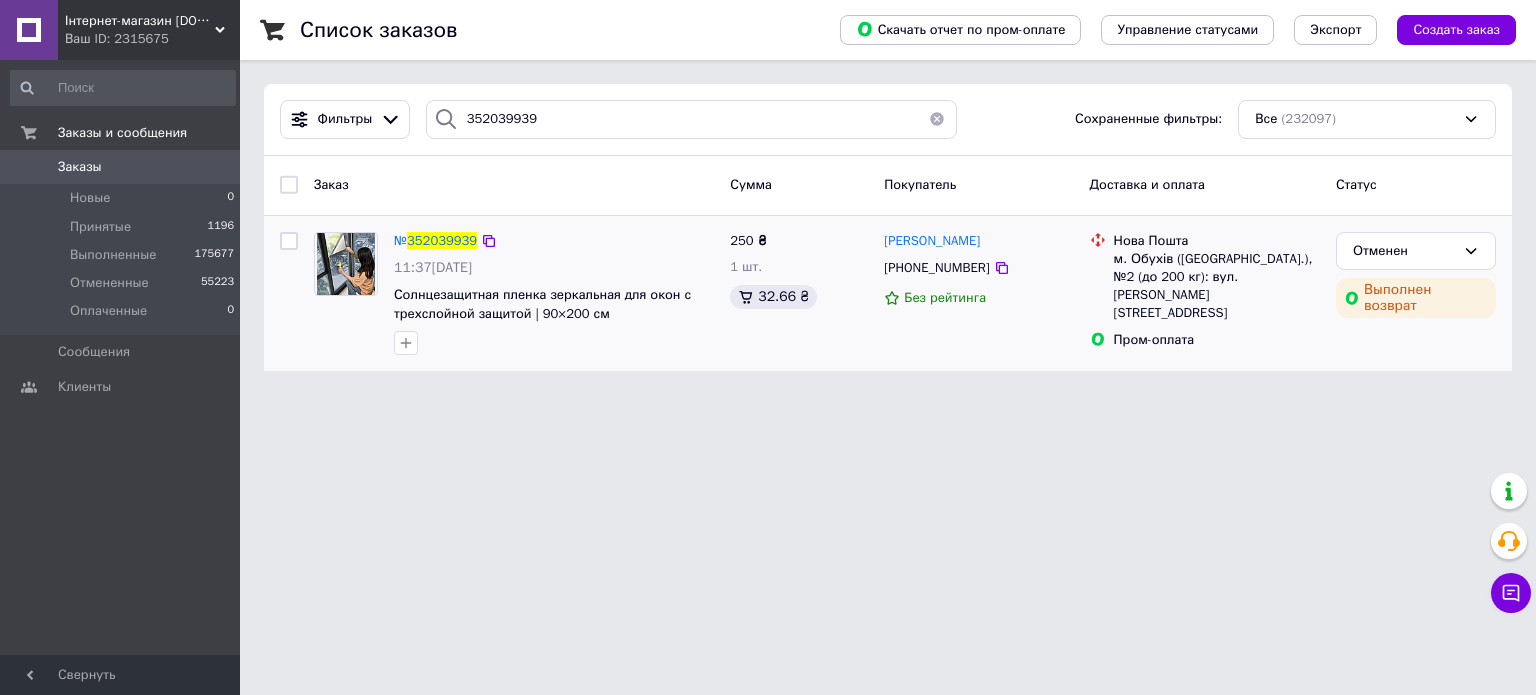 click on "м. Обухів ([GEOGRAPHIC_DATA].), №2 (до 200 кг): вул. [PERSON_NAME][STREET_ADDRESS]" at bounding box center [1217, 286] 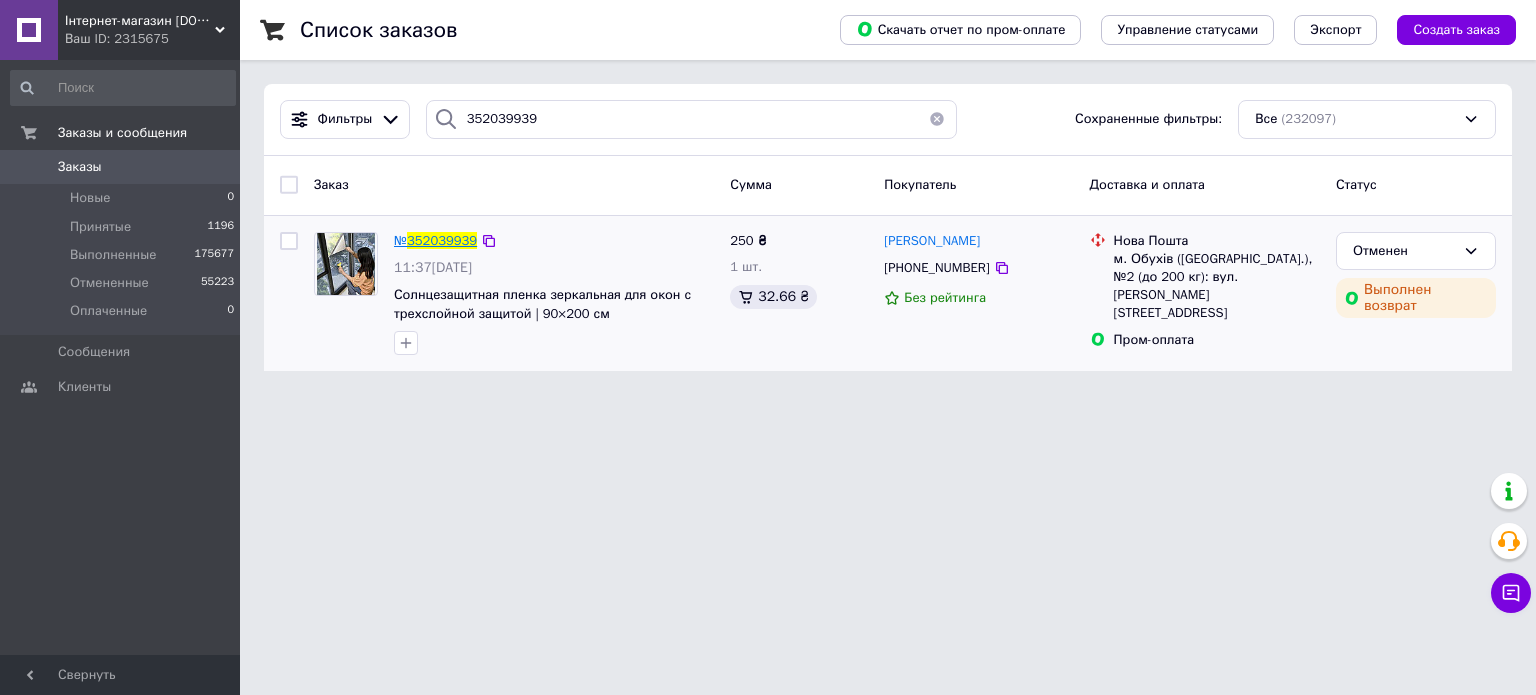 click on "352039939" at bounding box center (442, 240) 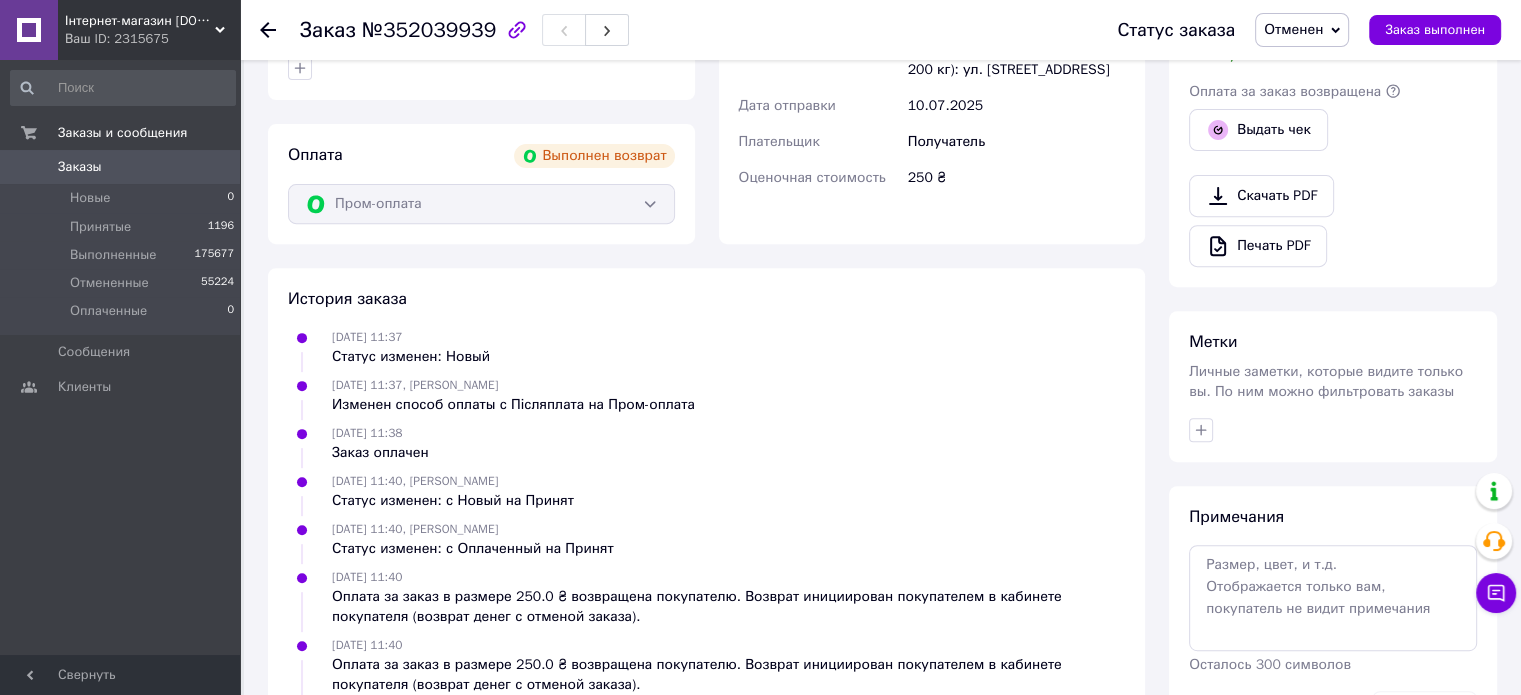 scroll, scrollTop: 908, scrollLeft: 0, axis: vertical 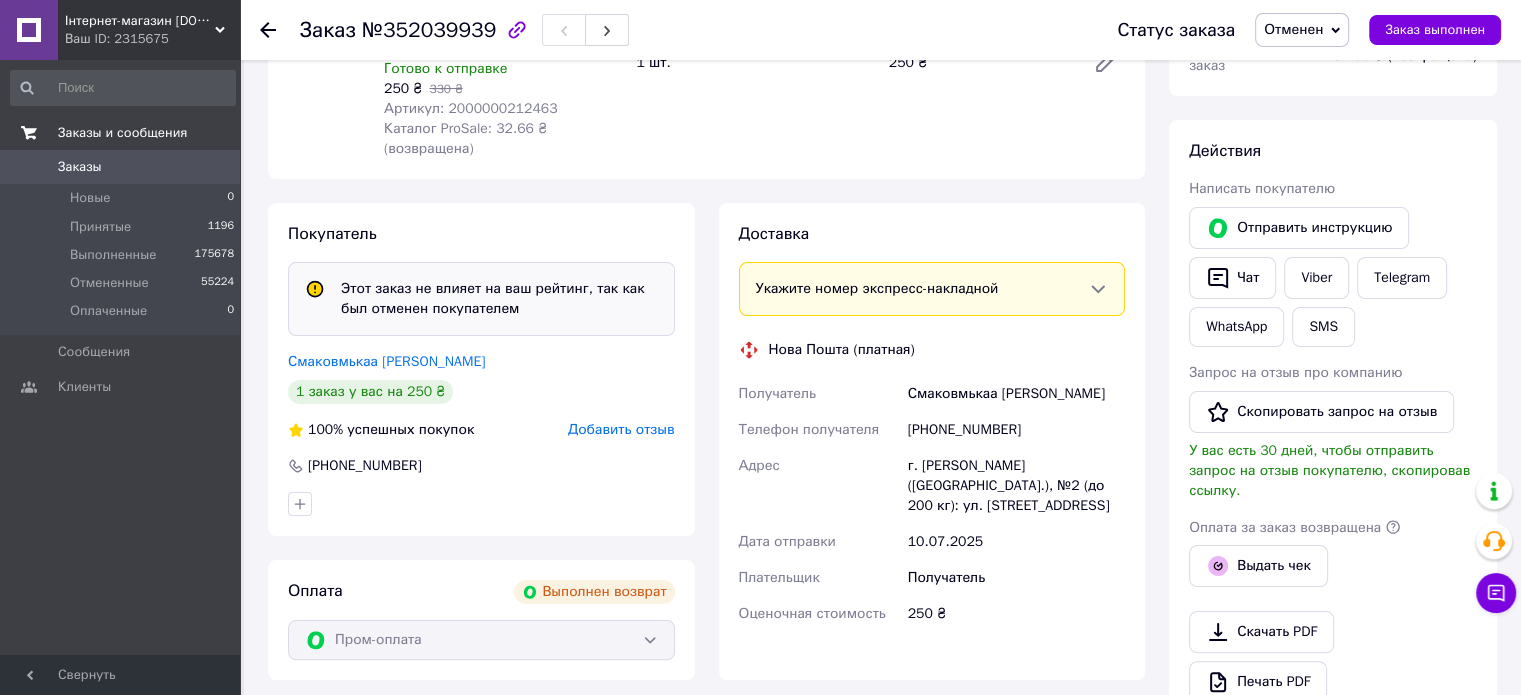 click on "Заказы и сообщения" at bounding box center [122, 133] 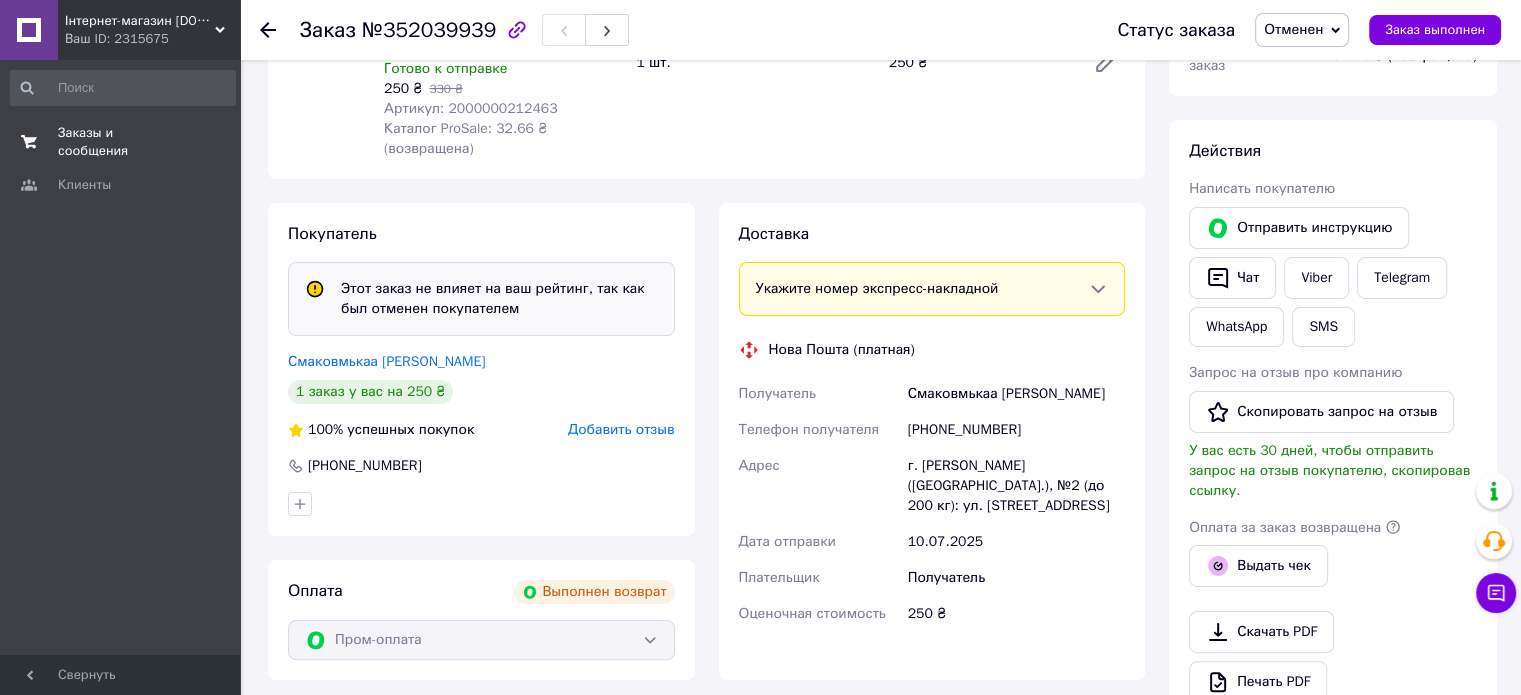 click on "Заказы и сообщения" at bounding box center [121, 142] 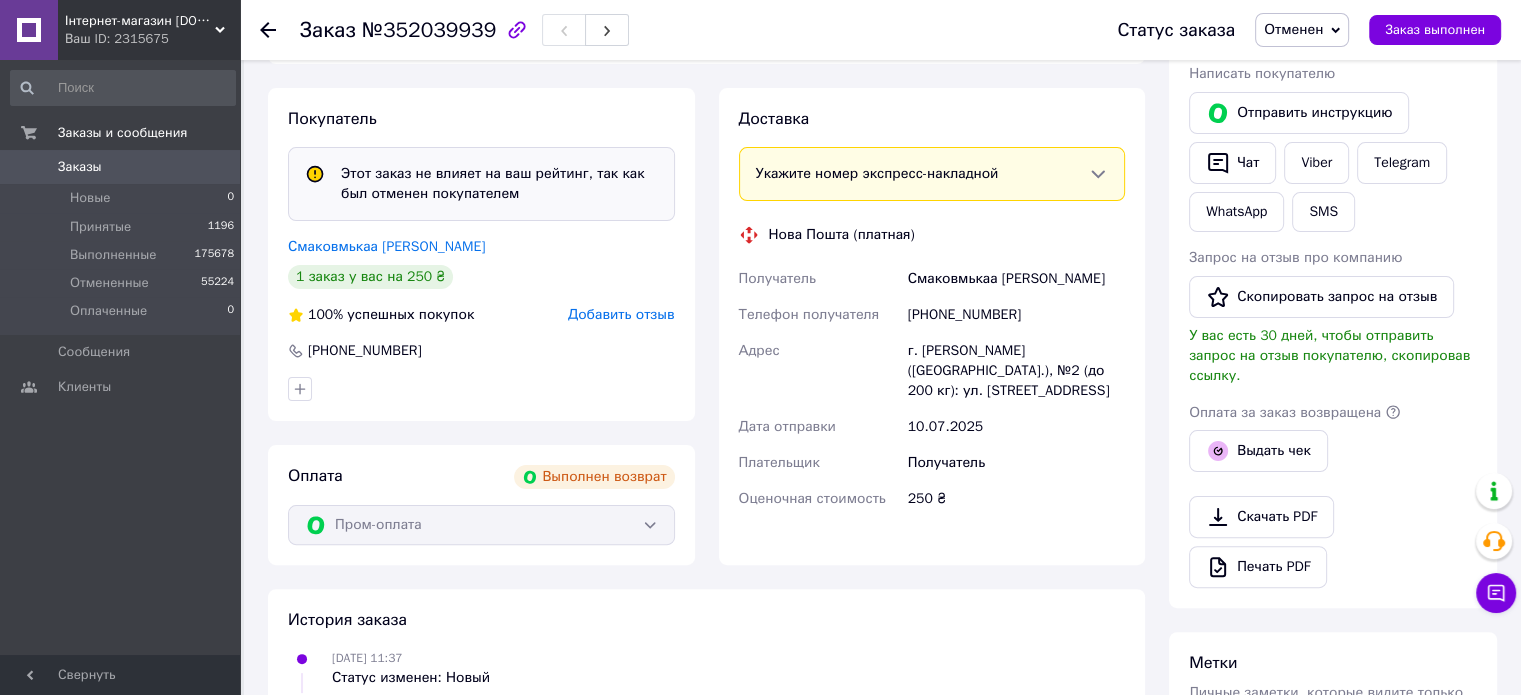 scroll, scrollTop: 308, scrollLeft: 0, axis: vertical 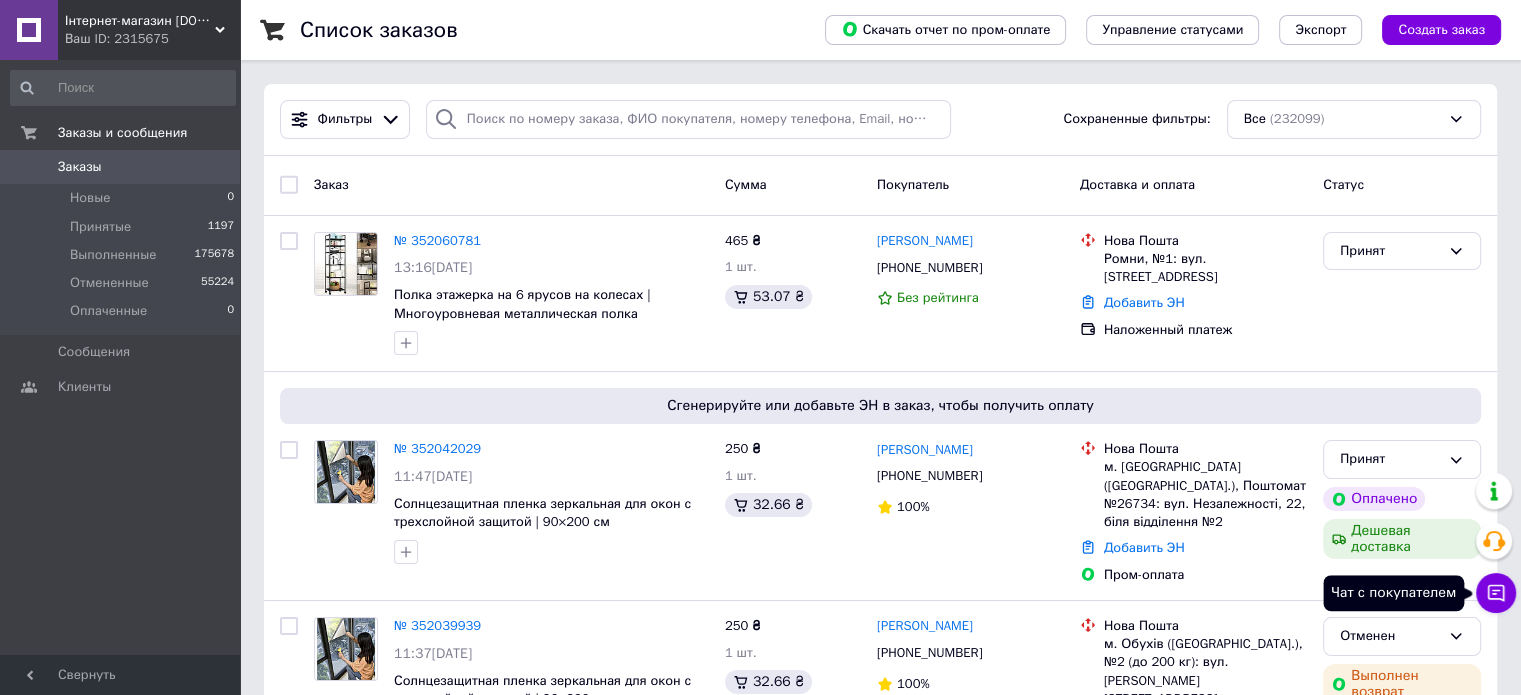 click 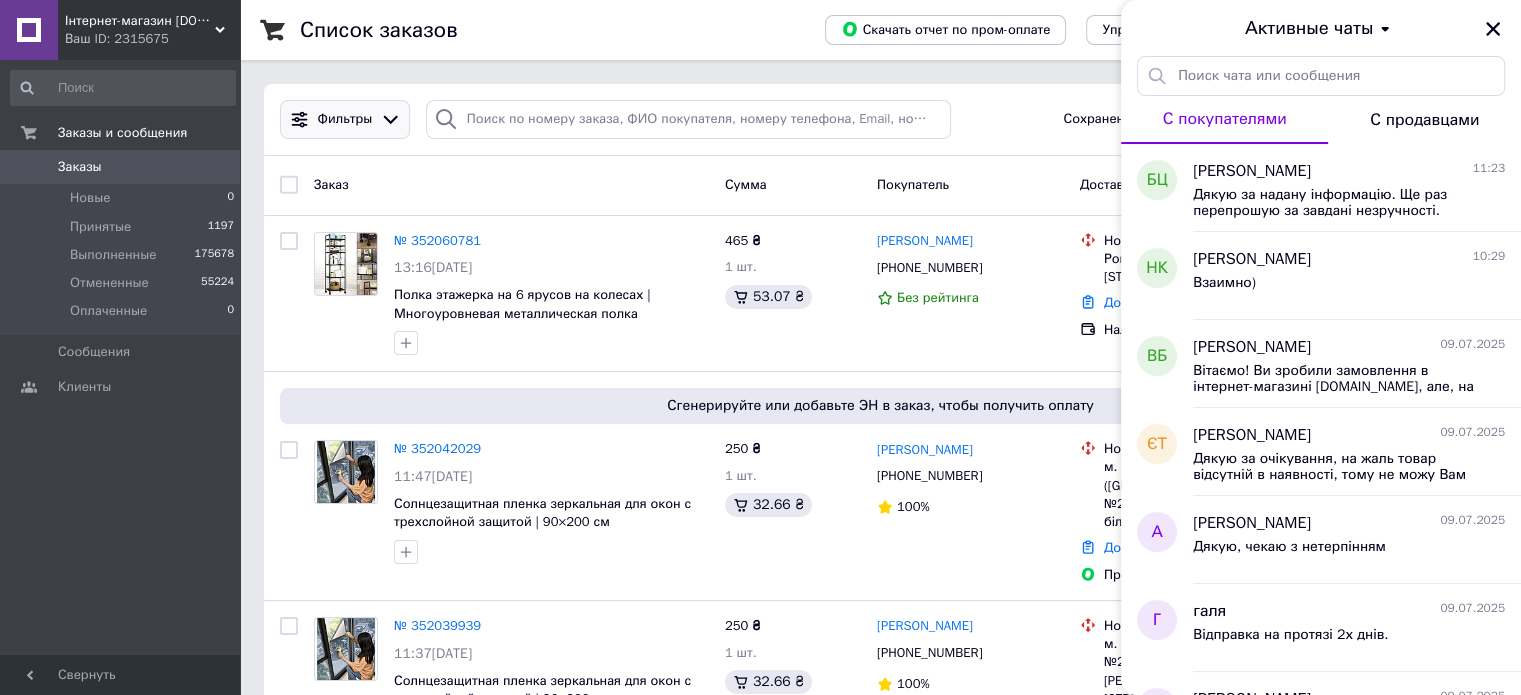 click on "Фильтры" at bounding box center [345, 119] 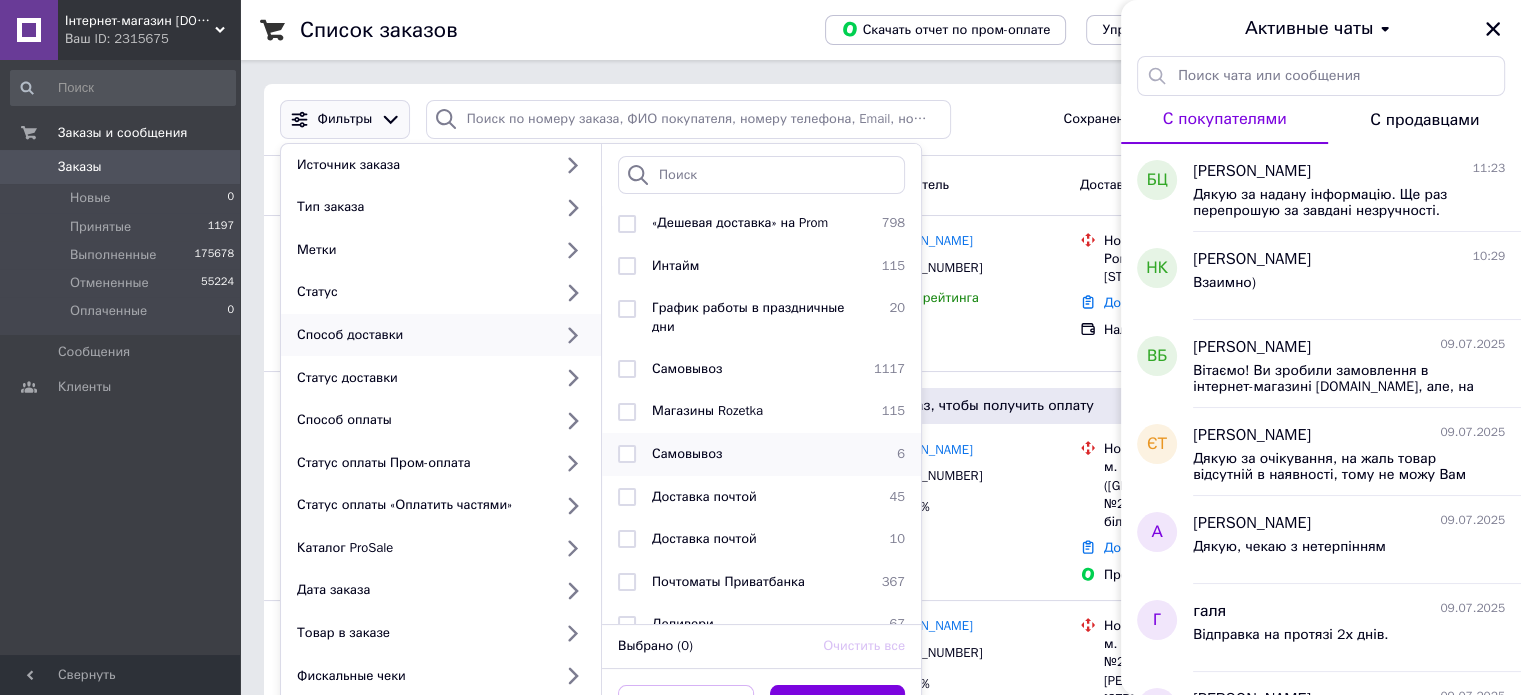 scroll, scrollTop: 152, scrollLeft: 0, axis: vertical 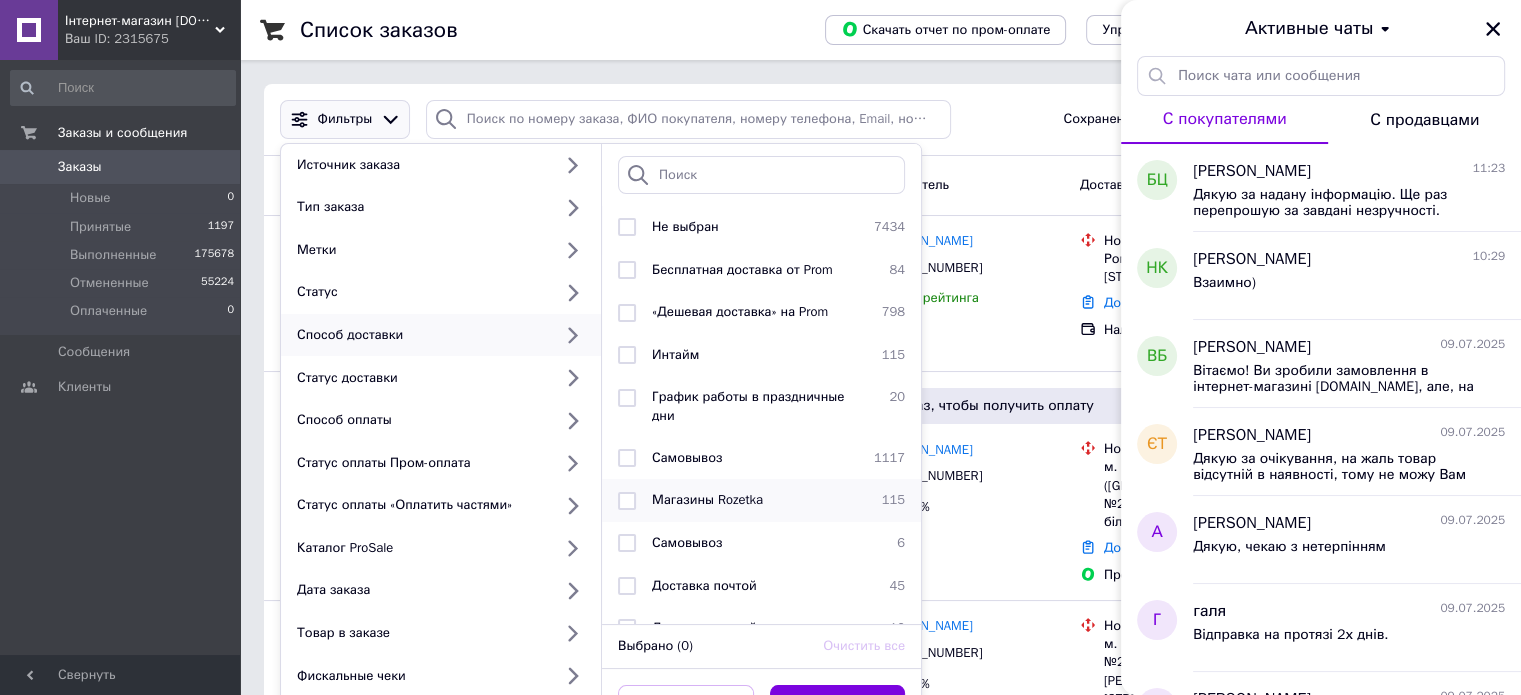 click on "Магазины Rozetka" at bounding box center [707, 499] 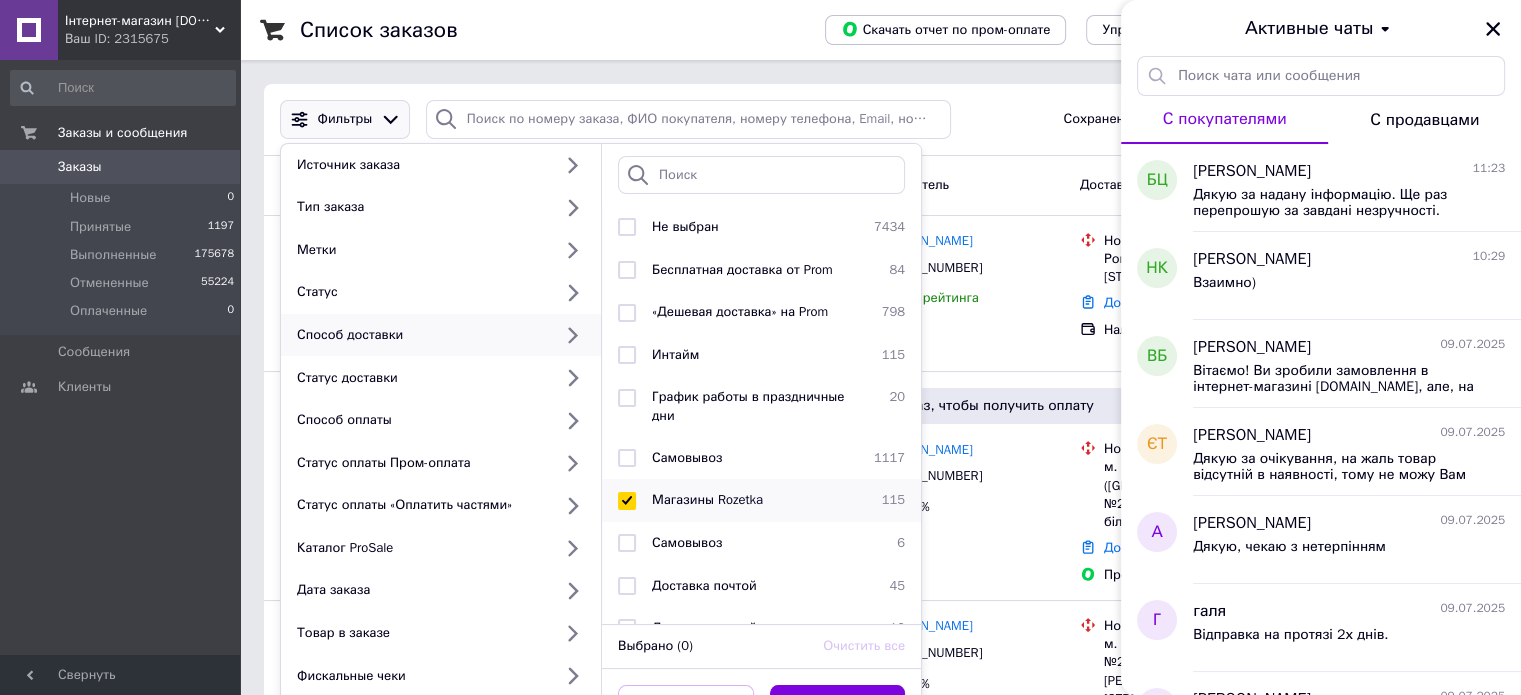 checkbox on "true" 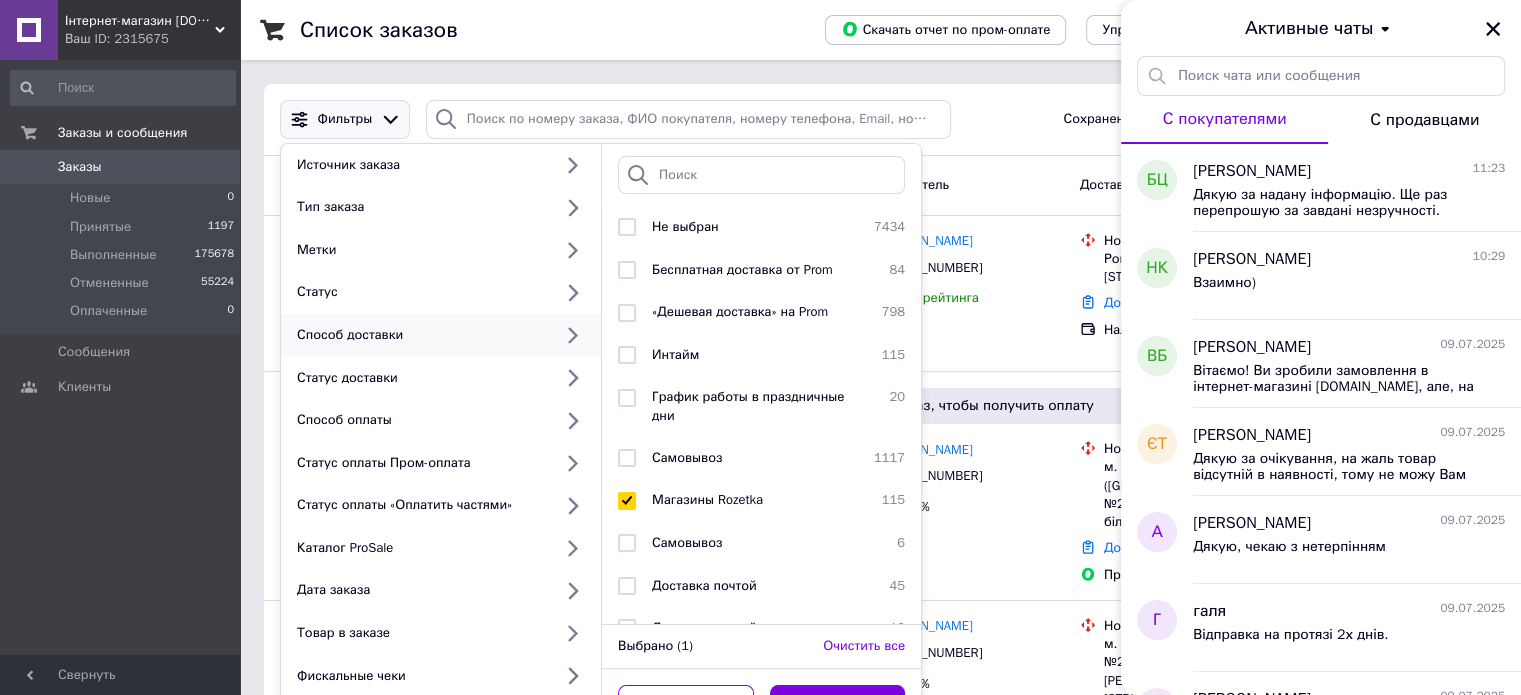 scroll, scrollTop: 200, scrollLeft: 0, axis: vertical 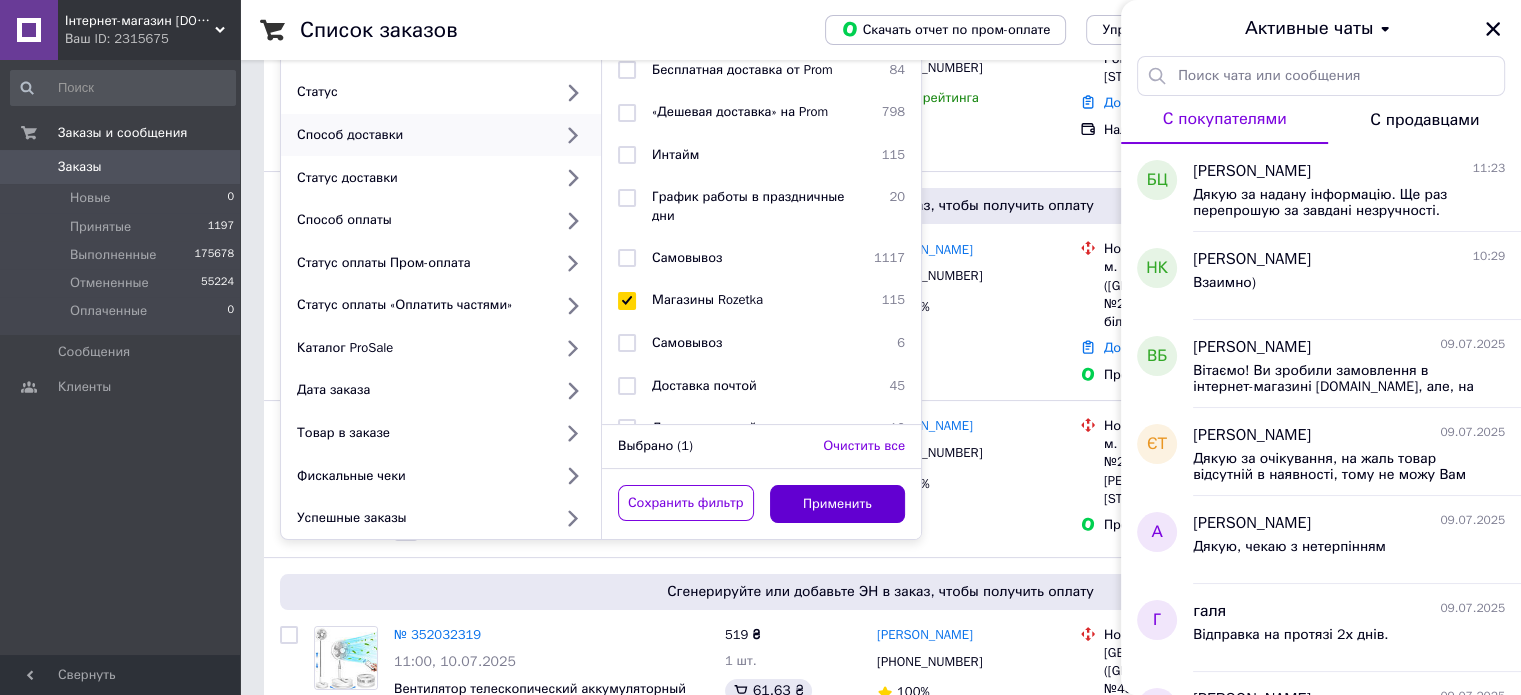 click on "Применить" at bounding box center (838, 504) 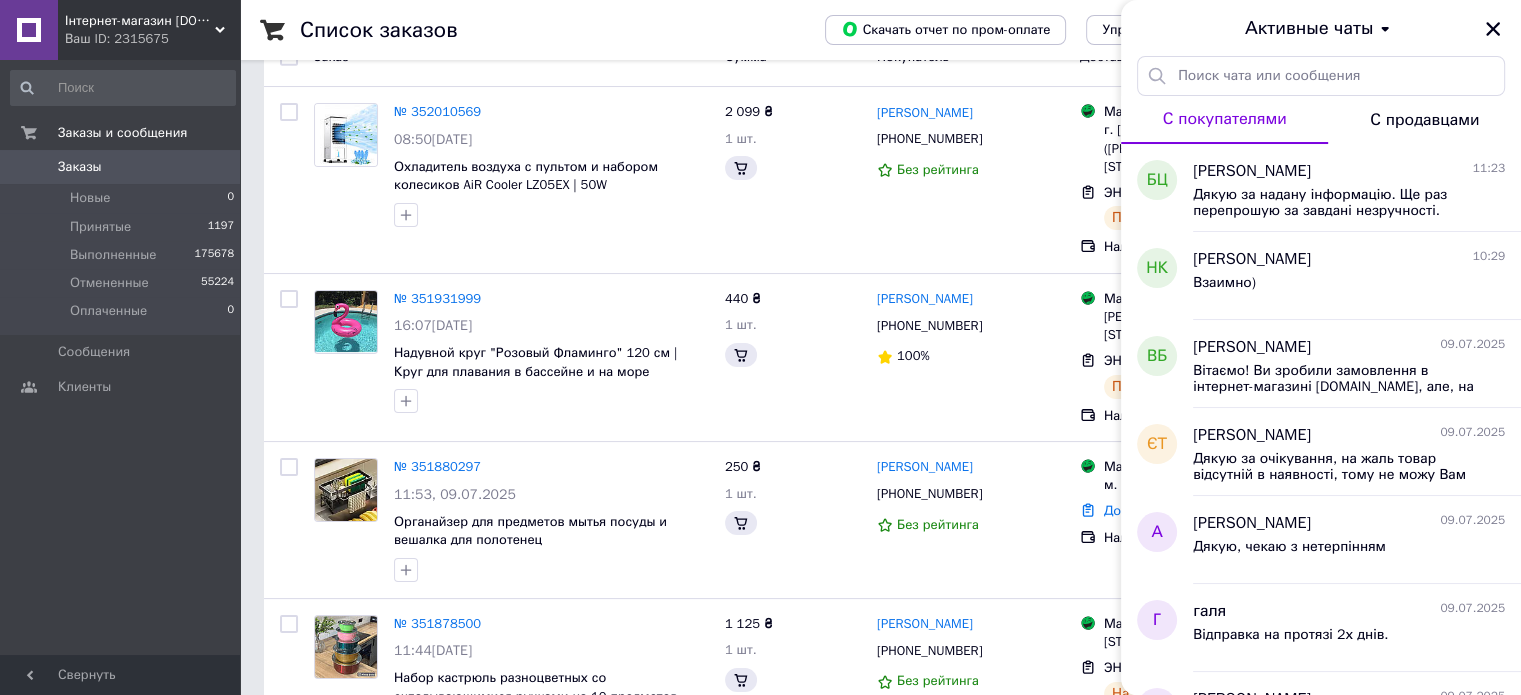 scroll, scrollTop: 0, scrollLeft: 0, axis: both 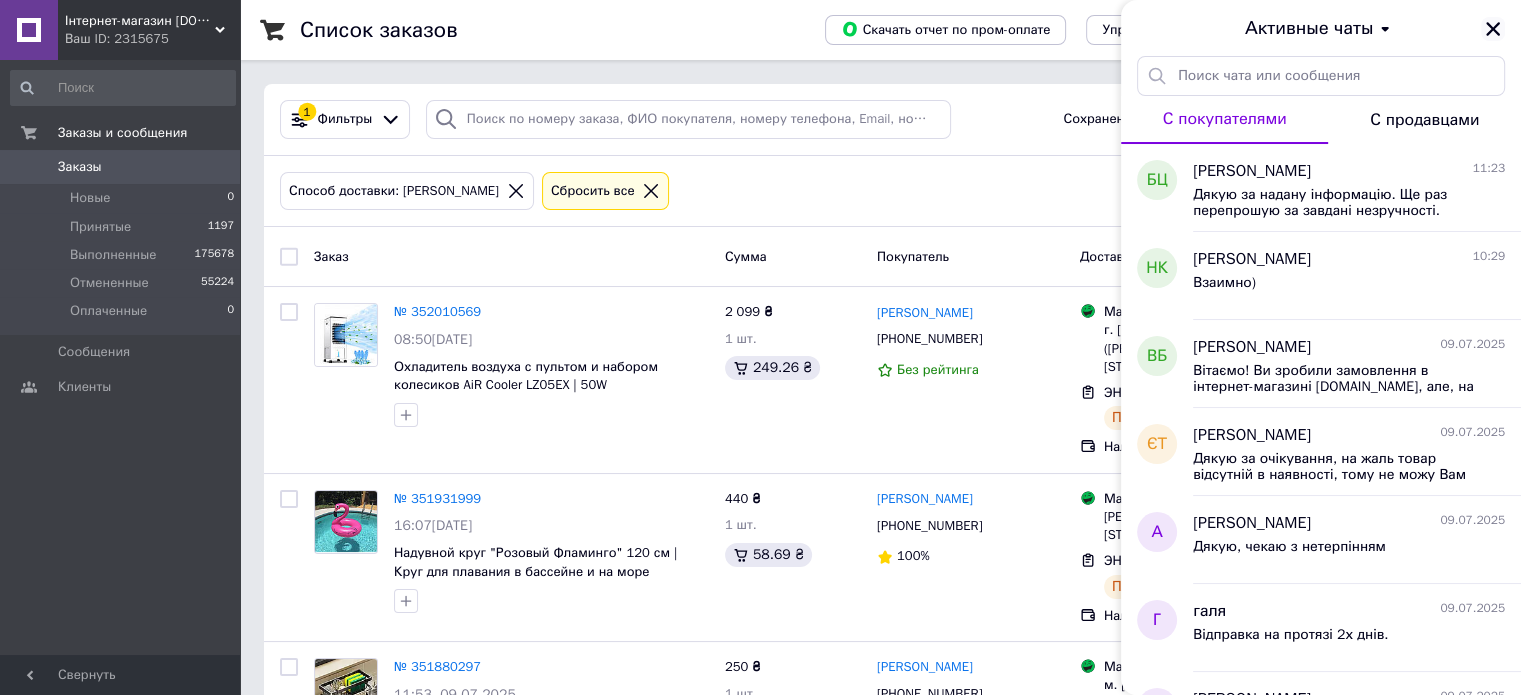 click 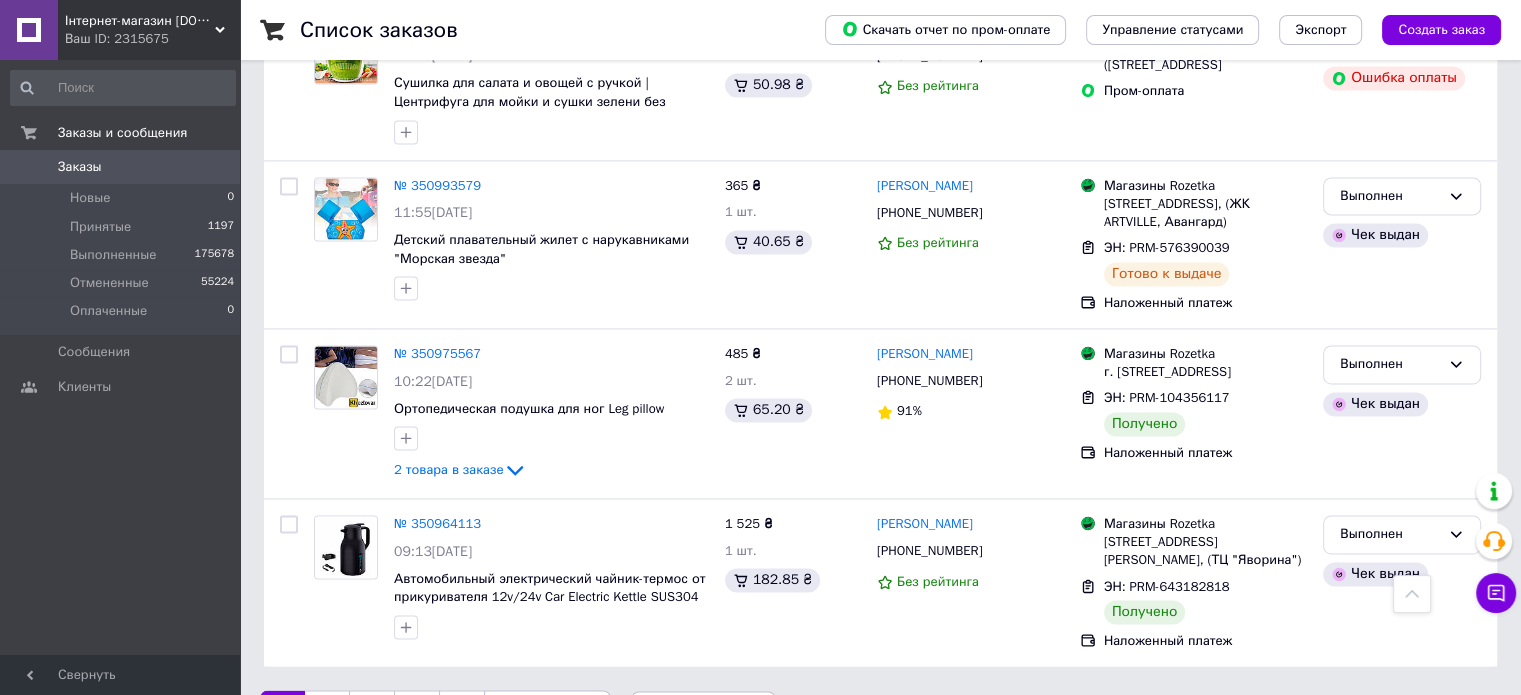 scroll, scrollTop: 3028, scrollLeft: 0, axis: vertical 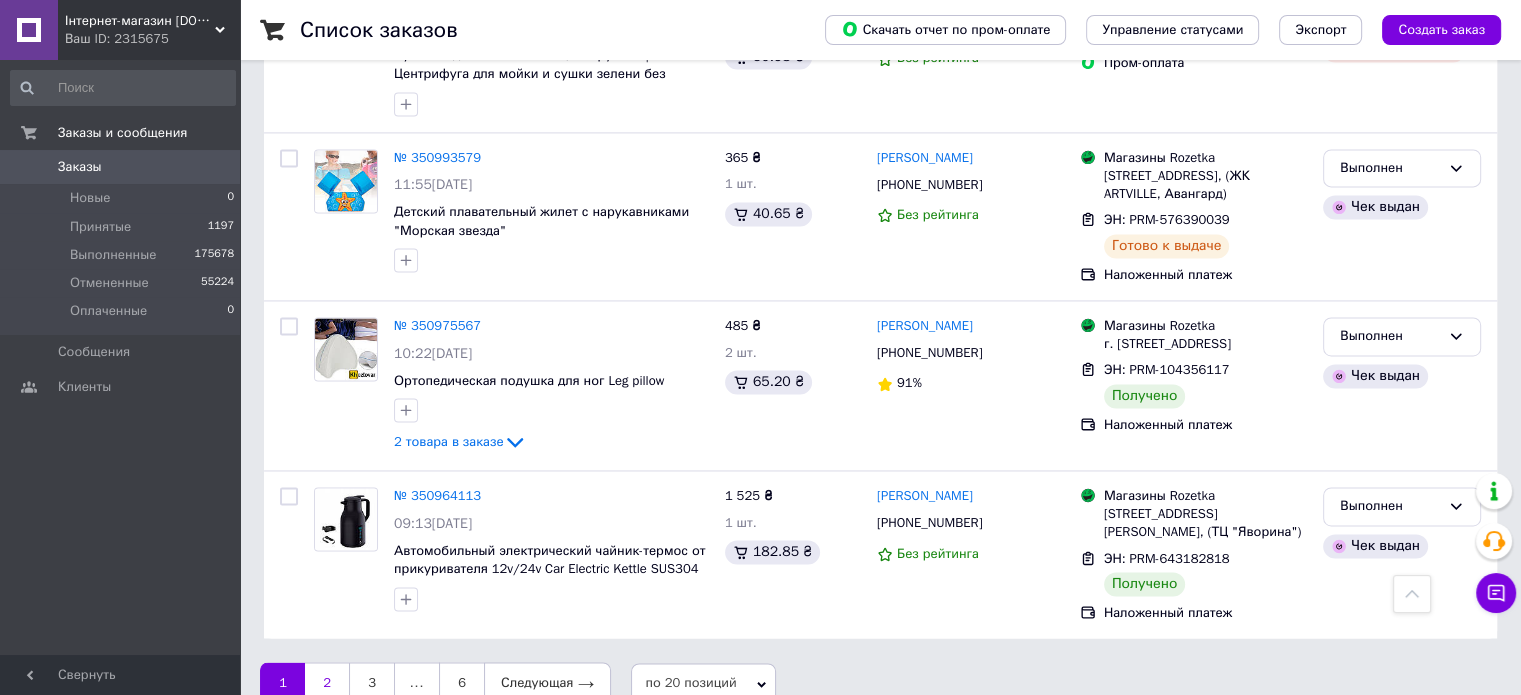 click on "2" at bounding box center [327, 683] 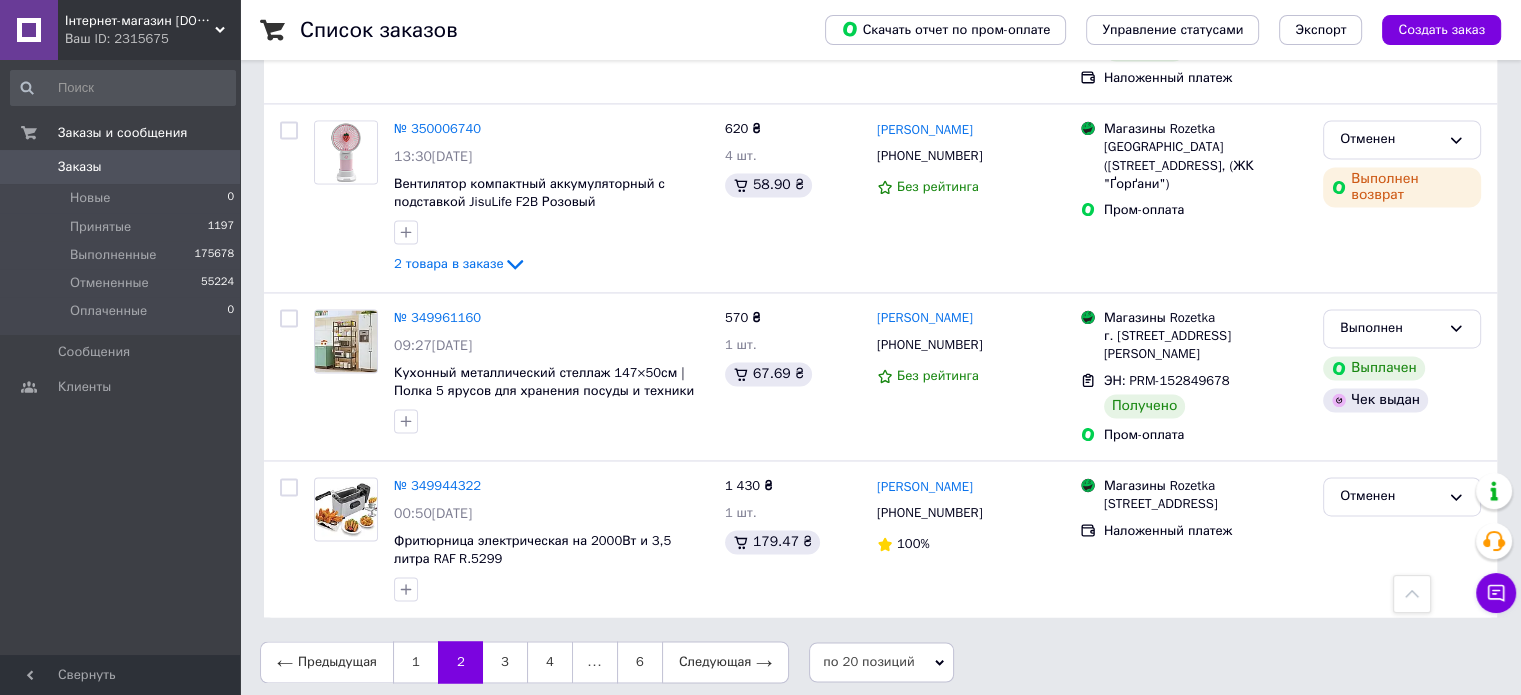 scroll, scrollTop: 3028, scrollLeft: 0, axis: vertical 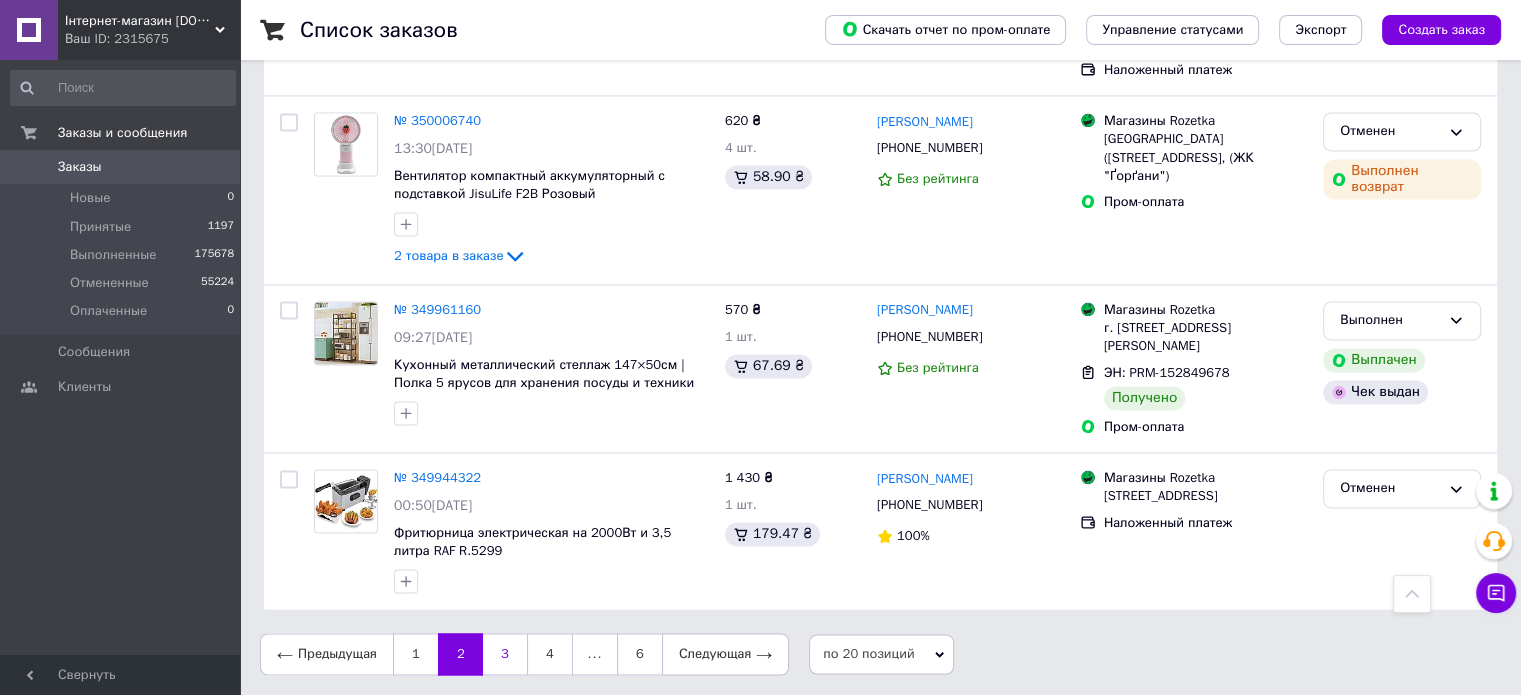 click on "3" at bounding box center [505, 654] 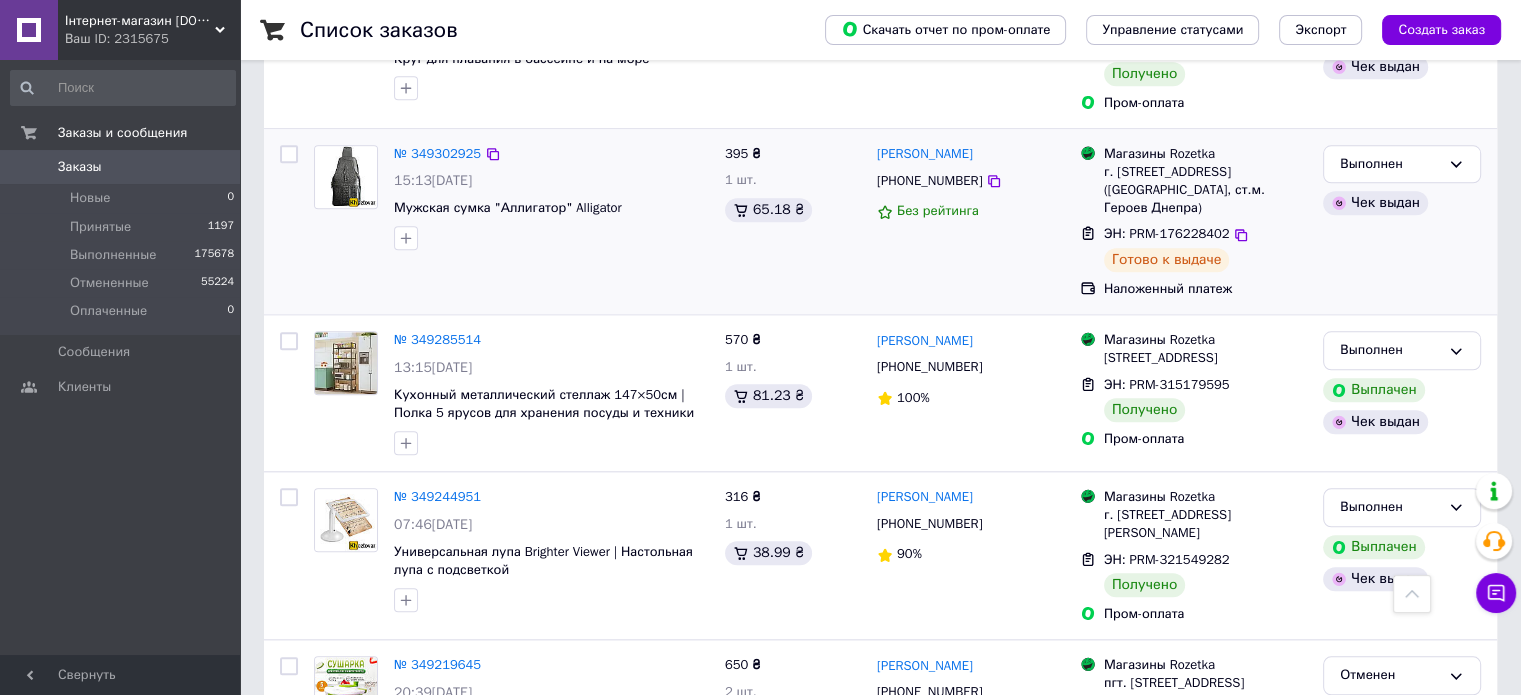 scroll, scrollTop: 2400, scrollLeft: 0, axis: vertical 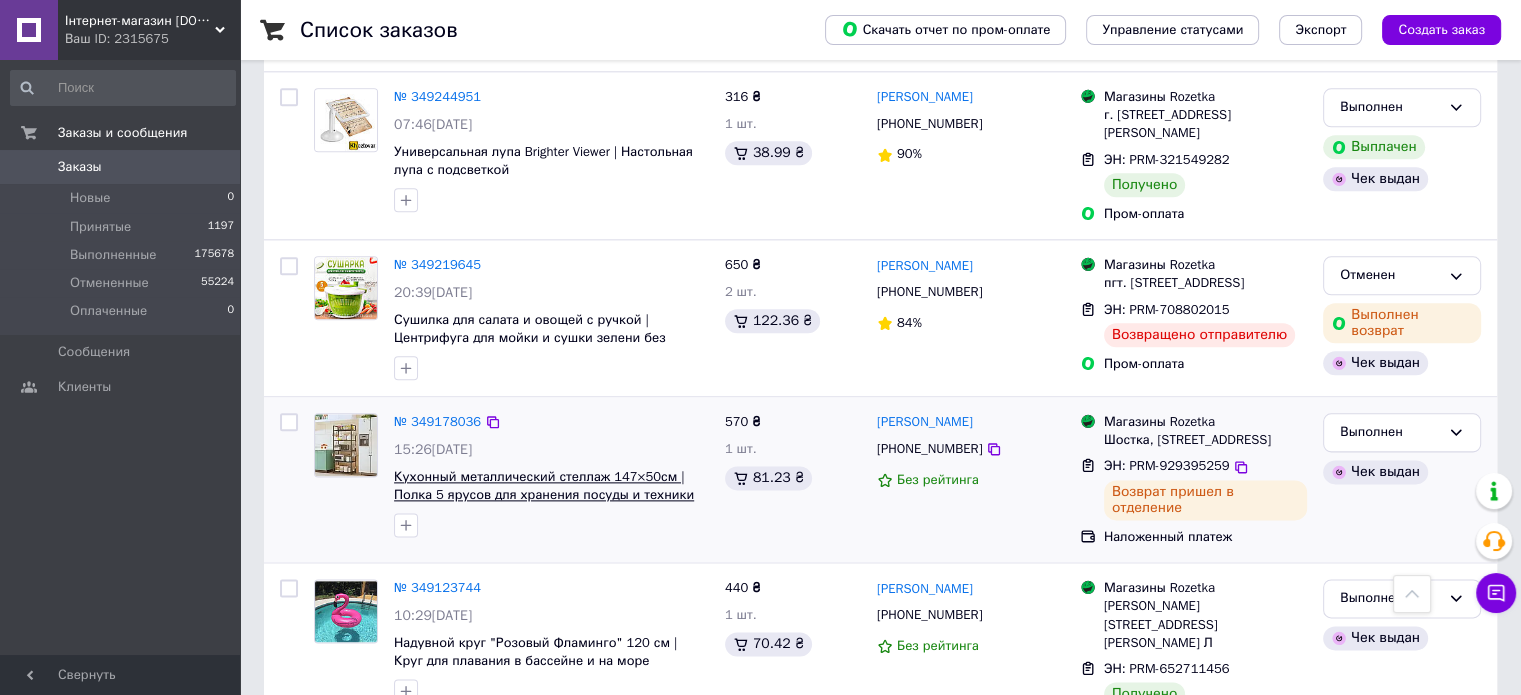 click on "Кухонный металлический стеллаж 147×50см | Полка 5 ярусов для хранения посуды и техники" at bounding box center [544, 486] 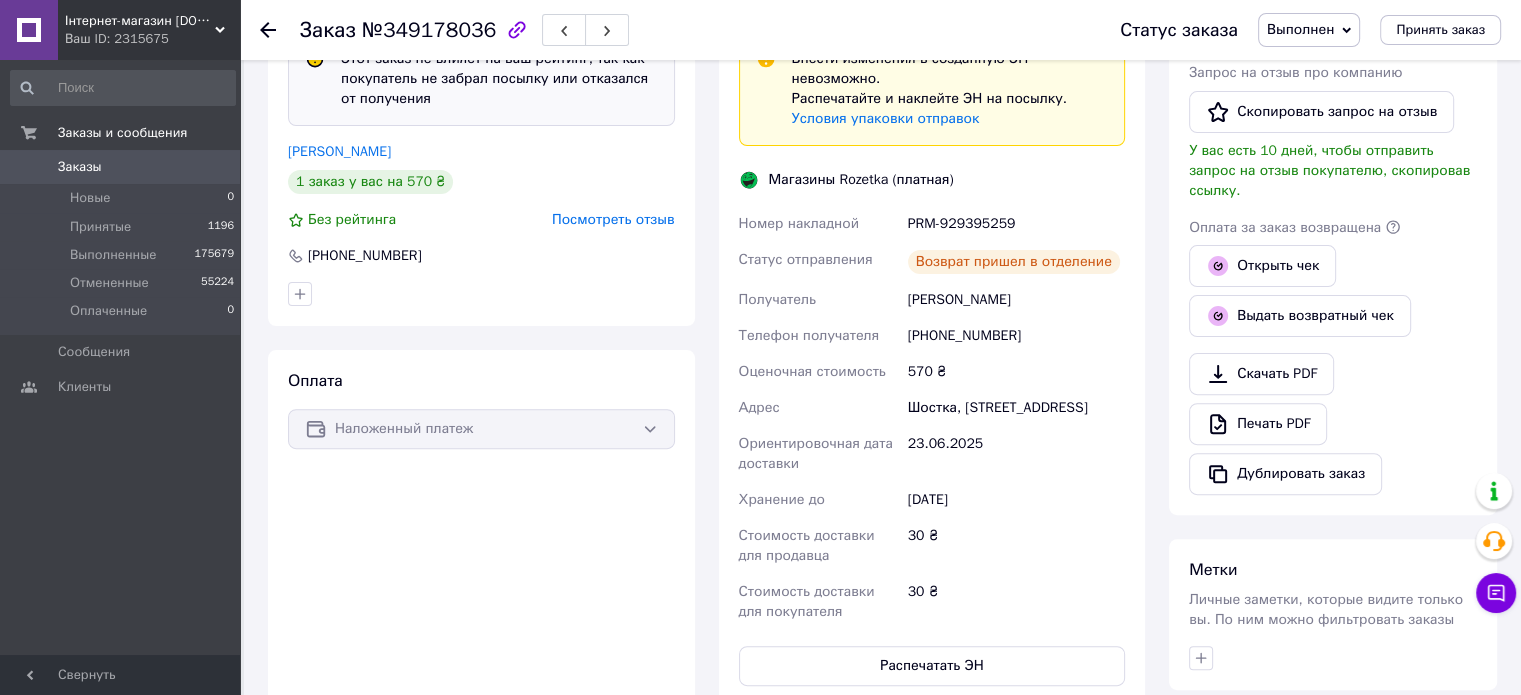 scroll, scrollTop: 600, scrollLeft: 0, axis: vertical 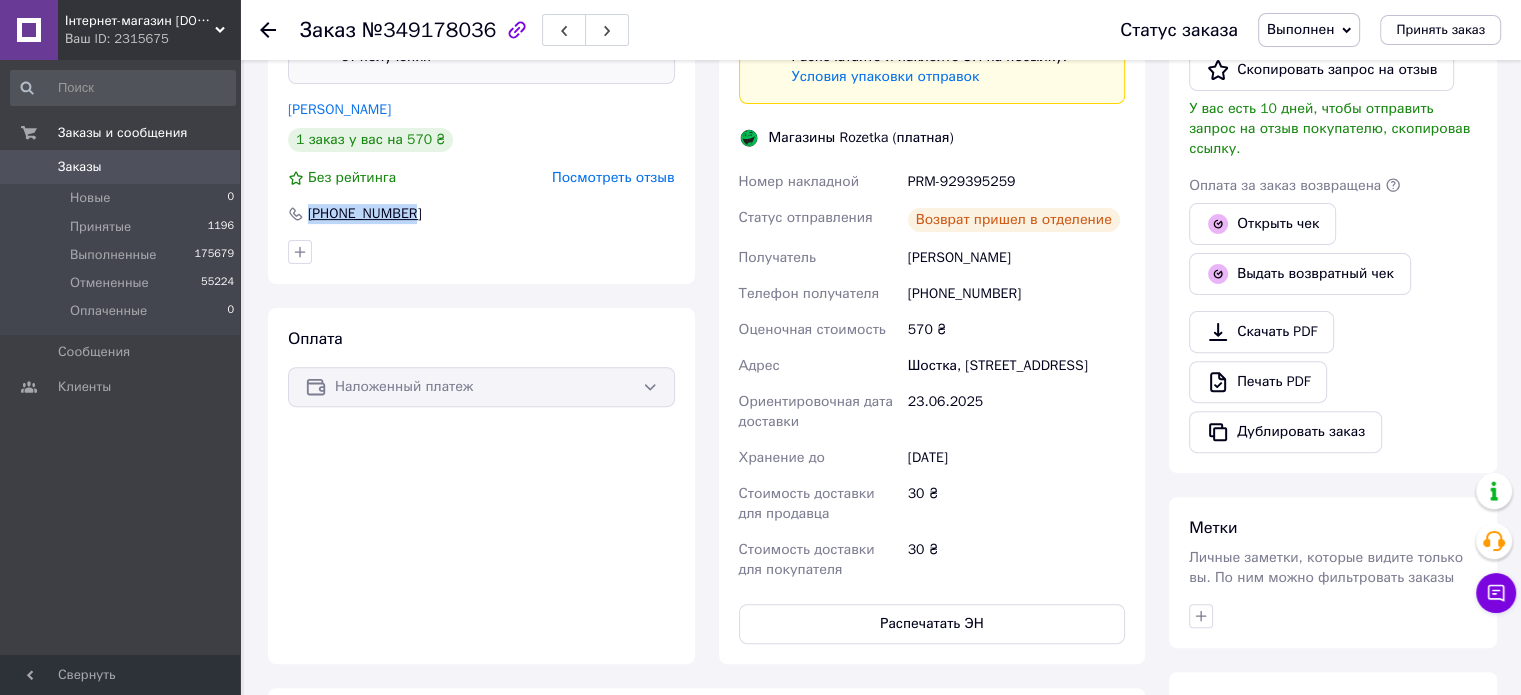 drag, startPoint x: 376, startPoint y: 218, endPoint x: 304, endPoint y: 213, distance: 72.1734 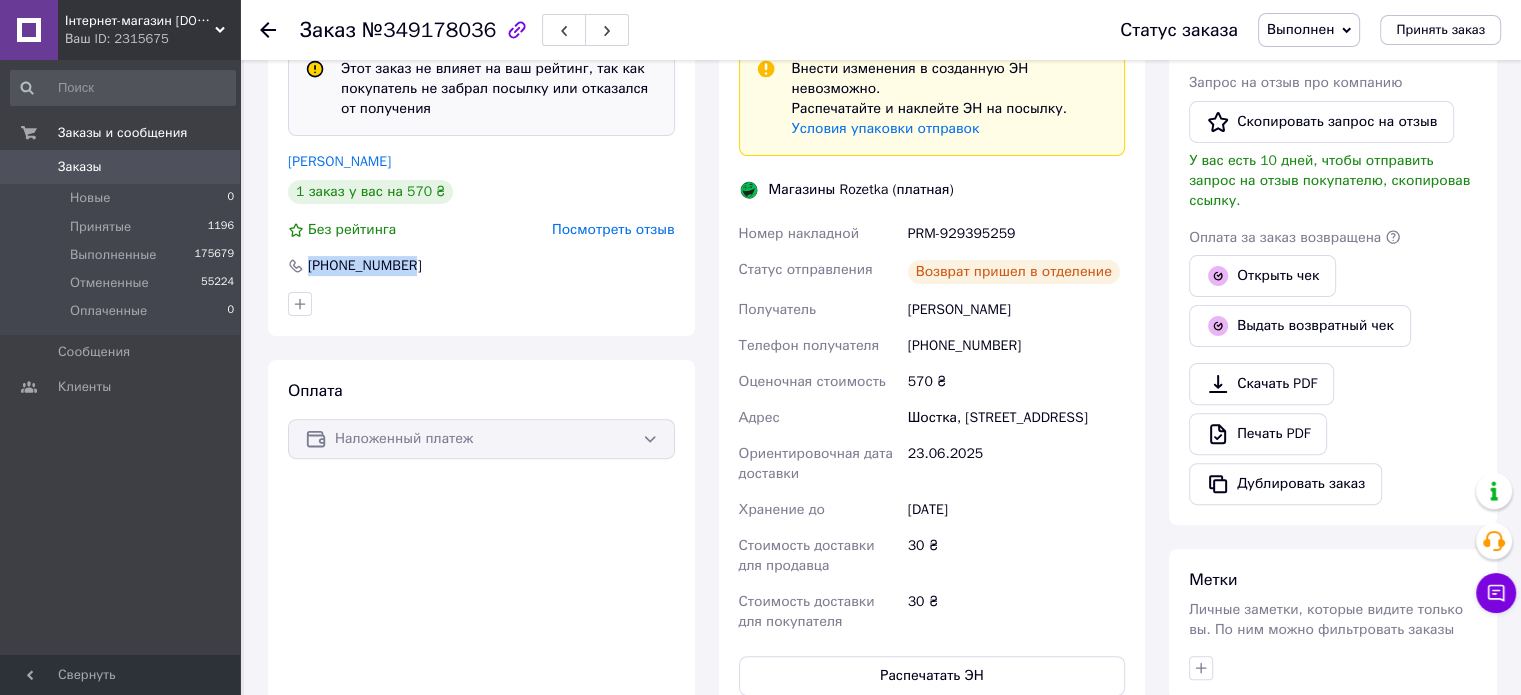 scroll, scrollTop: 443, scrollLeft: 0, axis: vertical 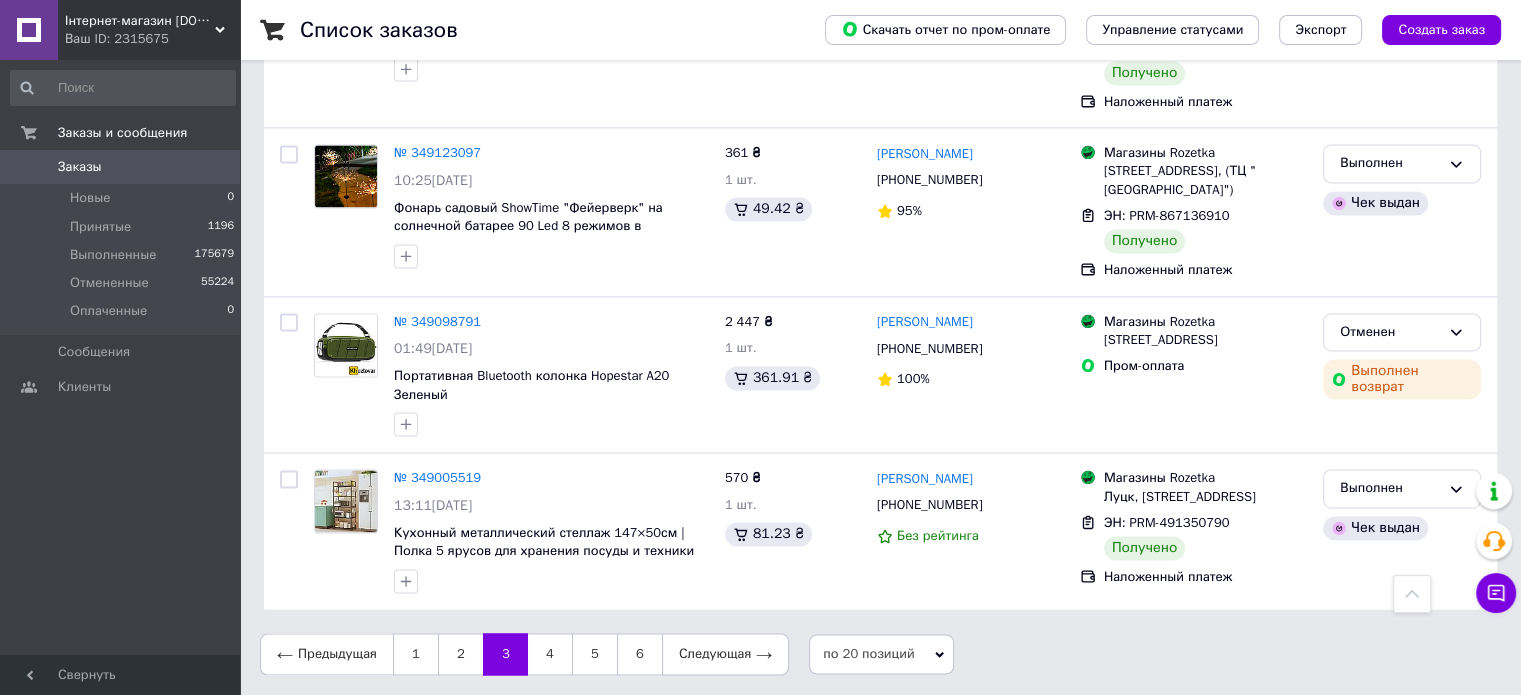 drag, startPoint x: 454, startPoint y: 655, endPoint x: 556, endPoint y: 610, distance: 111.48543 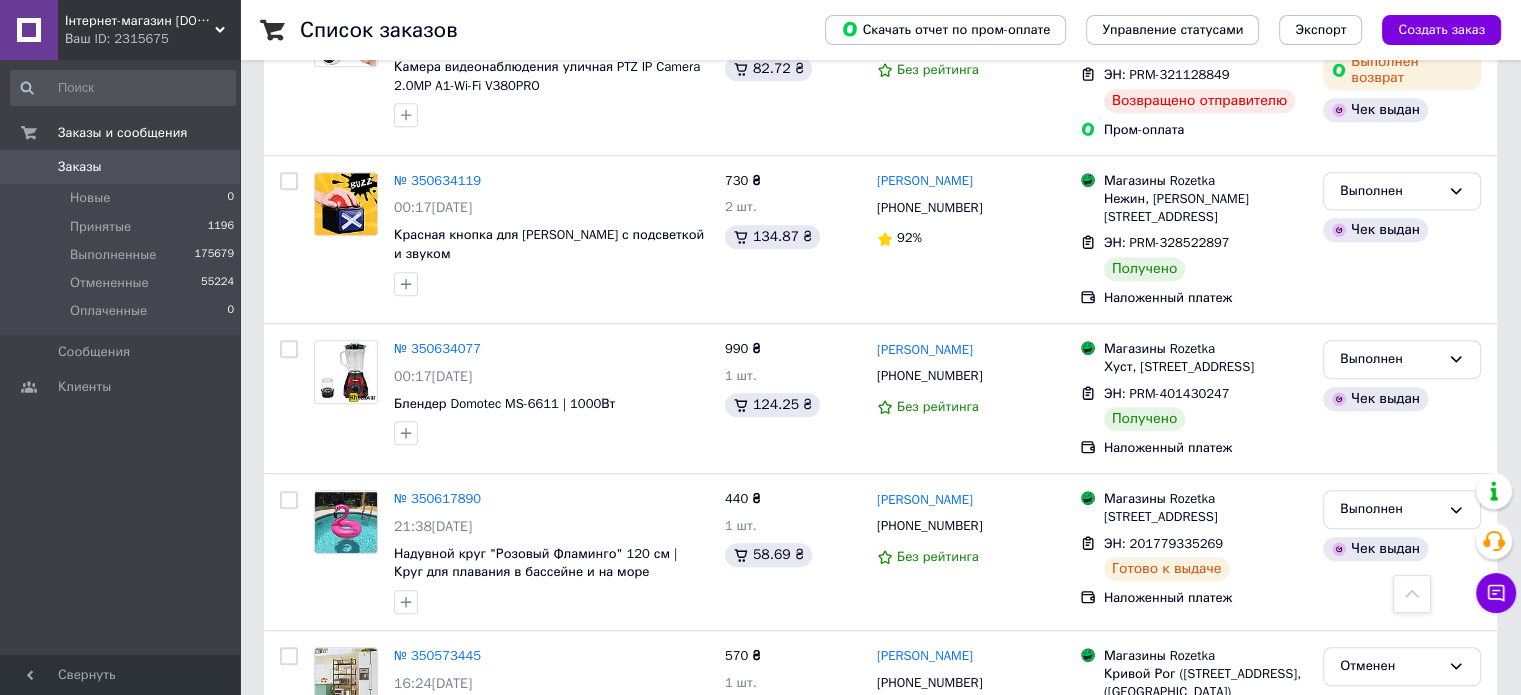 scroll, scrollTop: 1300, scrollLeft: 0, axis: vertical 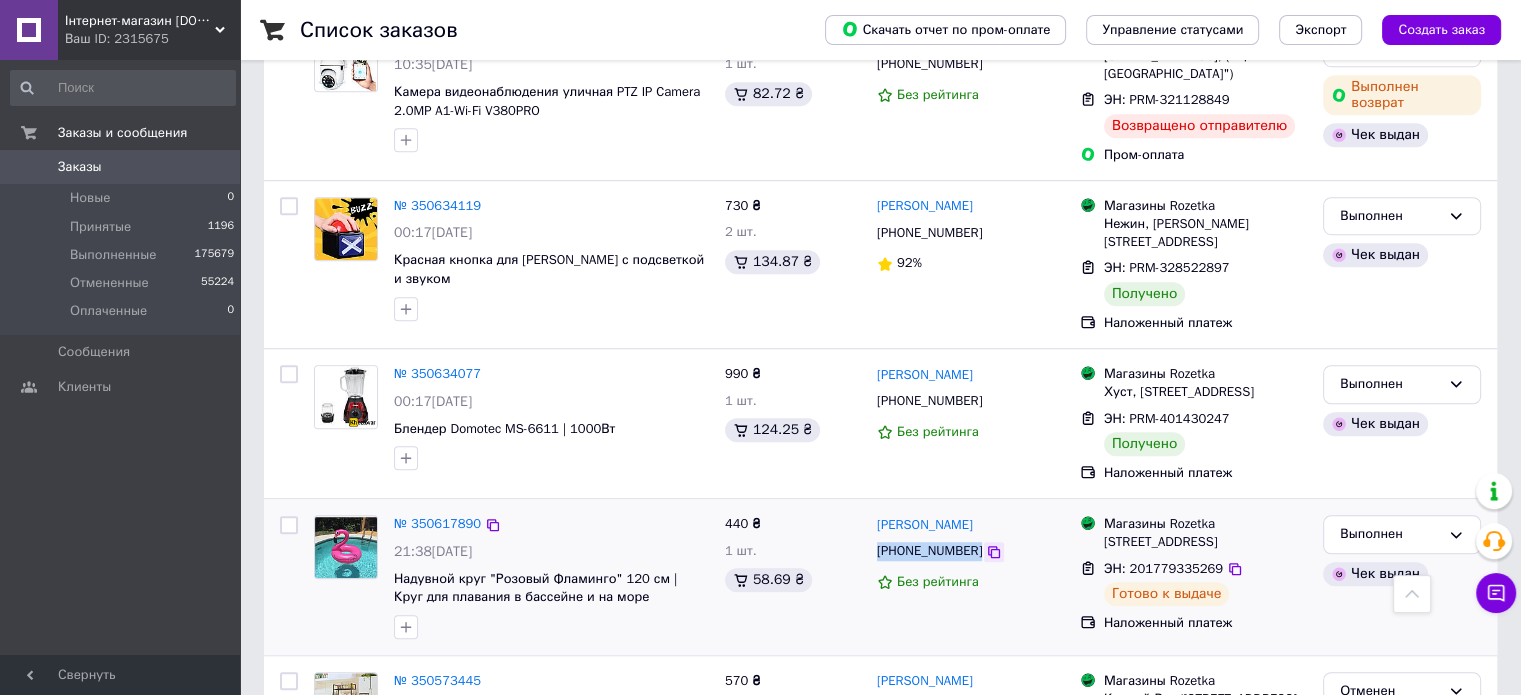 drag, startPoint x: 874, startPoint y: 519, endPoint x: 971, endPoint y: 522, distance: 97.04638 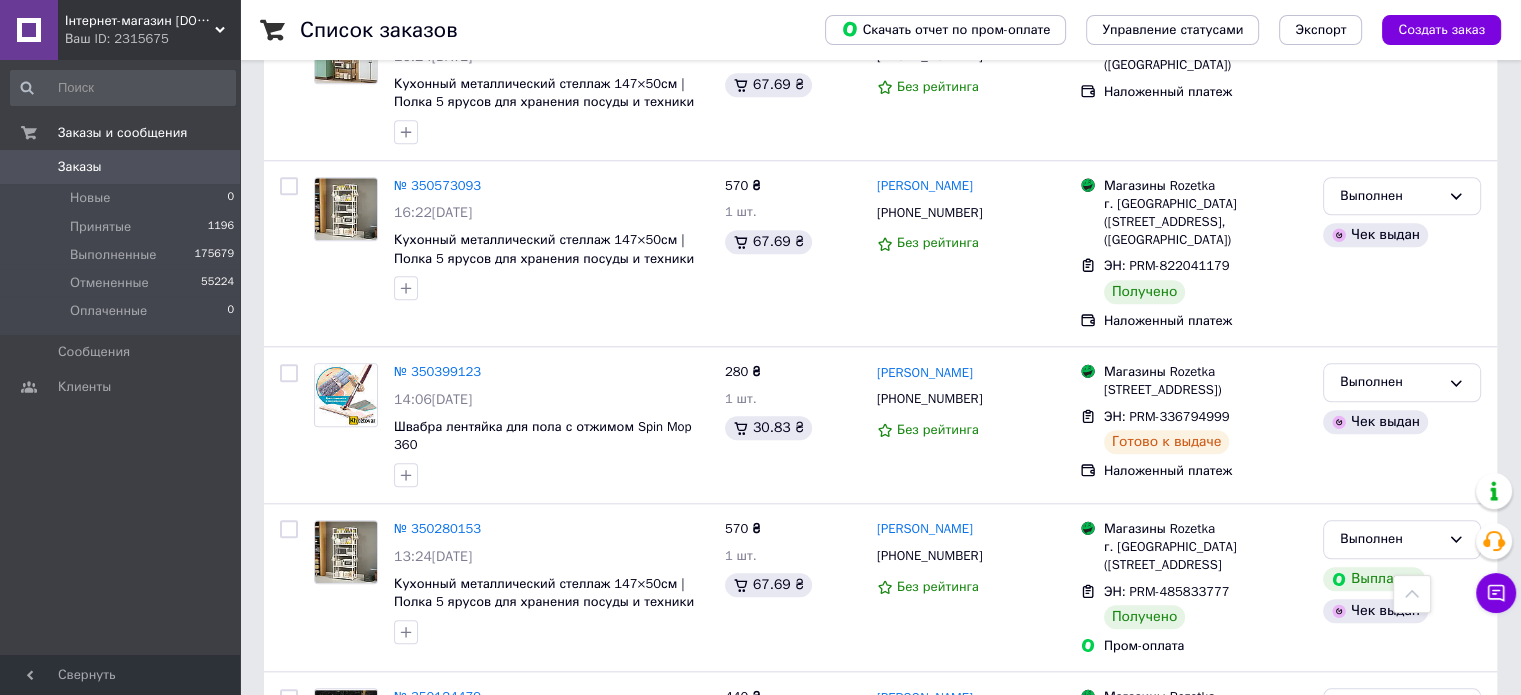 scroll, scrollTop: 2000, scrollLeft: 0, axis: vertical 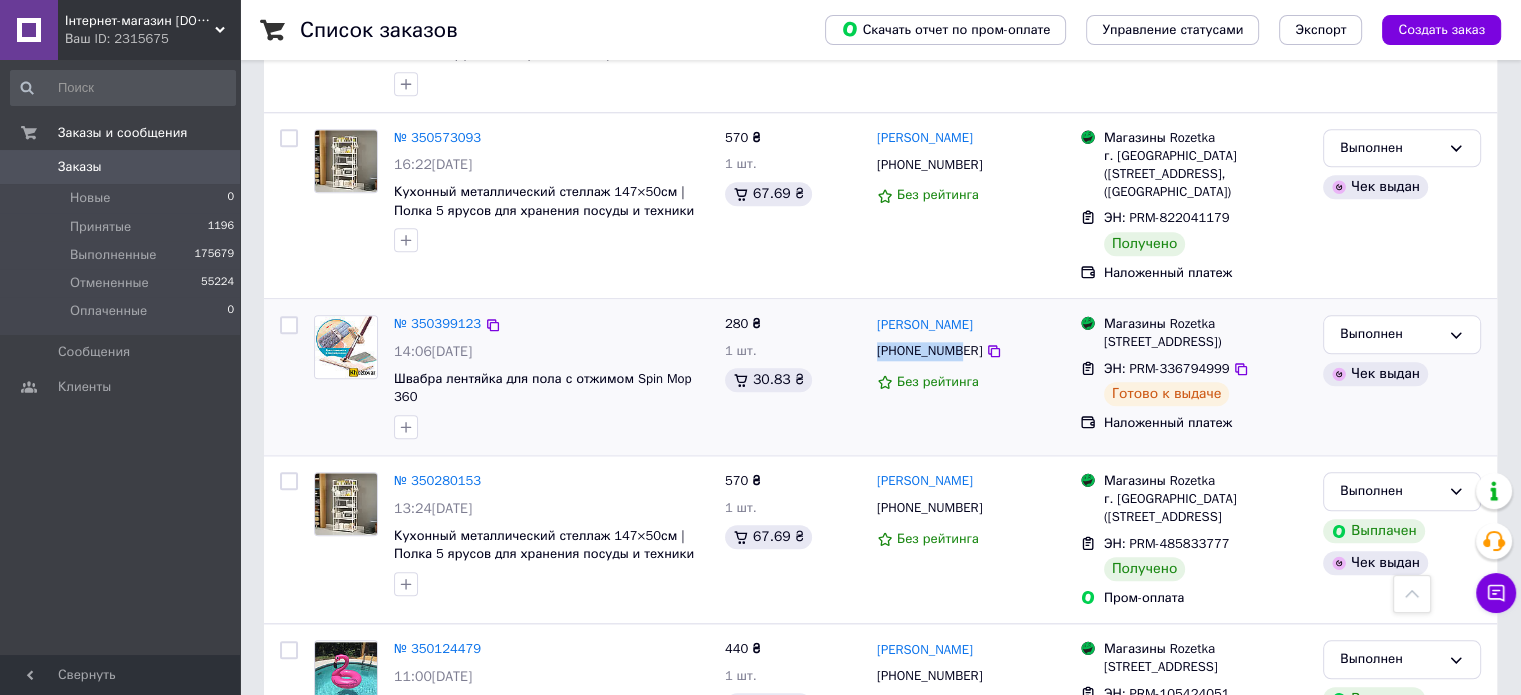 drag, startPoint x: 872, startPoint y: 331, endPoint x: 957, endPoint y: 341, distance: 85.58621 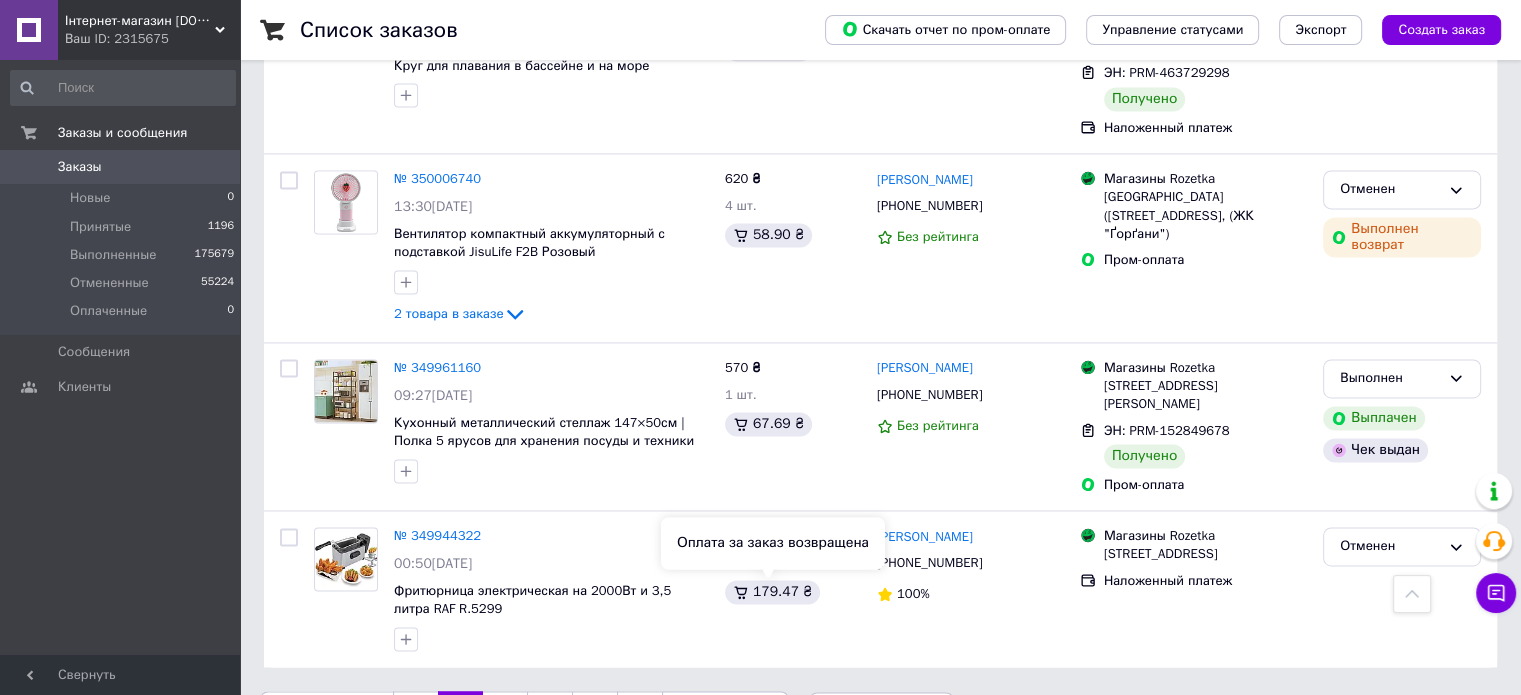 scroll, scrollTop: 3028, scrollLeft: 0, axis: vertical 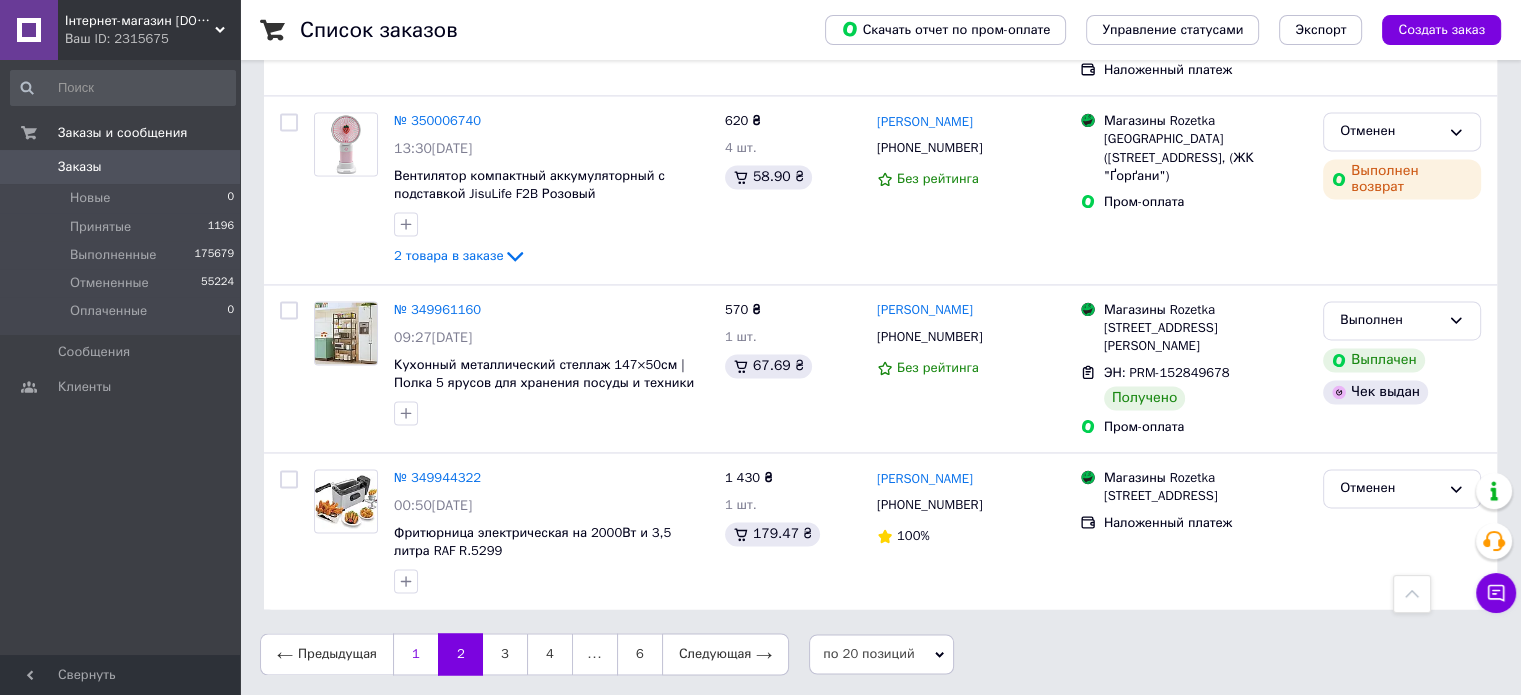 click on "1" at bounding box center [415, 654] 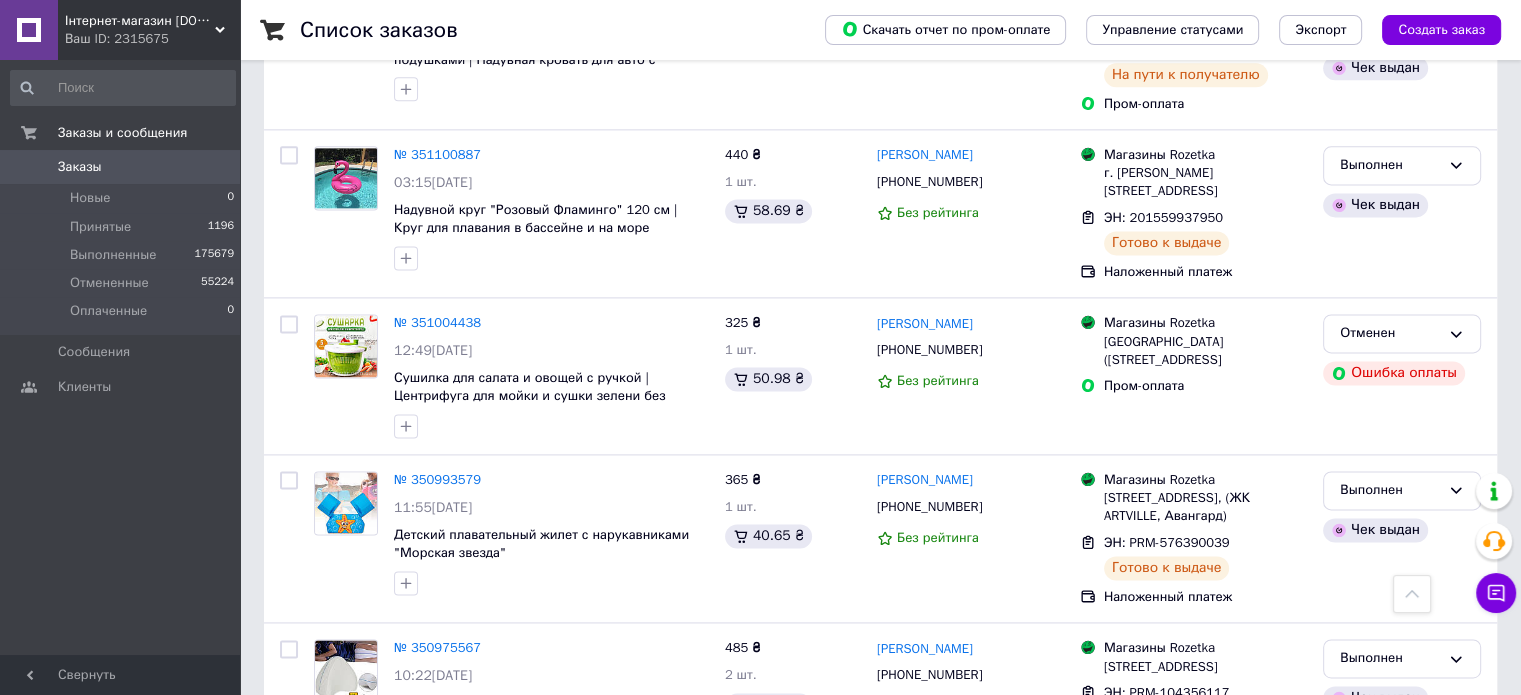 scroll, scrollTop: 2900, scrollLeft: 0, axis: vertical 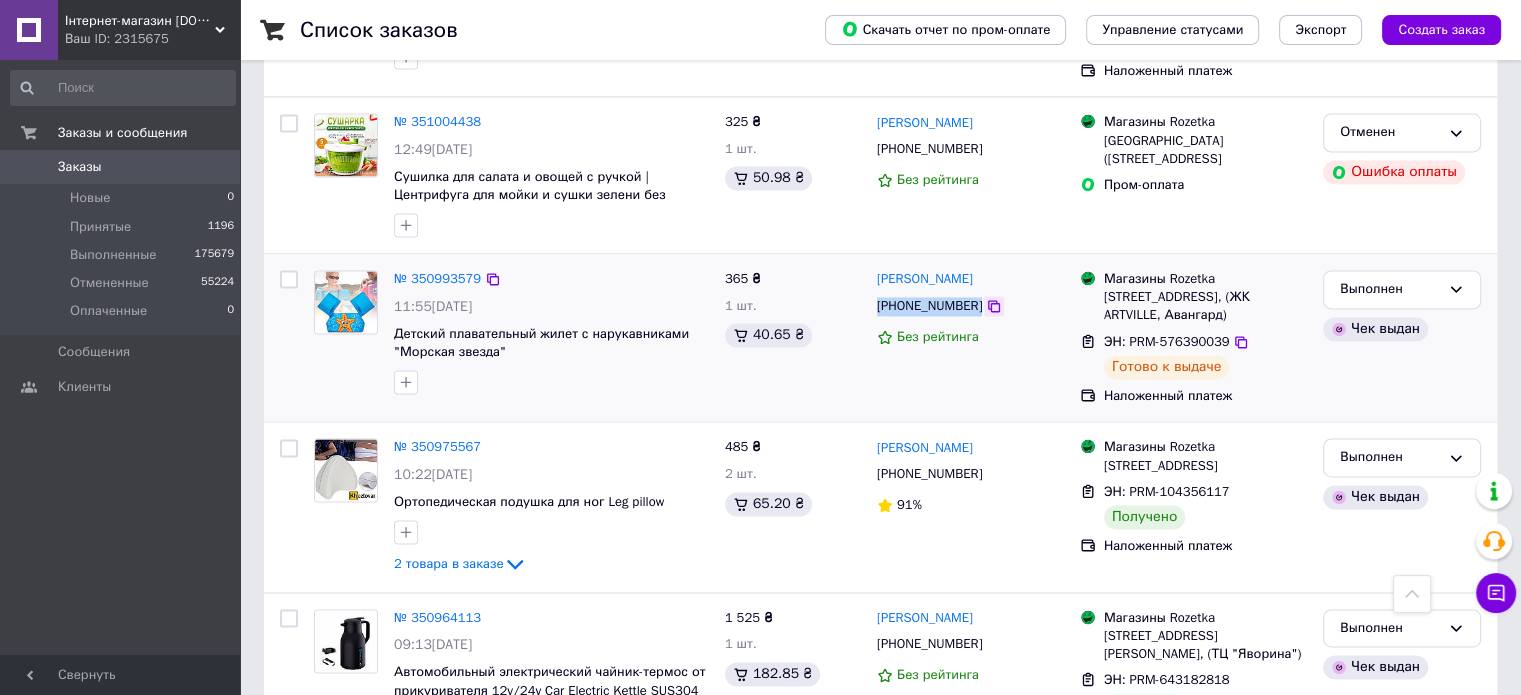 drag, startPoint x: 872, startPoint y: 283, endPoint x: 972, endPoint y: 288, distance: 100.12492 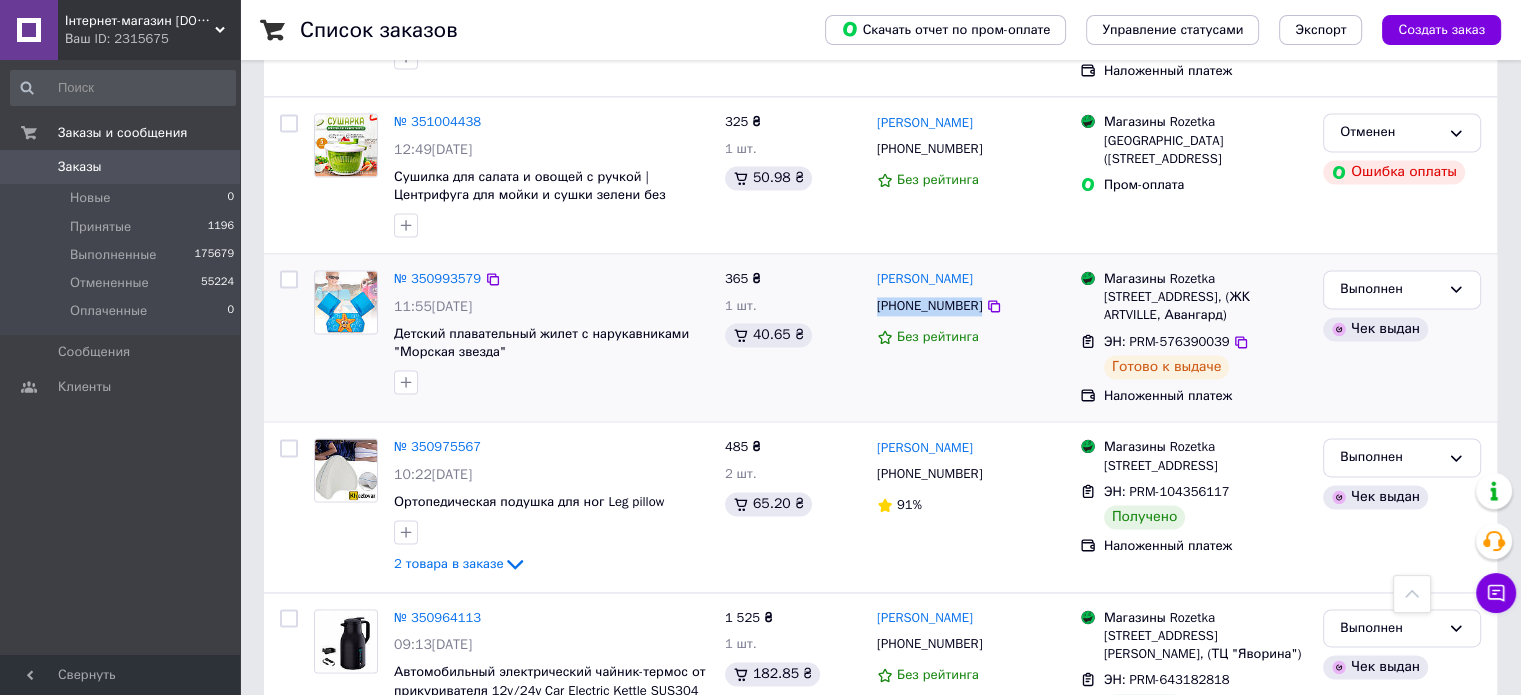 copy on "[PHONE_NUMBER]" 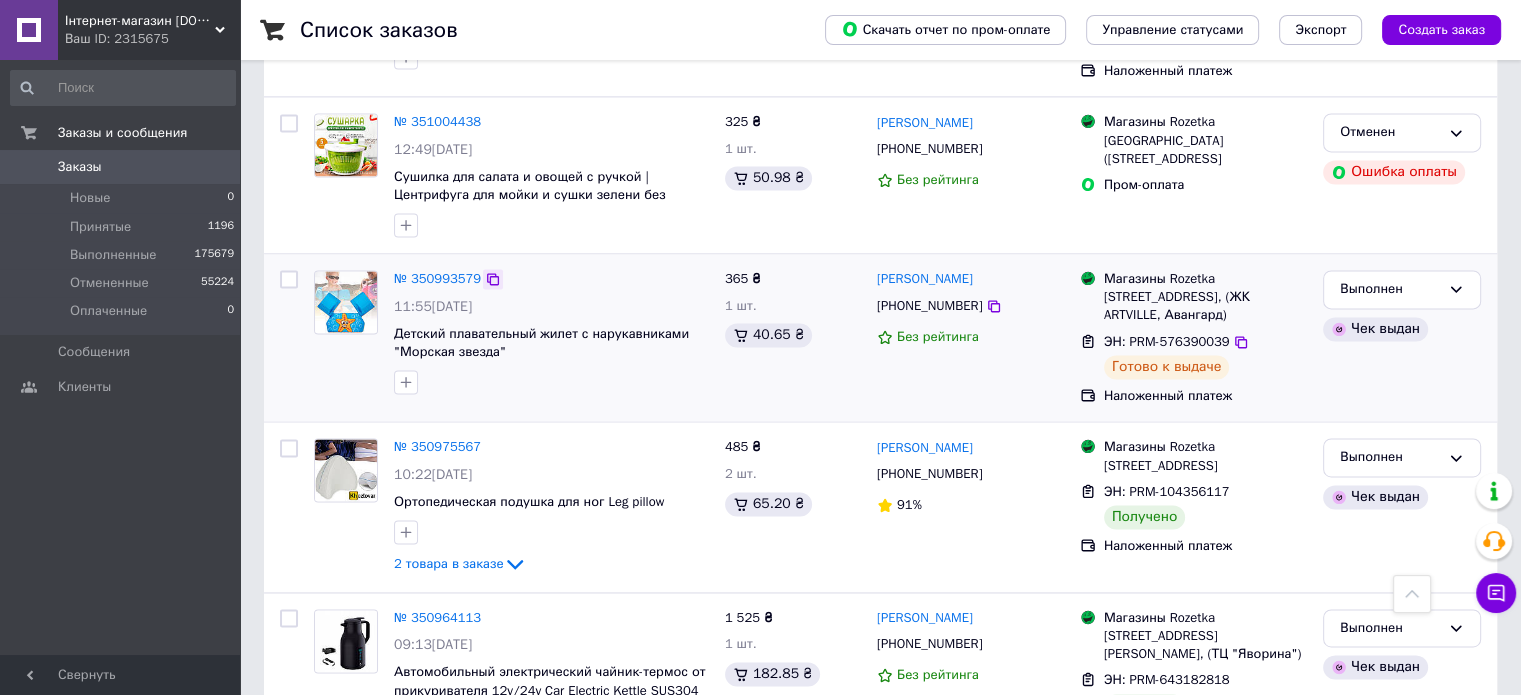 click 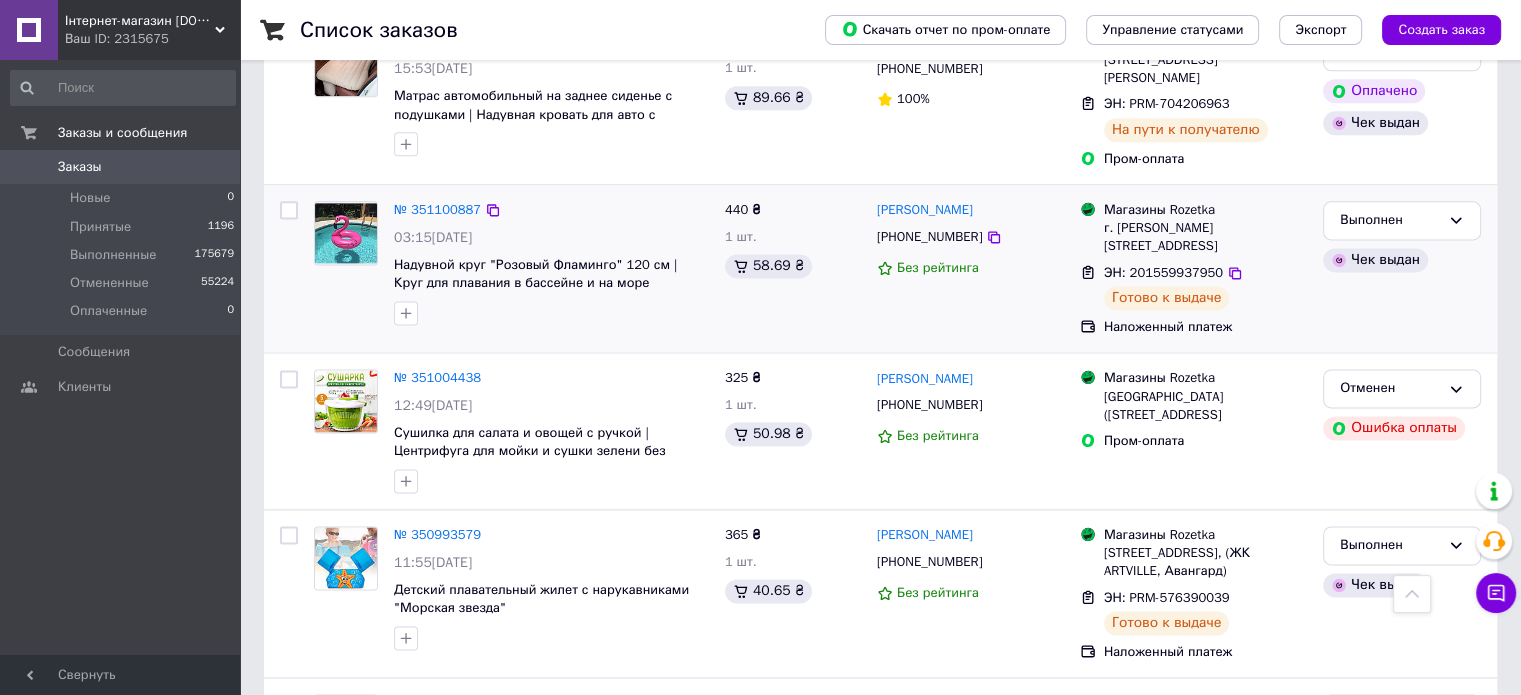 scroll, scrollTop: 2528, scrollLeft: 0, axis: vertical 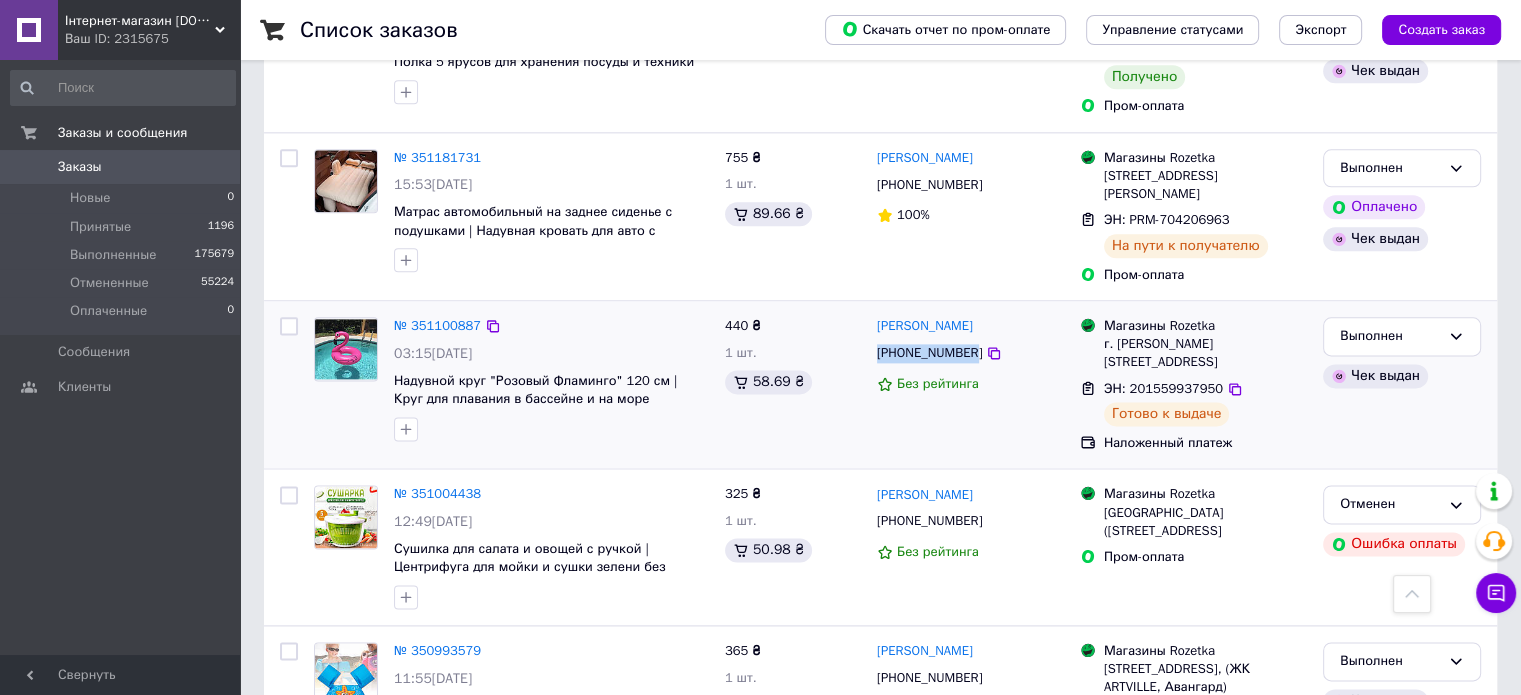 drag, startPoint x: 869, startPoint y: 330, endPoint x: 967, endPoint y: 334, distance: 98.0816 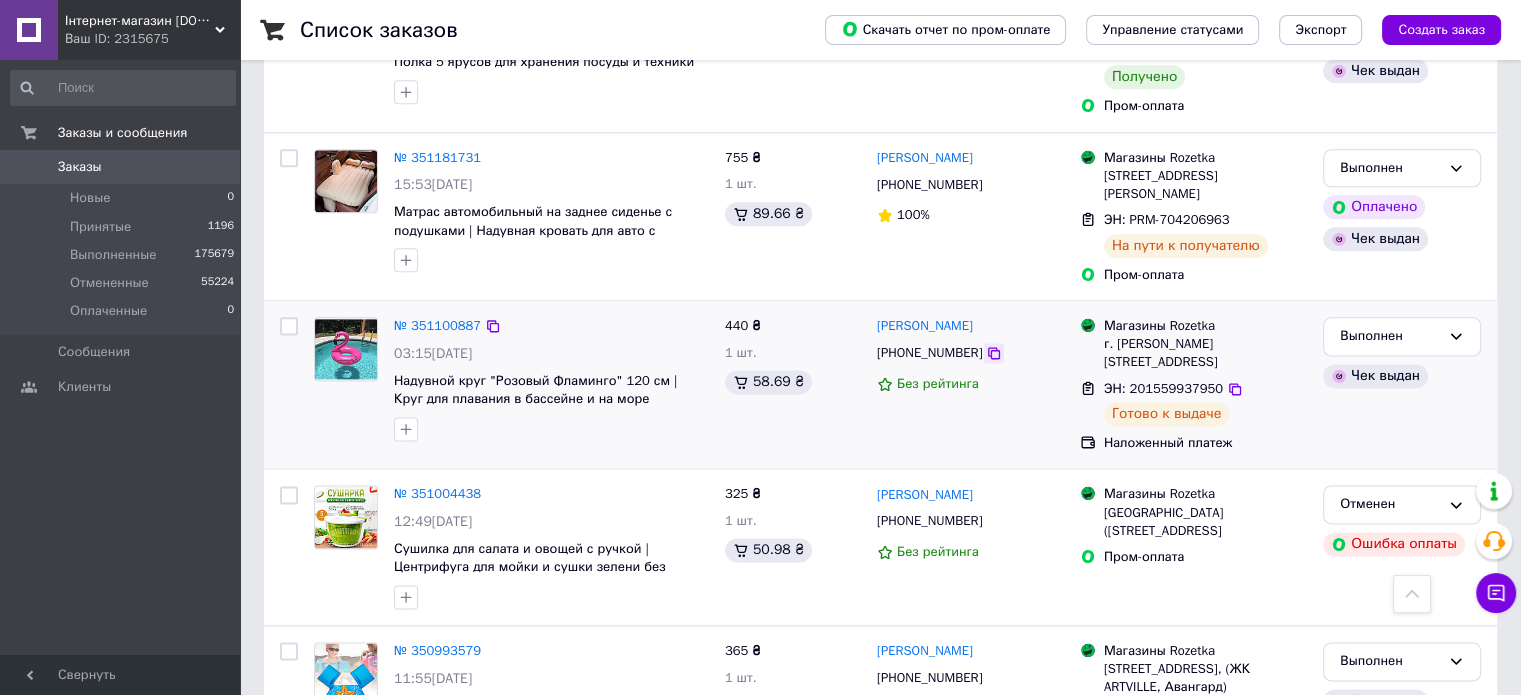 click 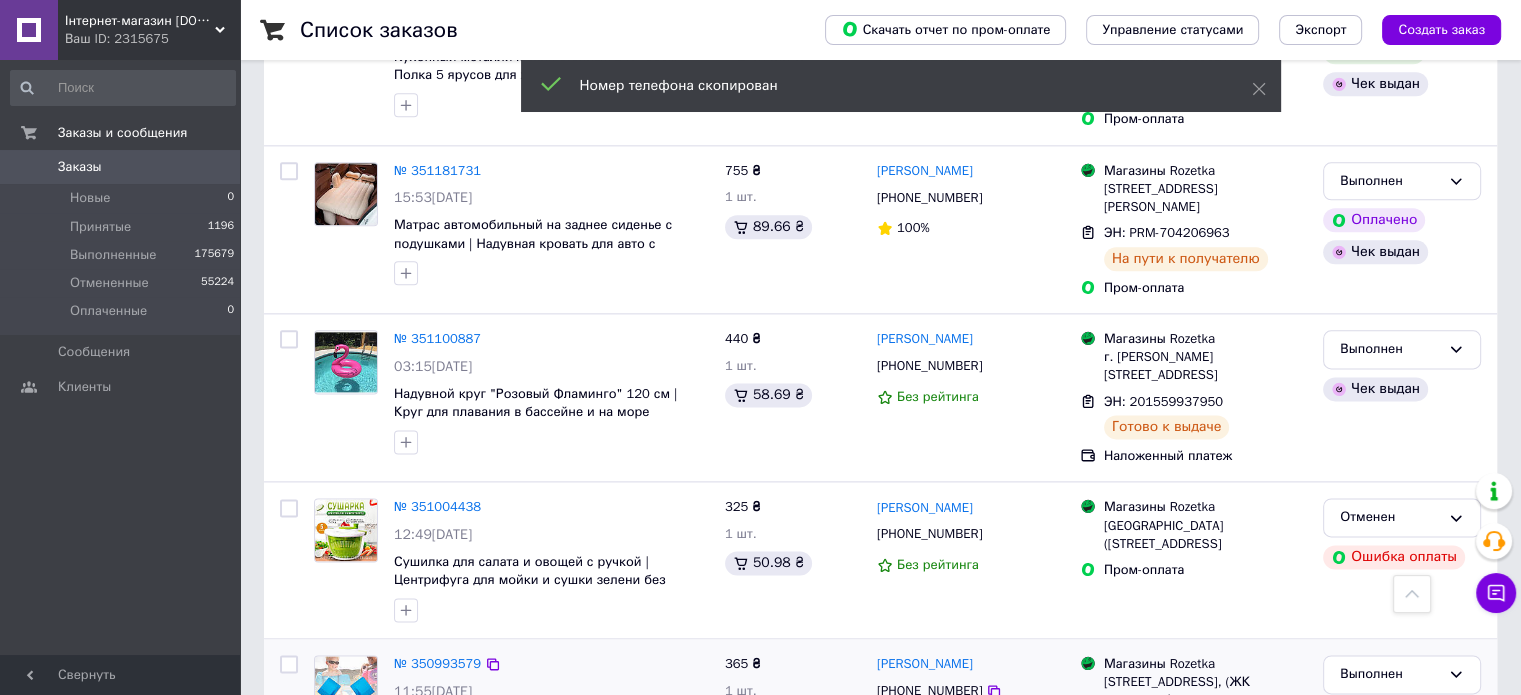 scroll, scrollTop: 2328, scrollLeft: 0, axis: vertical 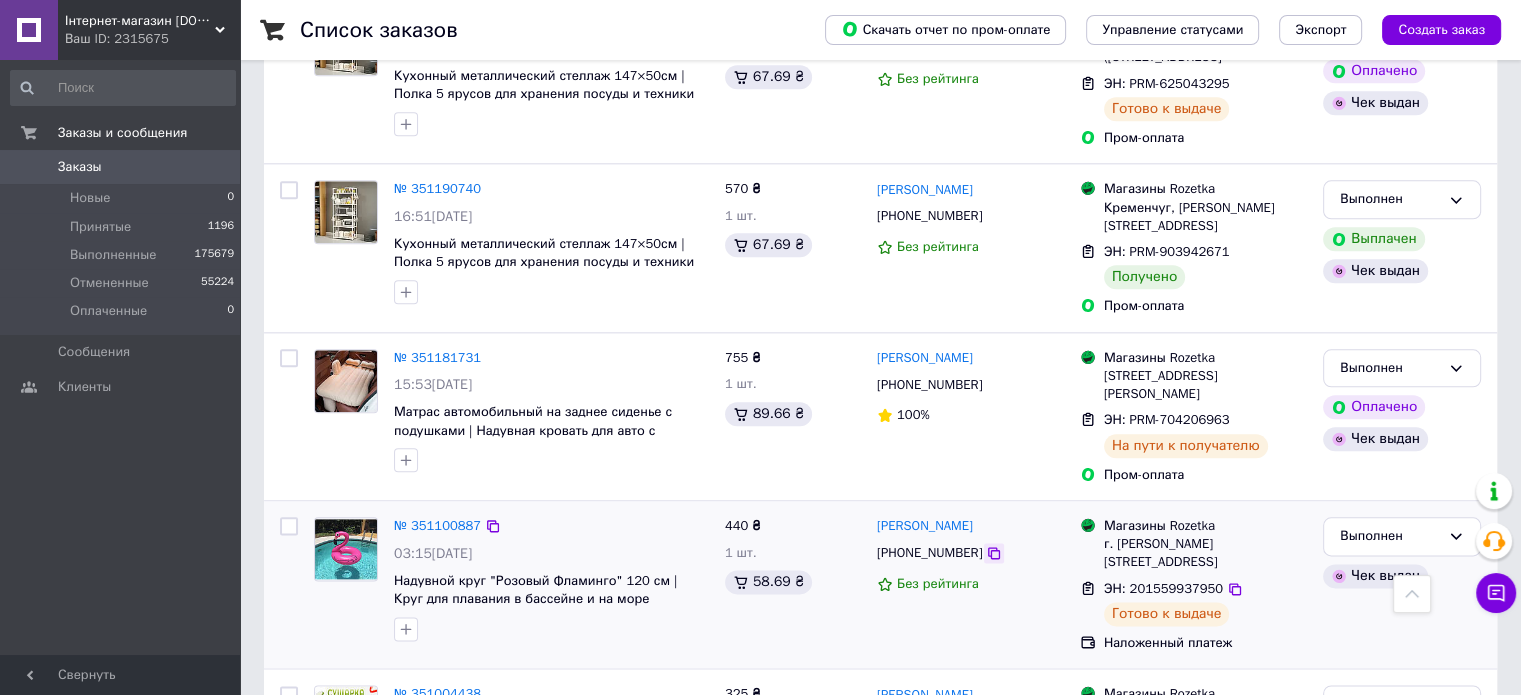 click 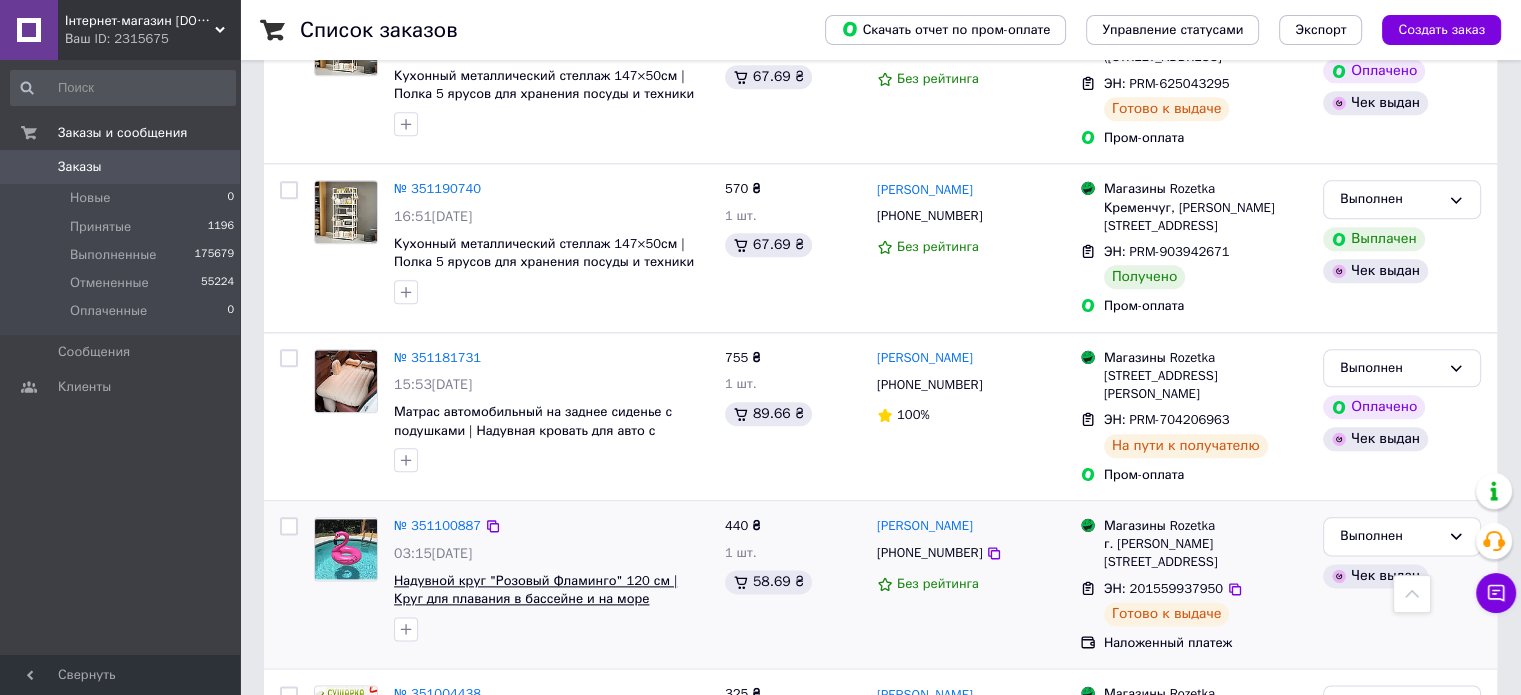 click on "Надувной круг "Розовый Фламинго" 120 см | Круг для плавания в бассейне и на море" at bounding box center (535, 590) 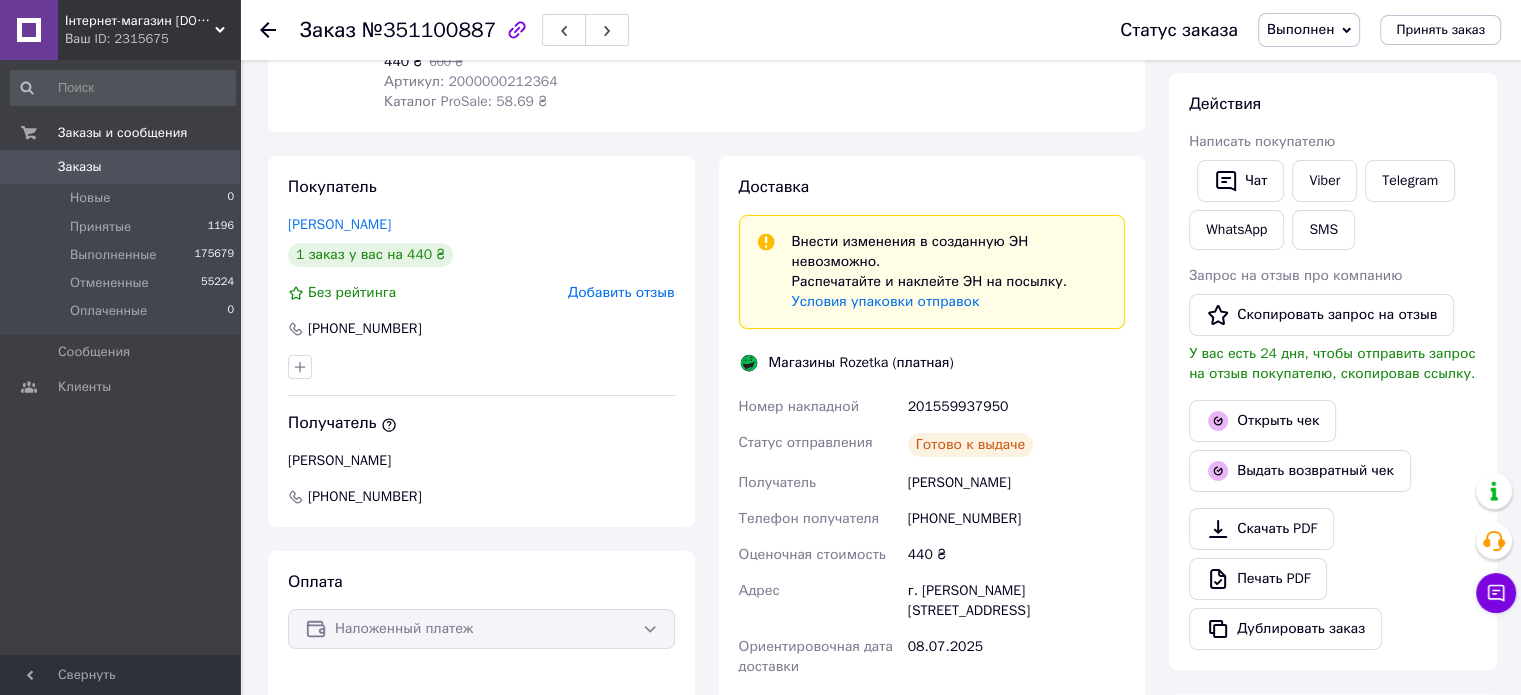 scroll, scrollTop: 15, scrollLeft: 0, axis: vertical 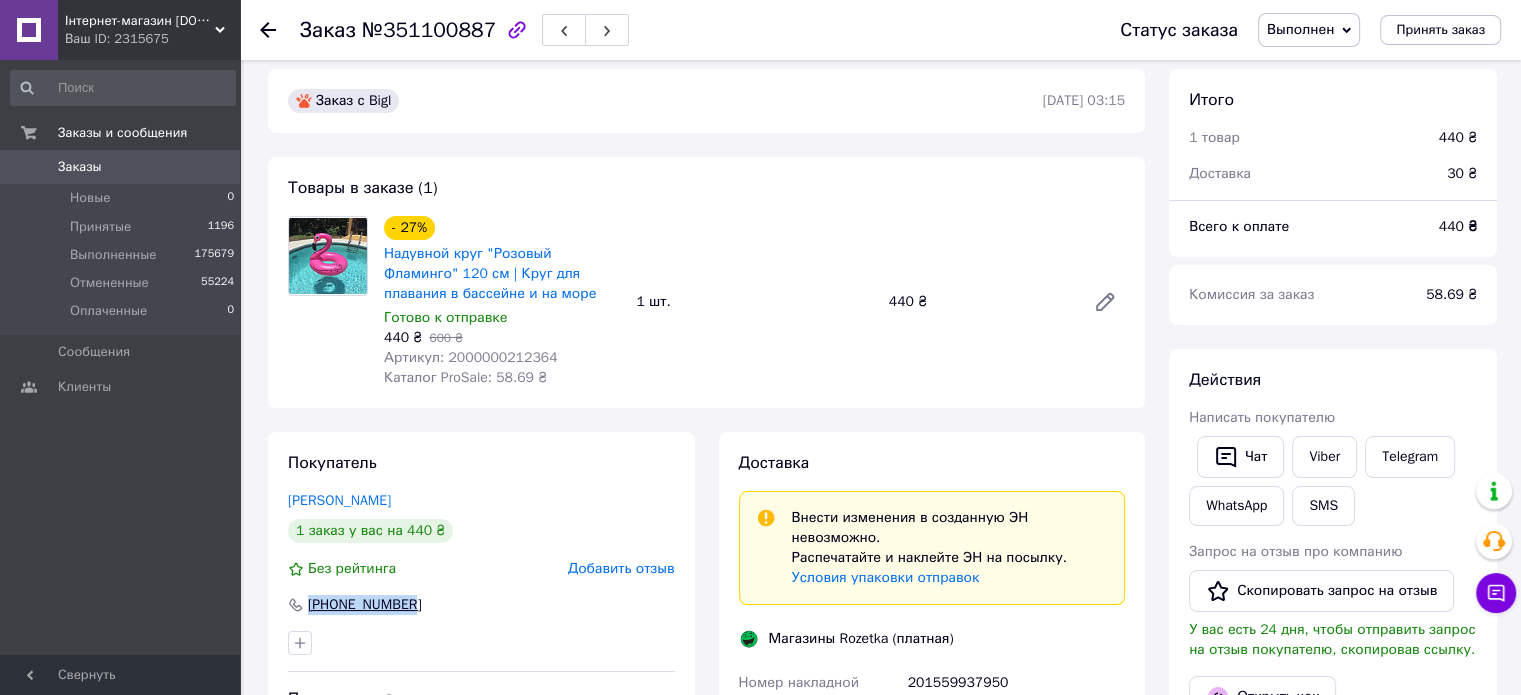 drag, startPoint x: 416, startPoint y: 607, endPoint x: 300, endPoint y: 607, distance: 116 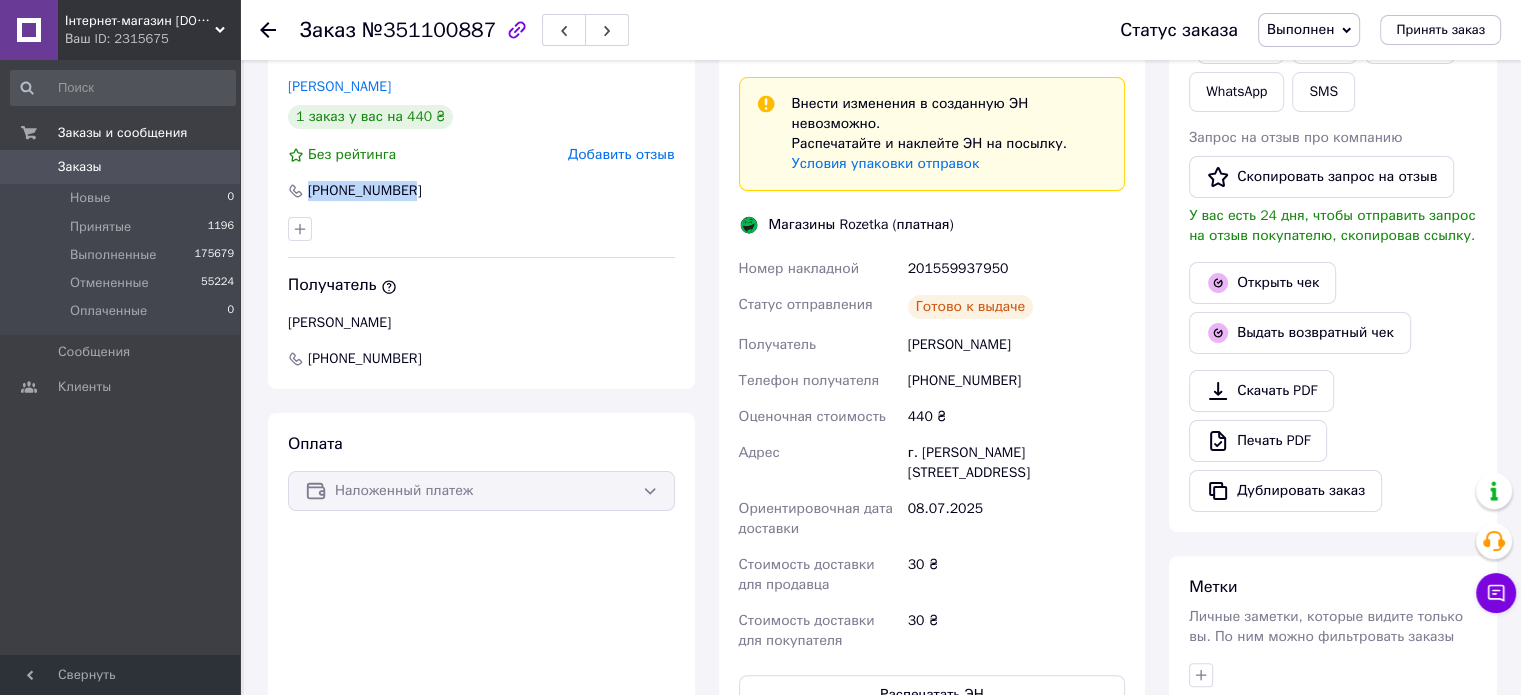 scroll, scrollTop: 615, scrollLeft: 0, axis: vertical 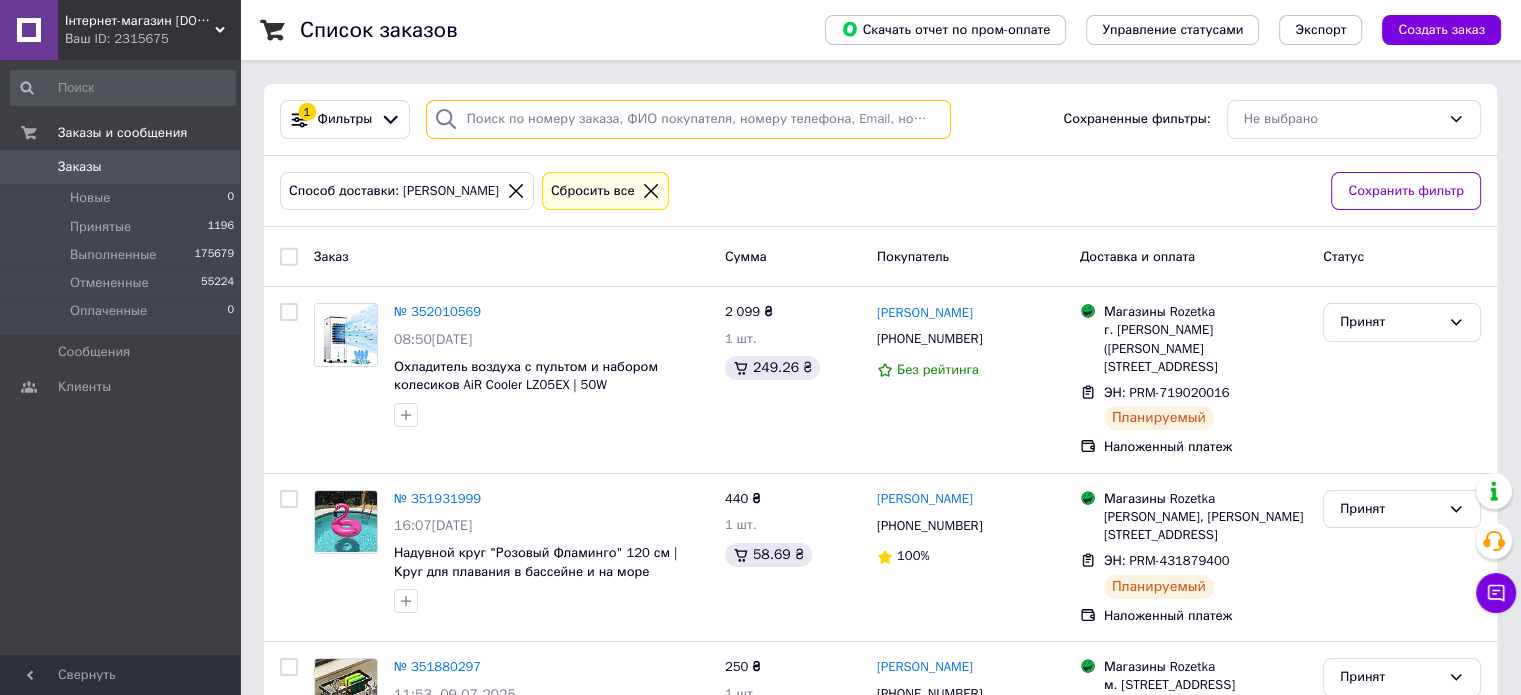 click at bounding box center (688, 119) 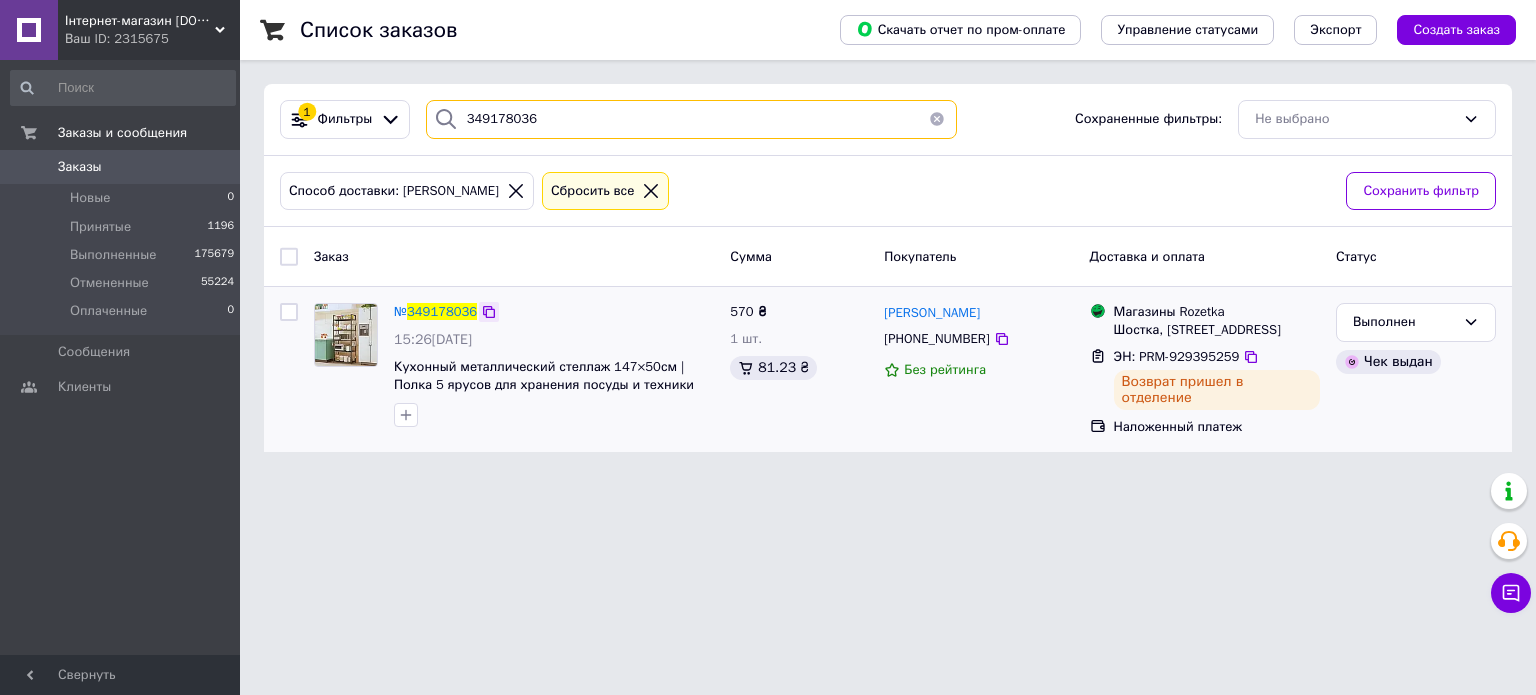 type on "349178036" 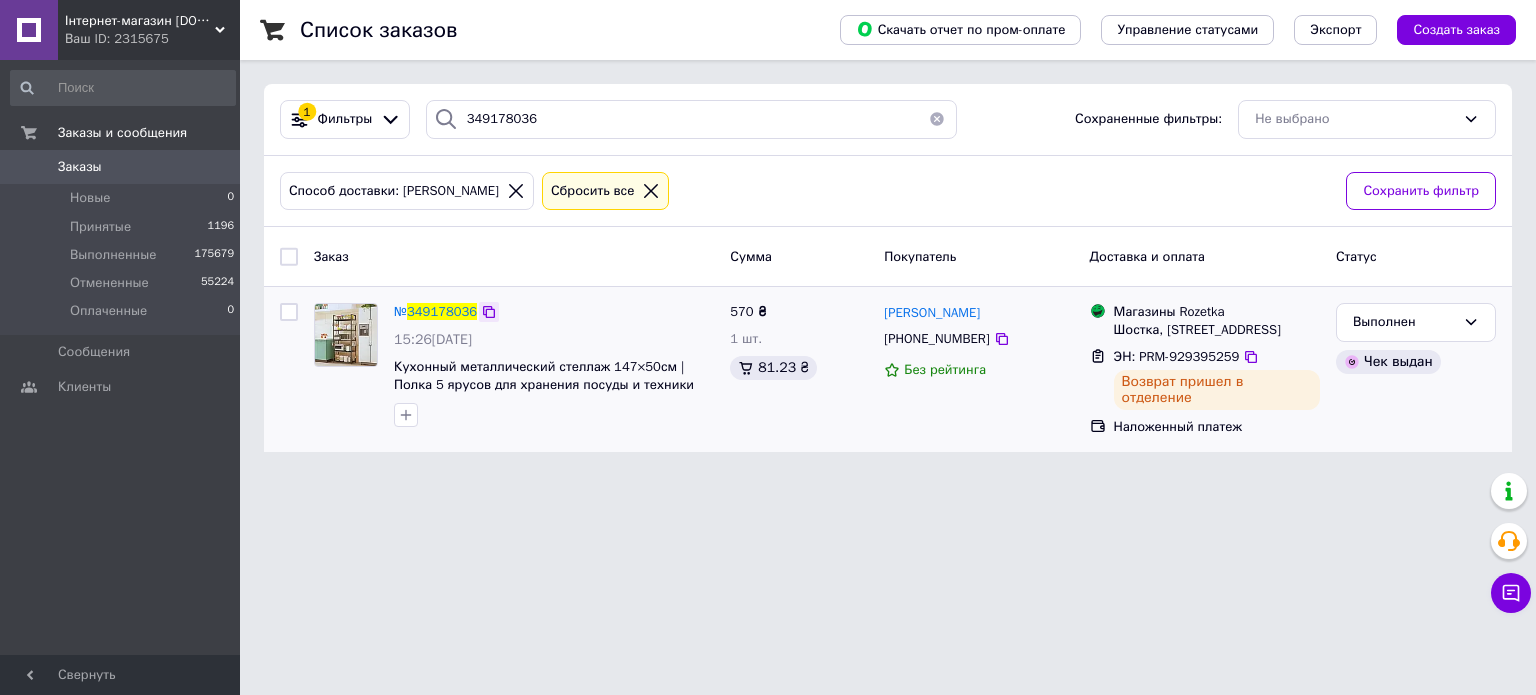 click 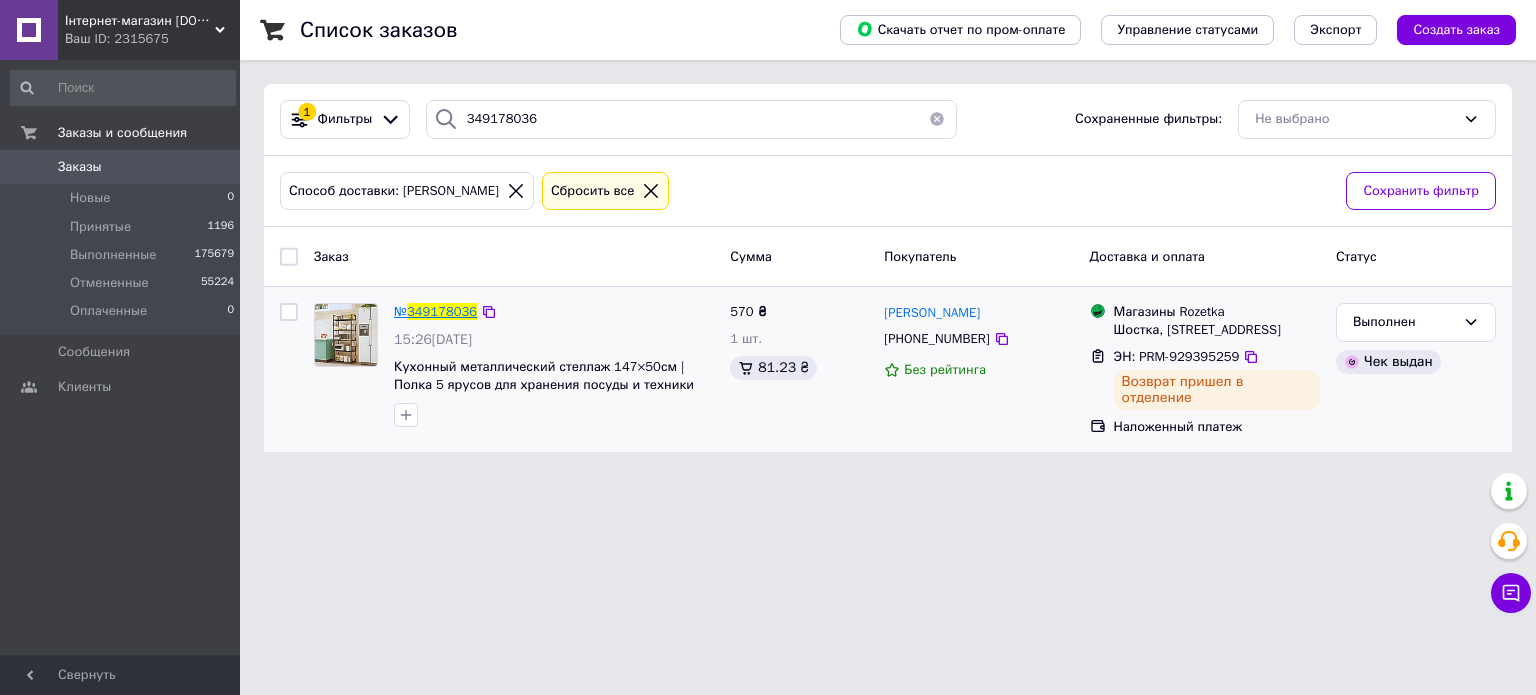 click on "349178036" at bounding box center [442, 311] 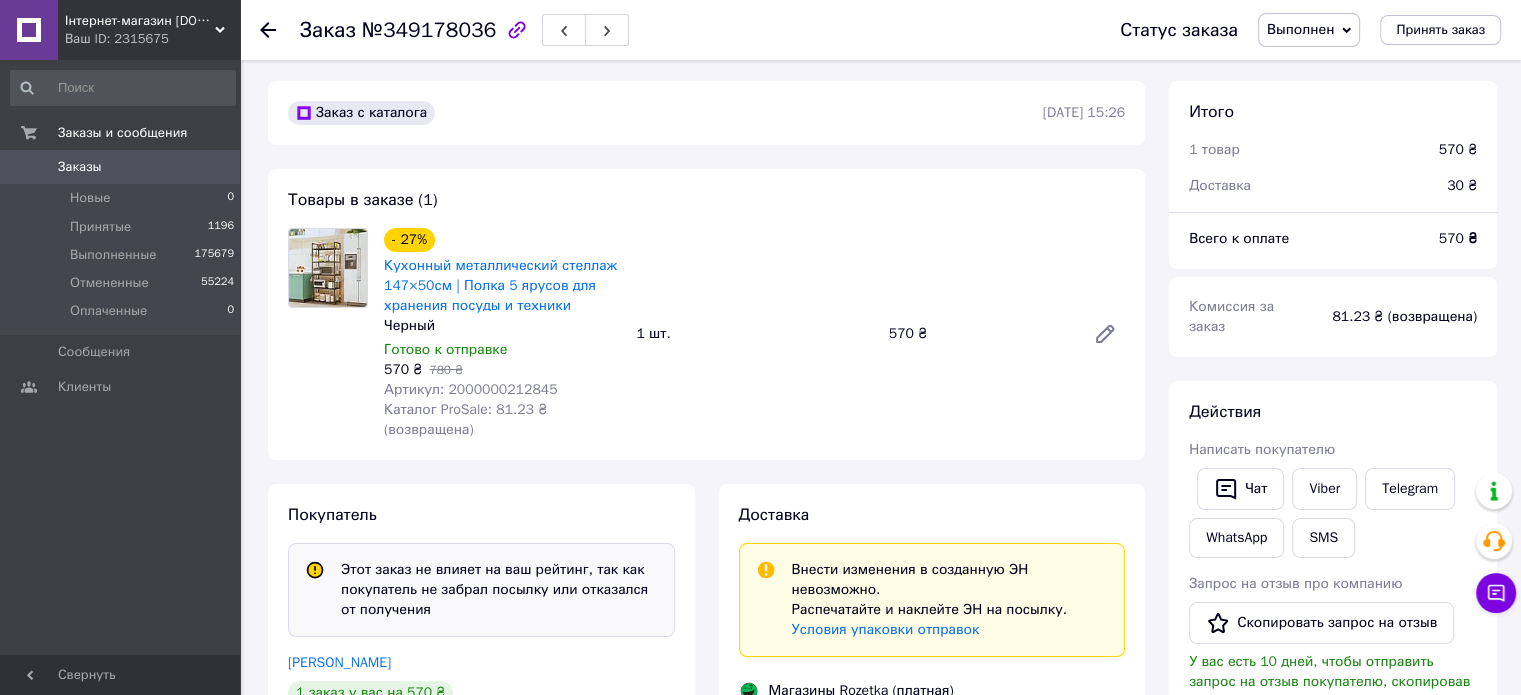scroll, scrollTop: 0, scrollLeft: 0, axis: both 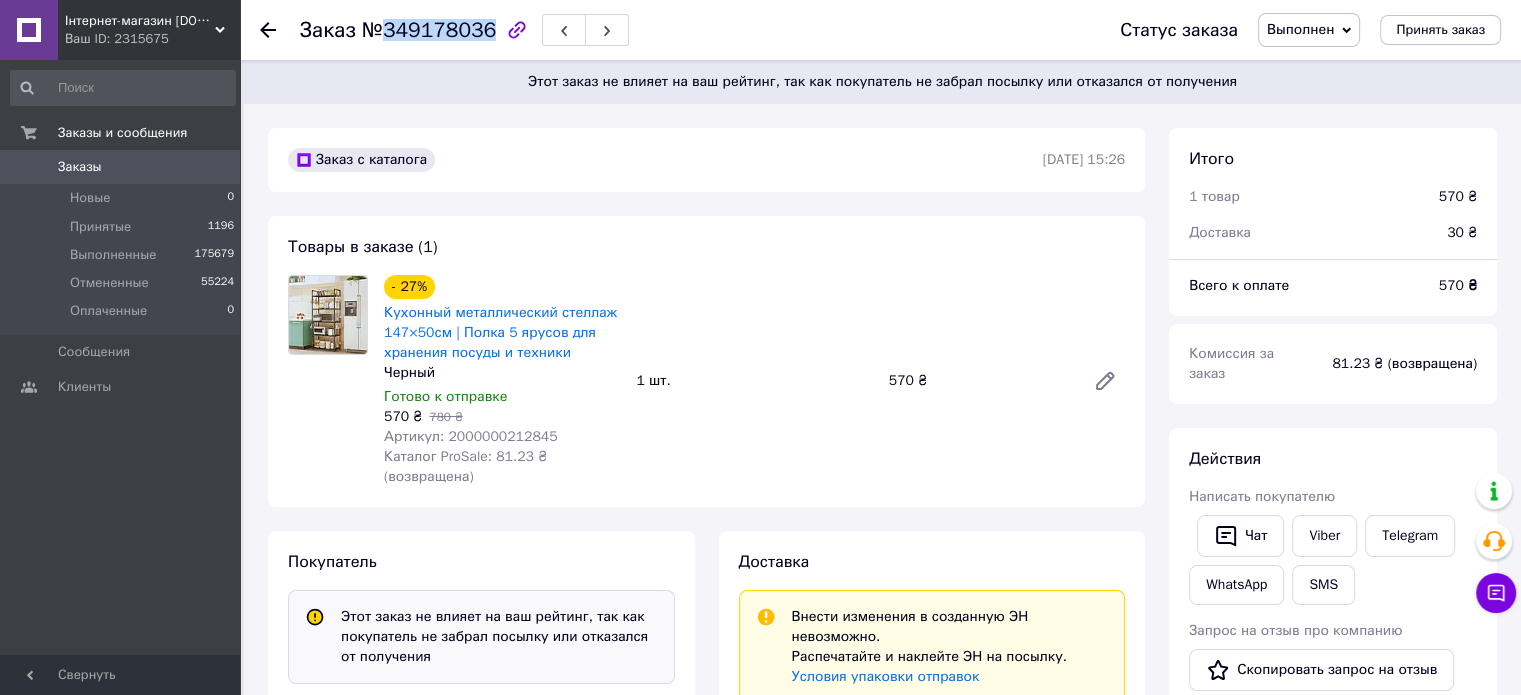 drag, startPoint x: 380, startPoint y: 29, endPoint x: 478, endPoint y: 31, distance: 98.02041 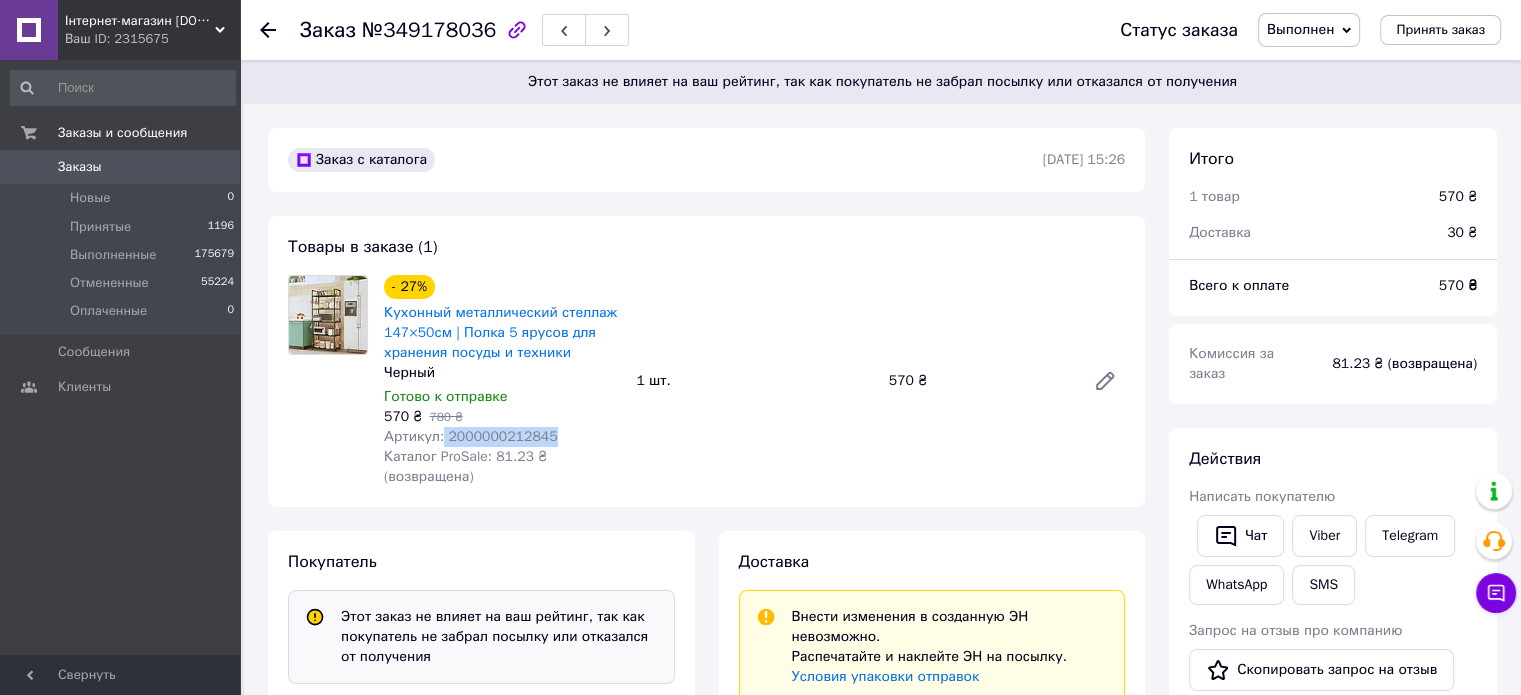 drag, startPoint x: 439, startPoint y: 437, endPoint x: 566, endPoint y: 433, distance: 127.06297 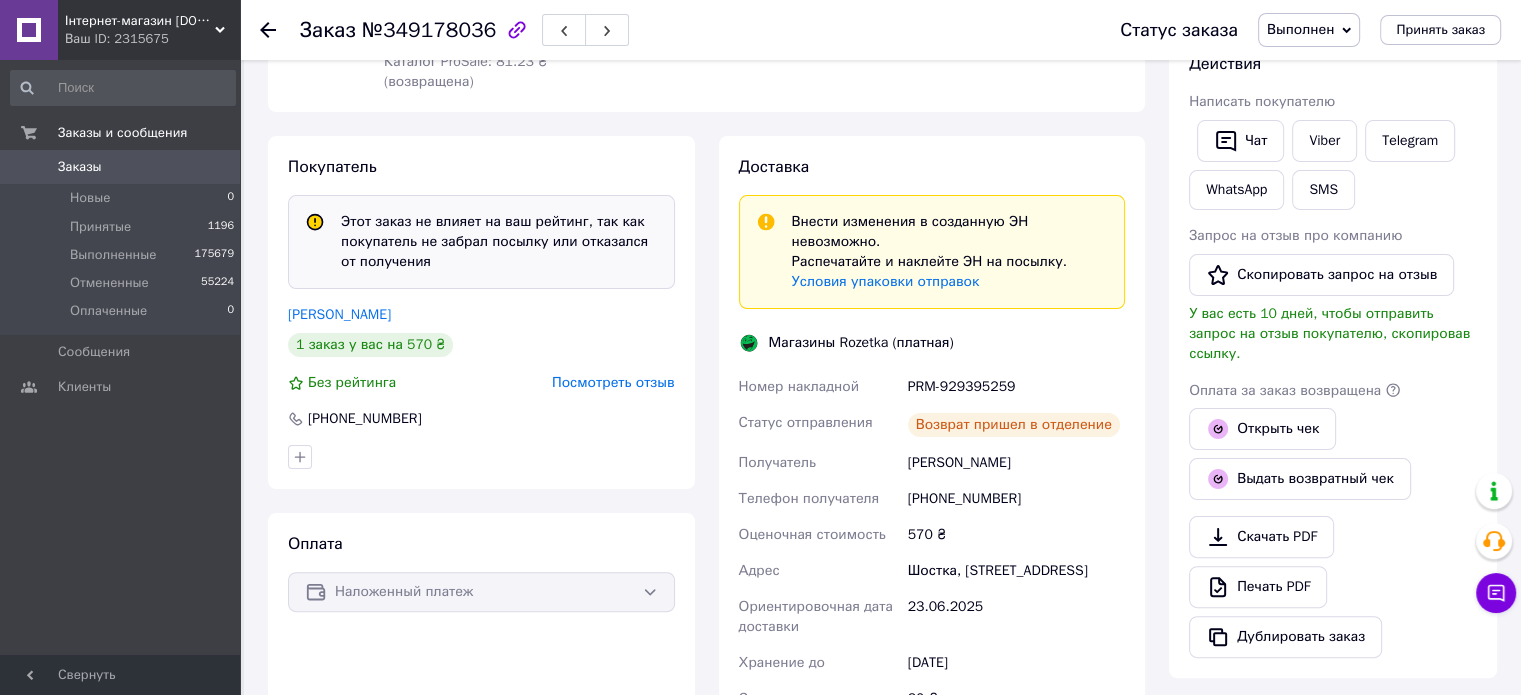 scroll, scrollTop: 400, scrollLeft: 0, axis: vertical 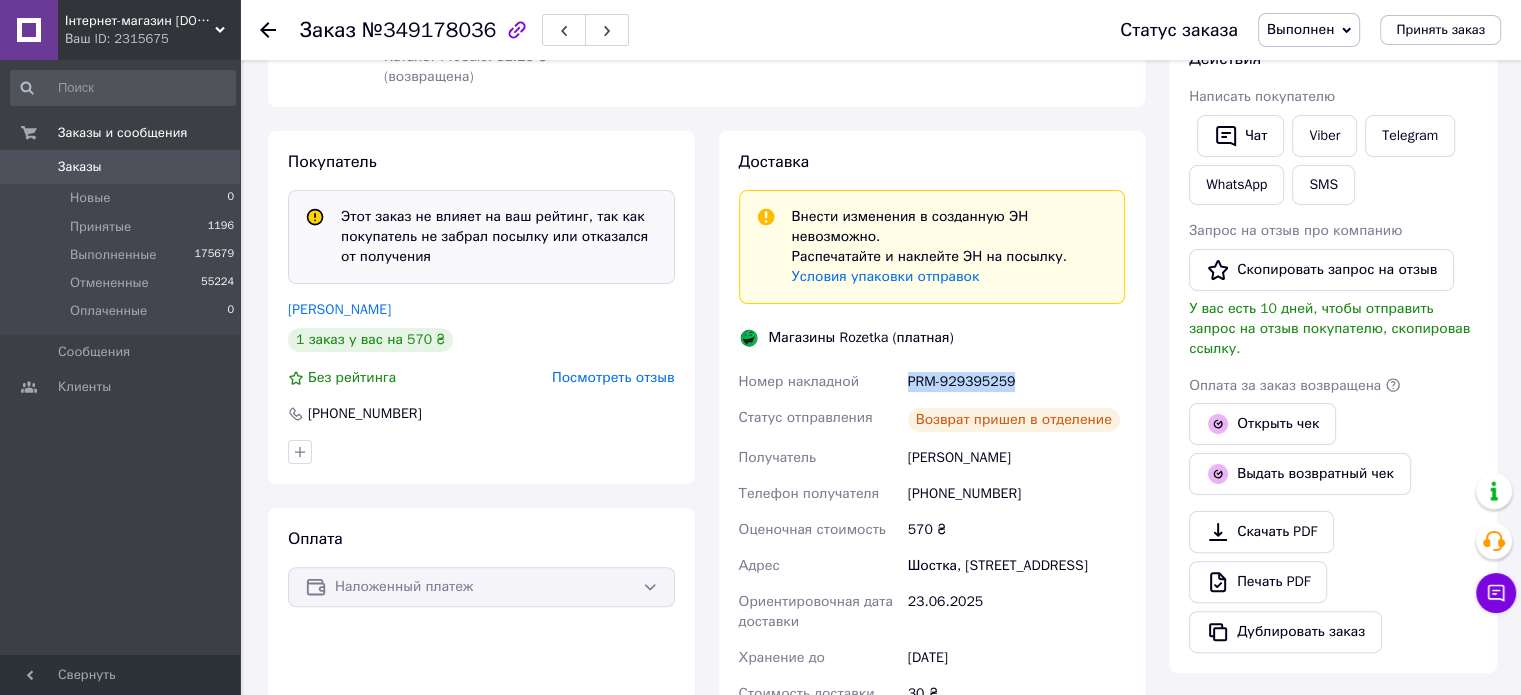 drag, startPoint x: 907, startPoint y: 379, endPoint x: 1051, endPoint y: 396, distance: 145 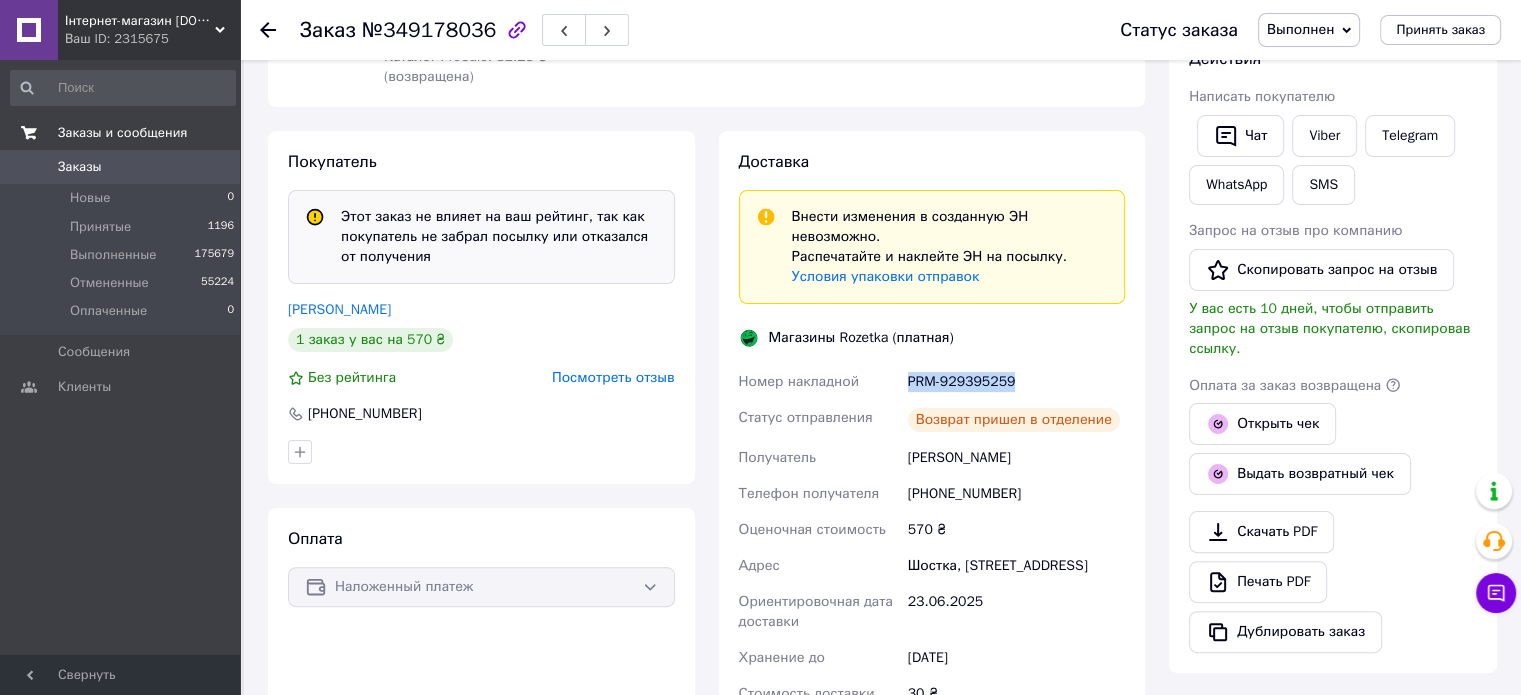 click on "Заказы и сообщения" at bounding box center (122, 133) 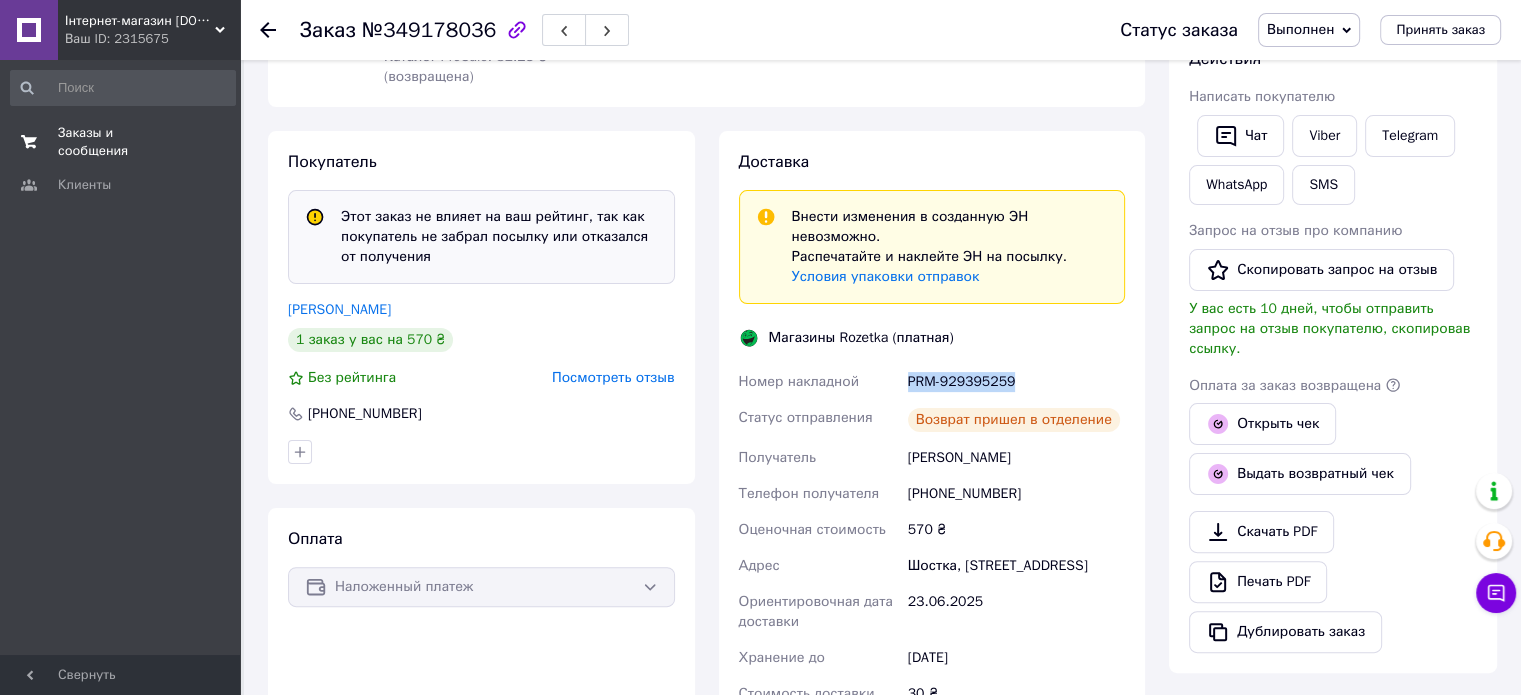 click on "Заказы и сообщения" at bounding box center [121, 142] 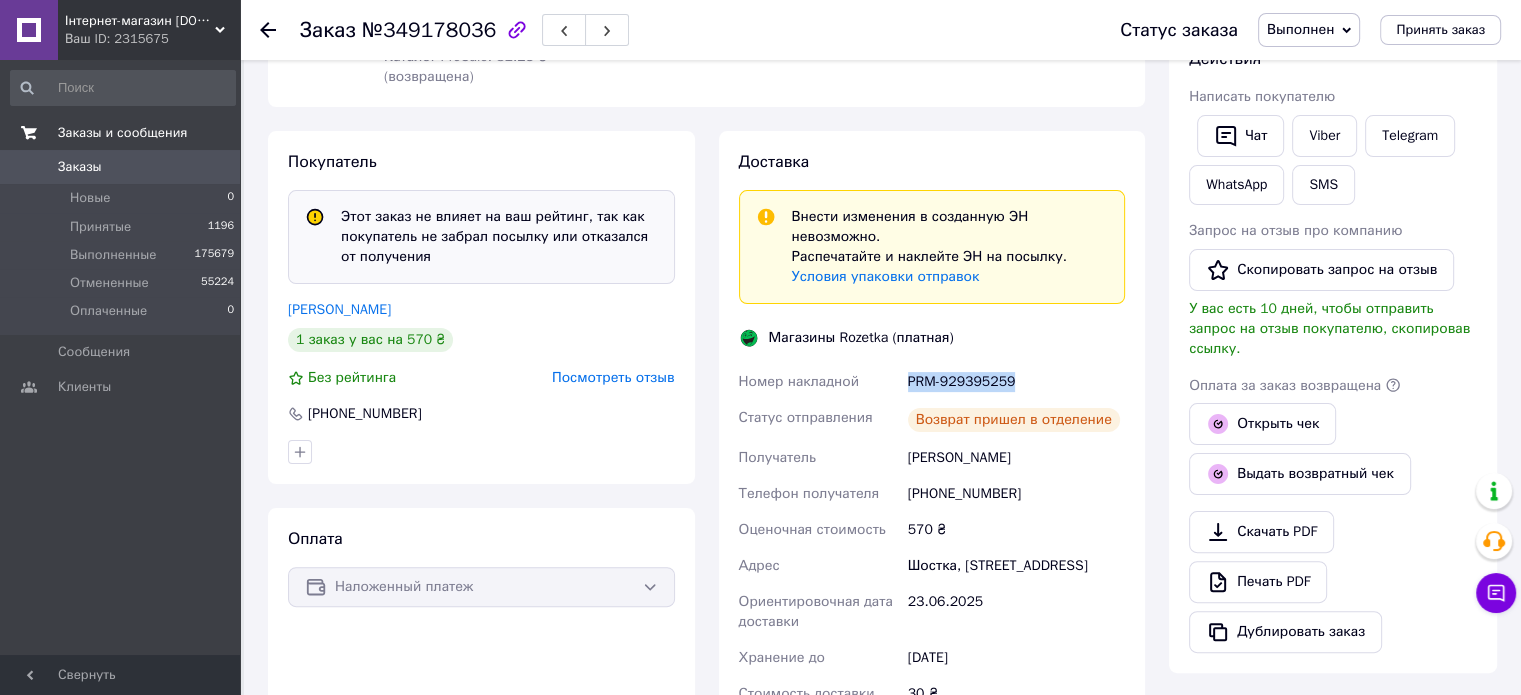 click on "Заказы и сообщения" at bounding box center [122, 133] 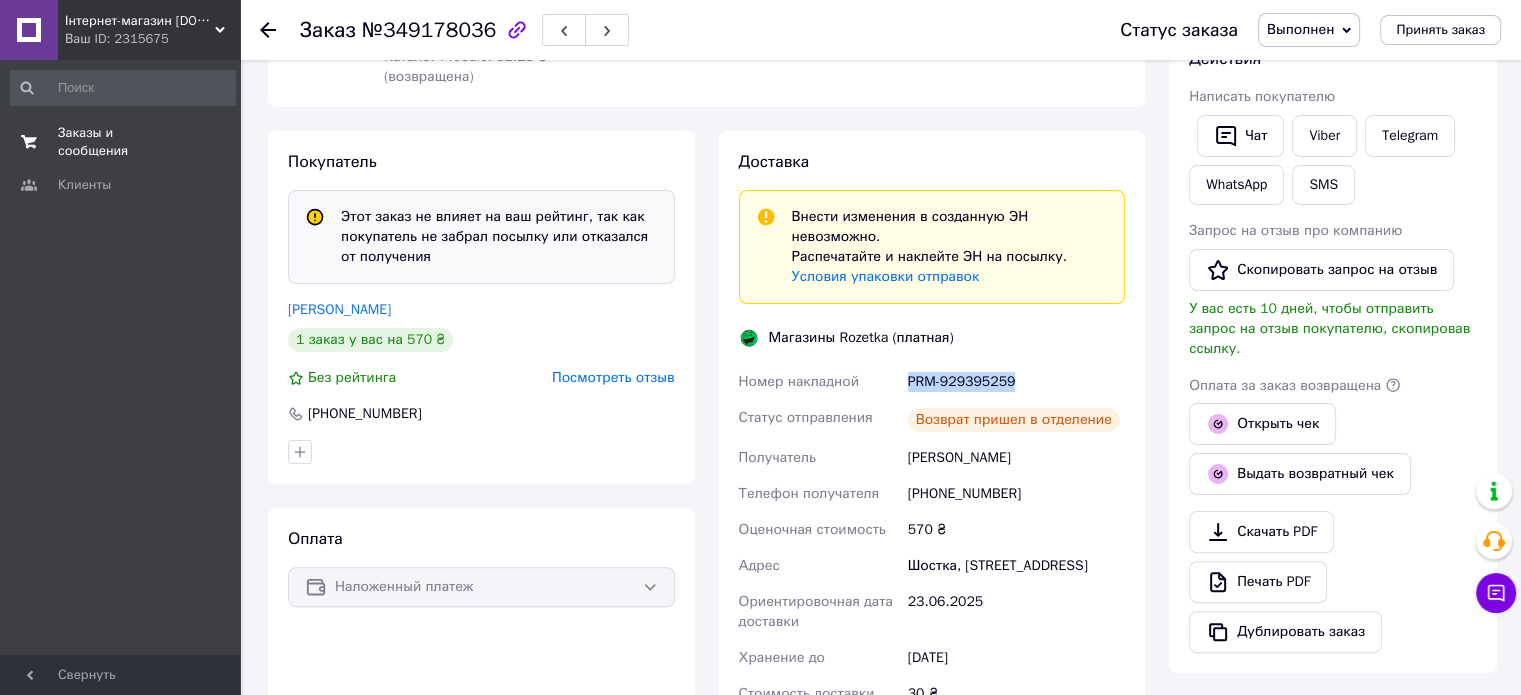click on "Заказы и сообщения" at bounding box center (121, 142) 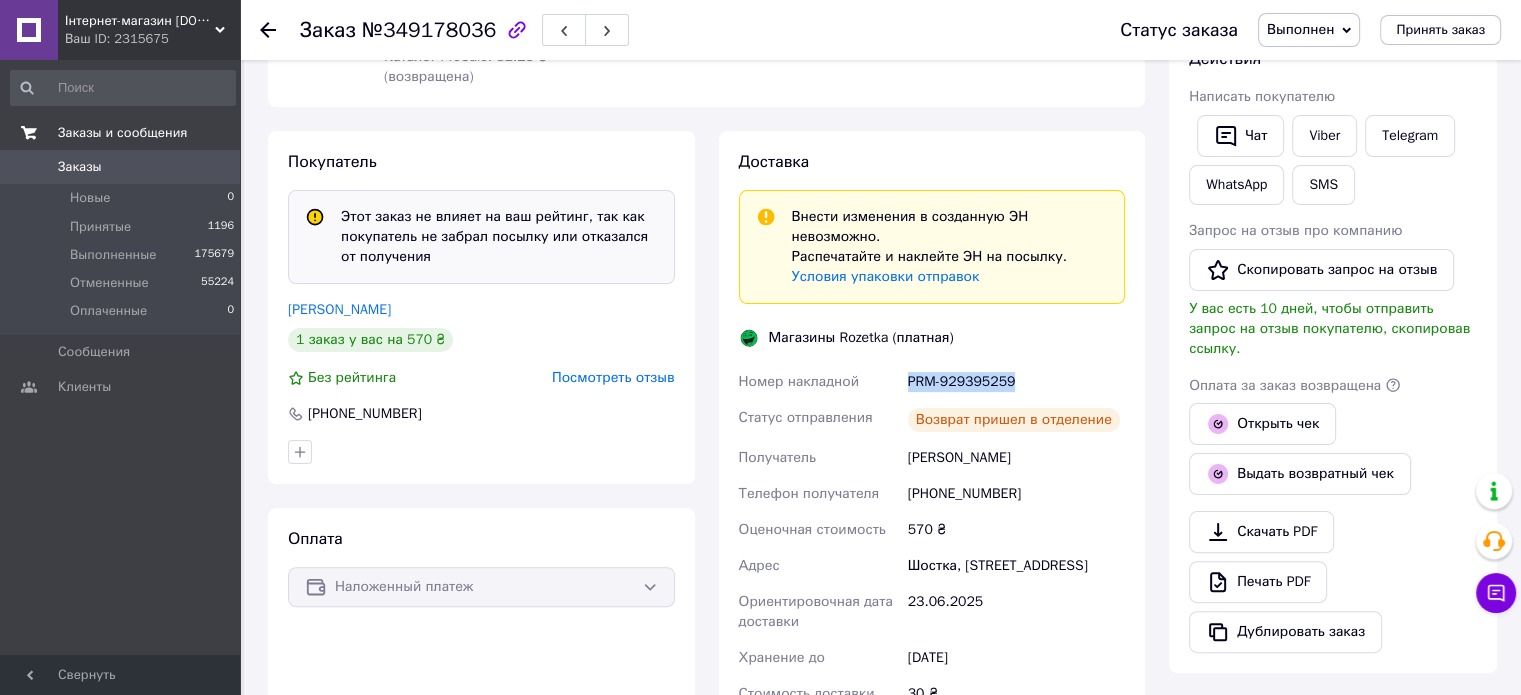click on "Заказы и сообщения" at bounding box center [122, 133] 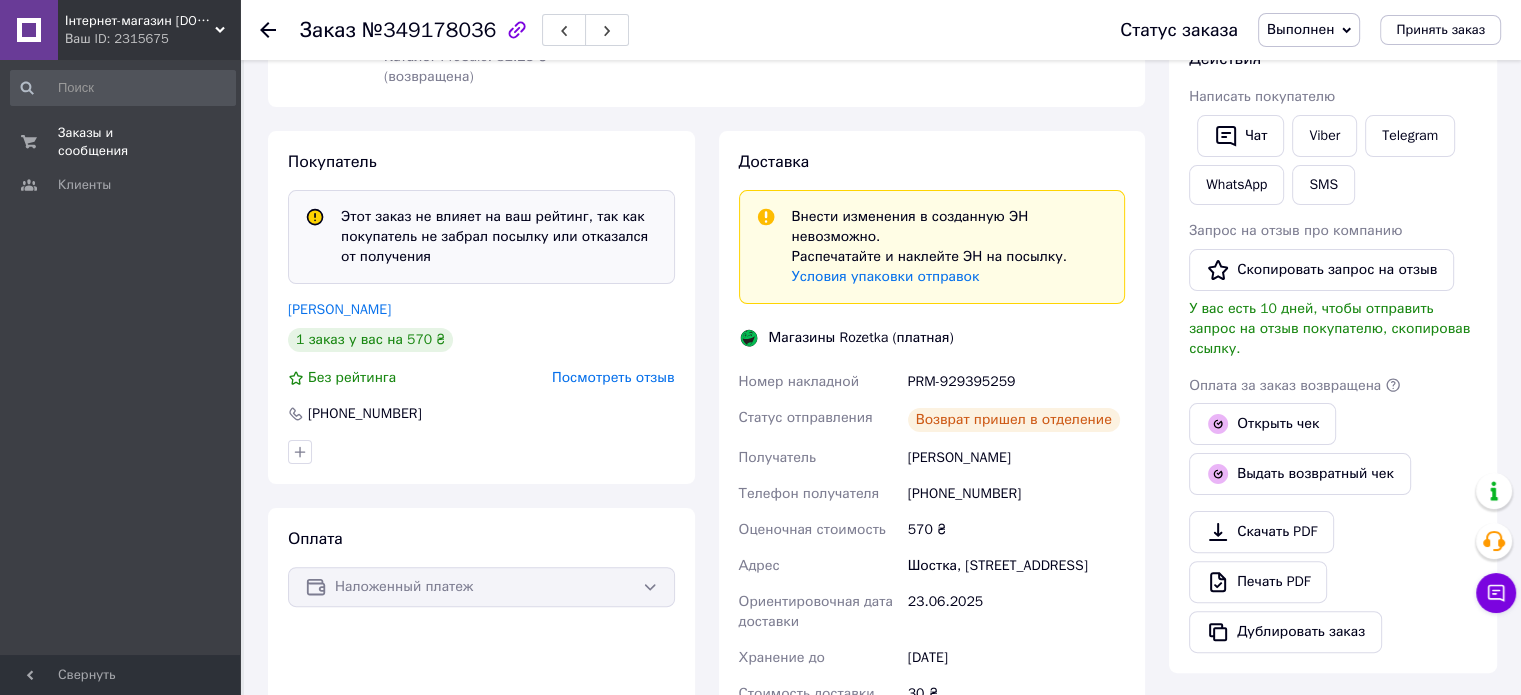 click 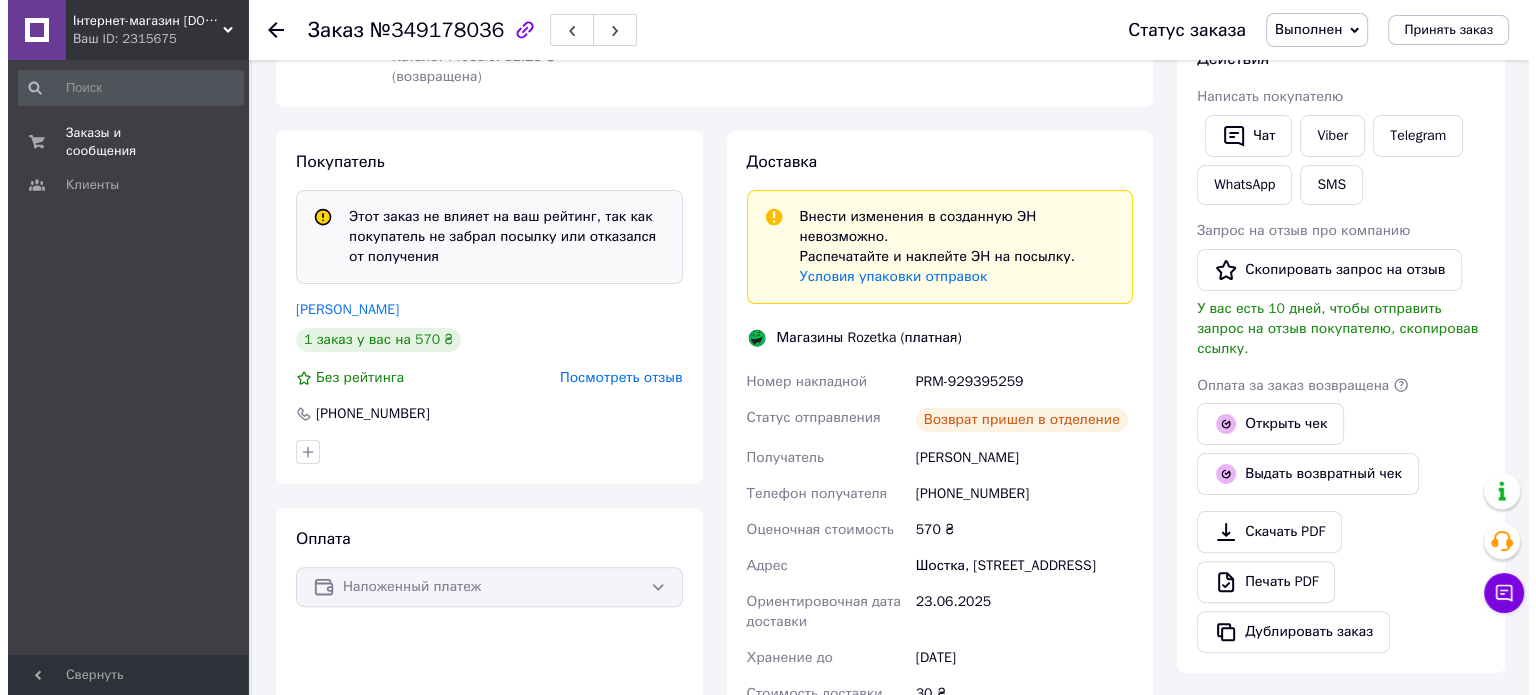 scroll, scrollTop: 0, scrollLeft: 0, axis: both 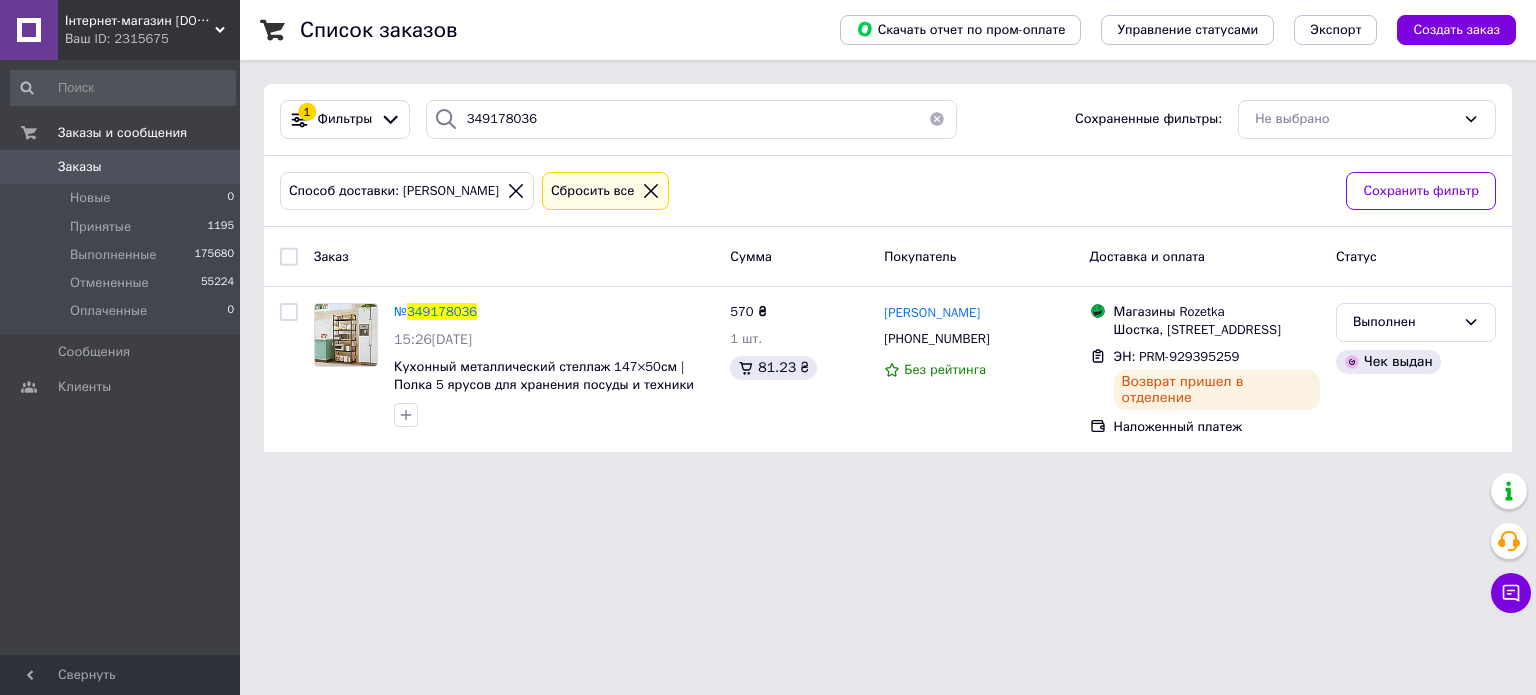 click on "Заказы" at bounding box center [80, 167] 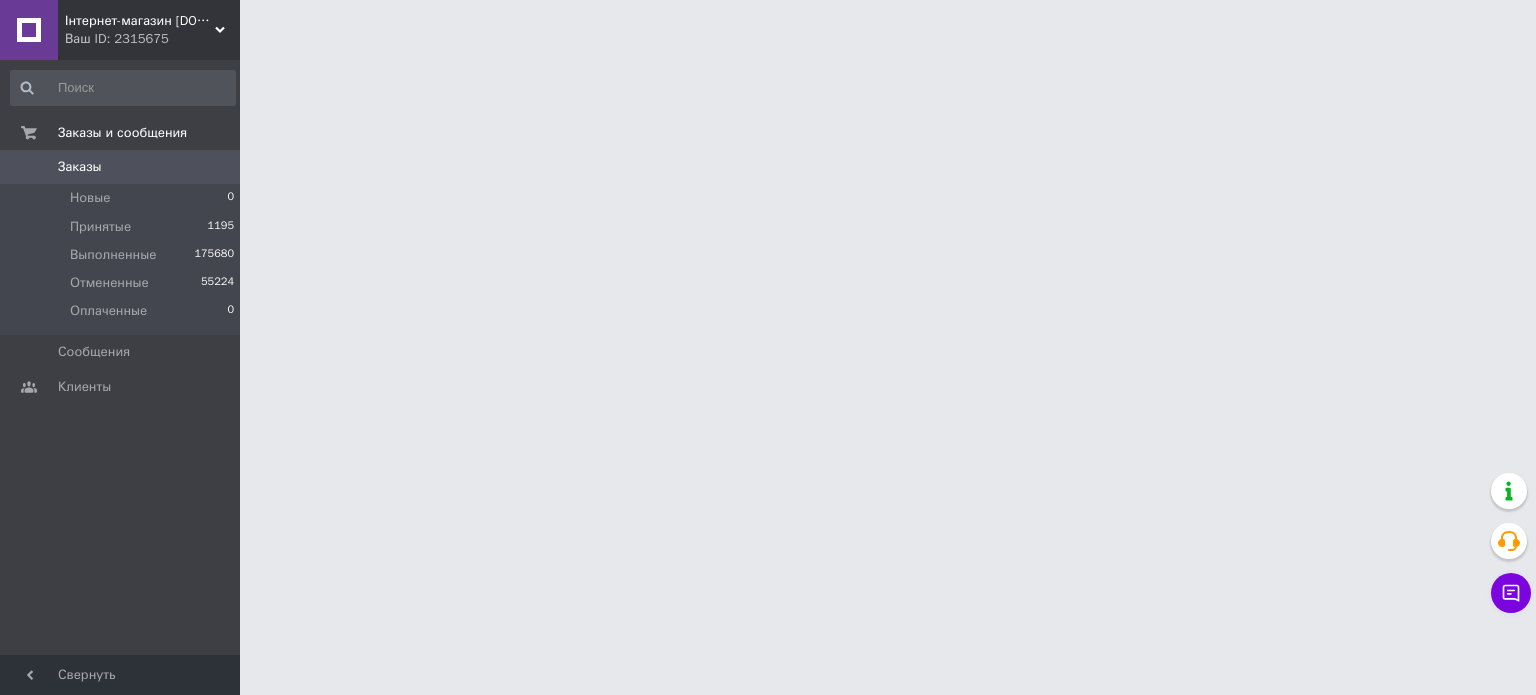 click on "Заказы" at bounding box center (80, 167) 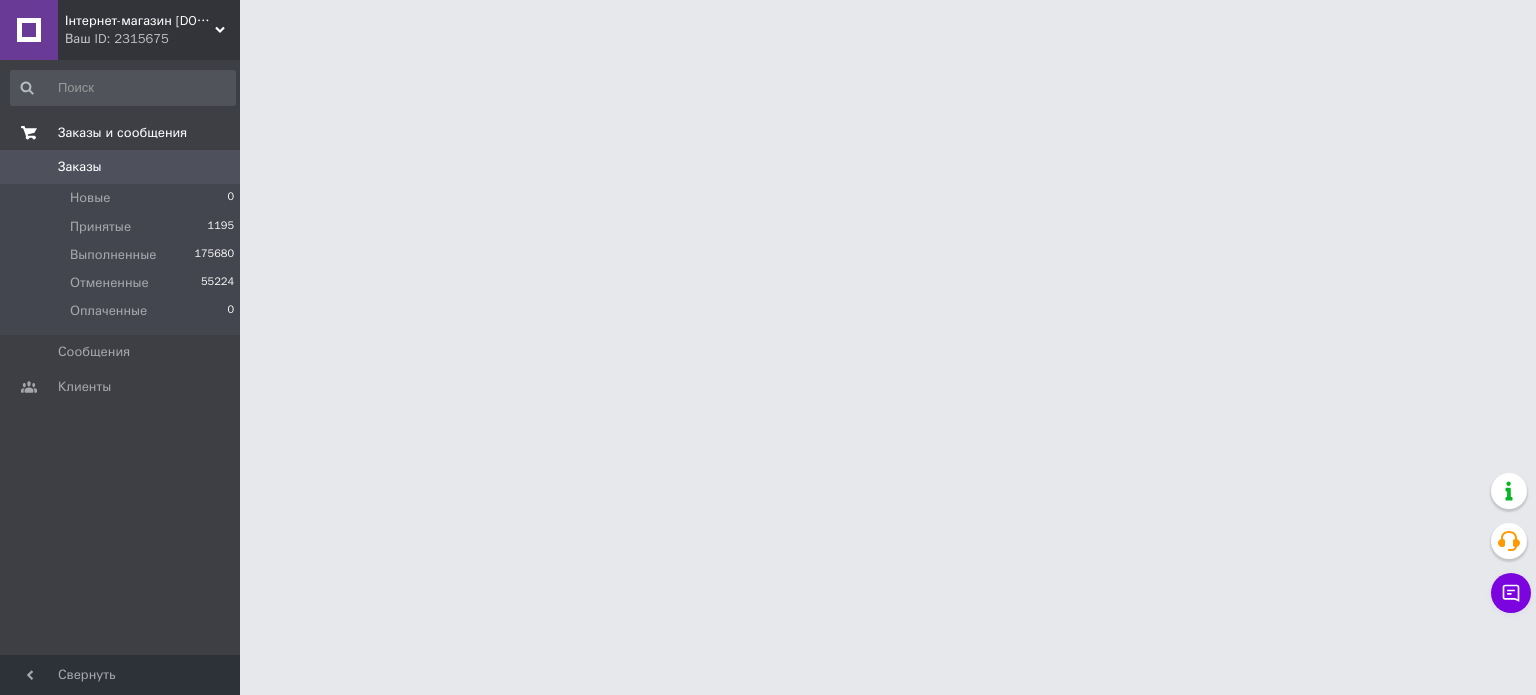 click on "Заказы и сообщения" at bounding box center (123, 133) 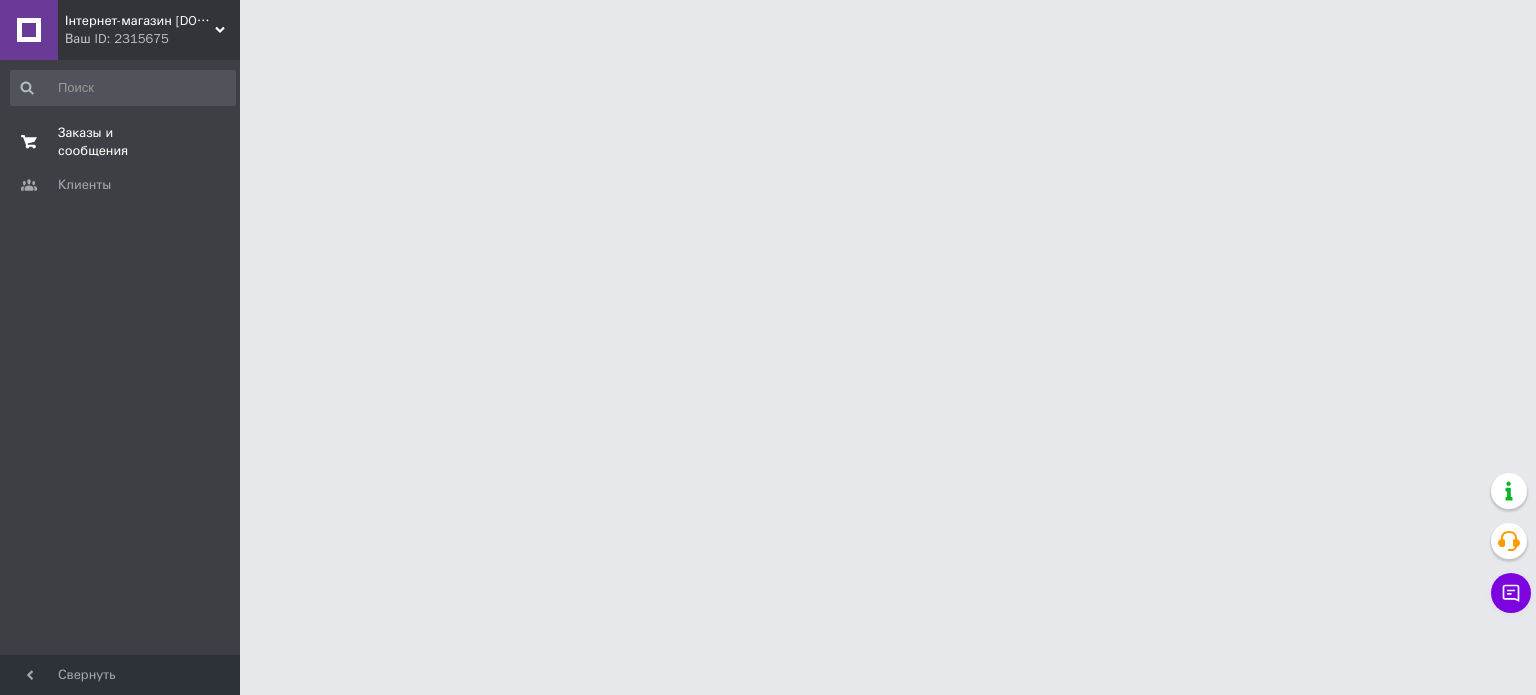 click on "Заказы и сообщения" at bounding box center [121, 142] 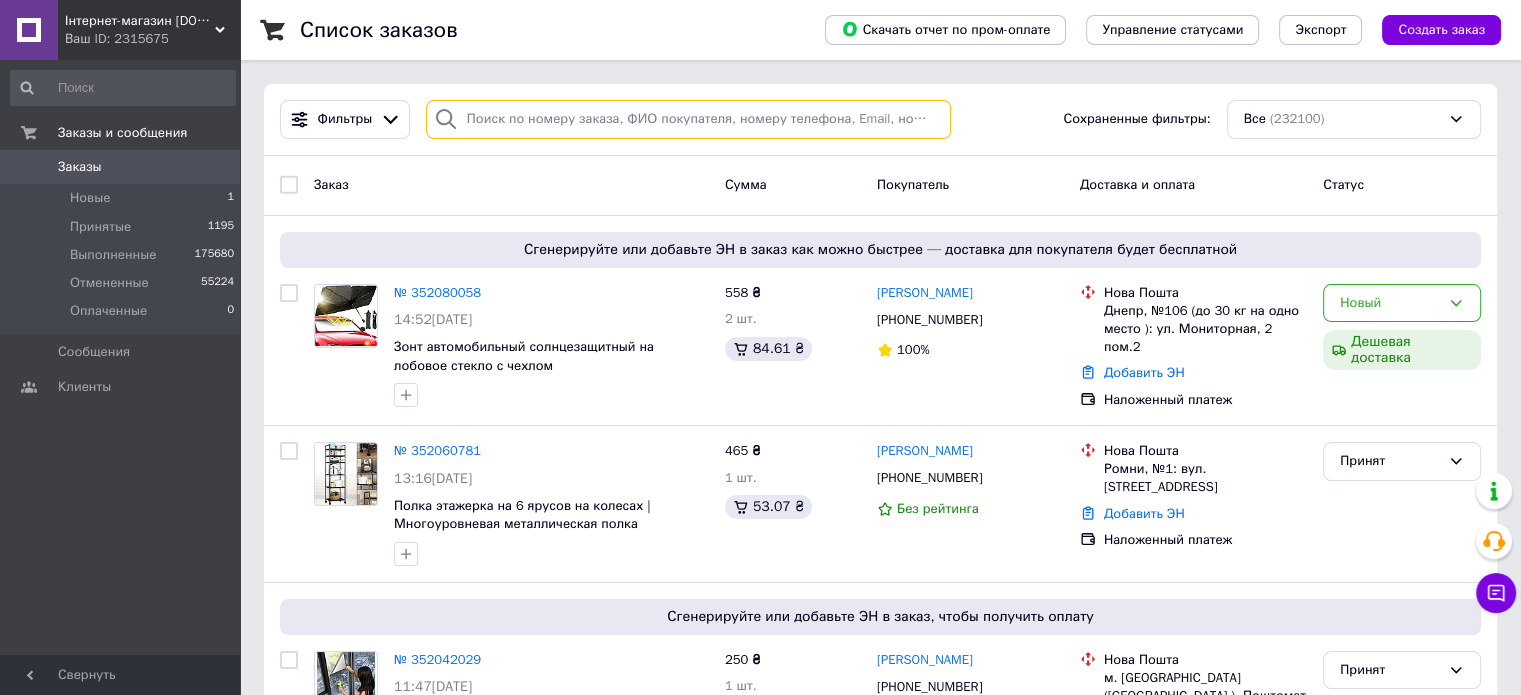 click at bounding box center (688, 119) 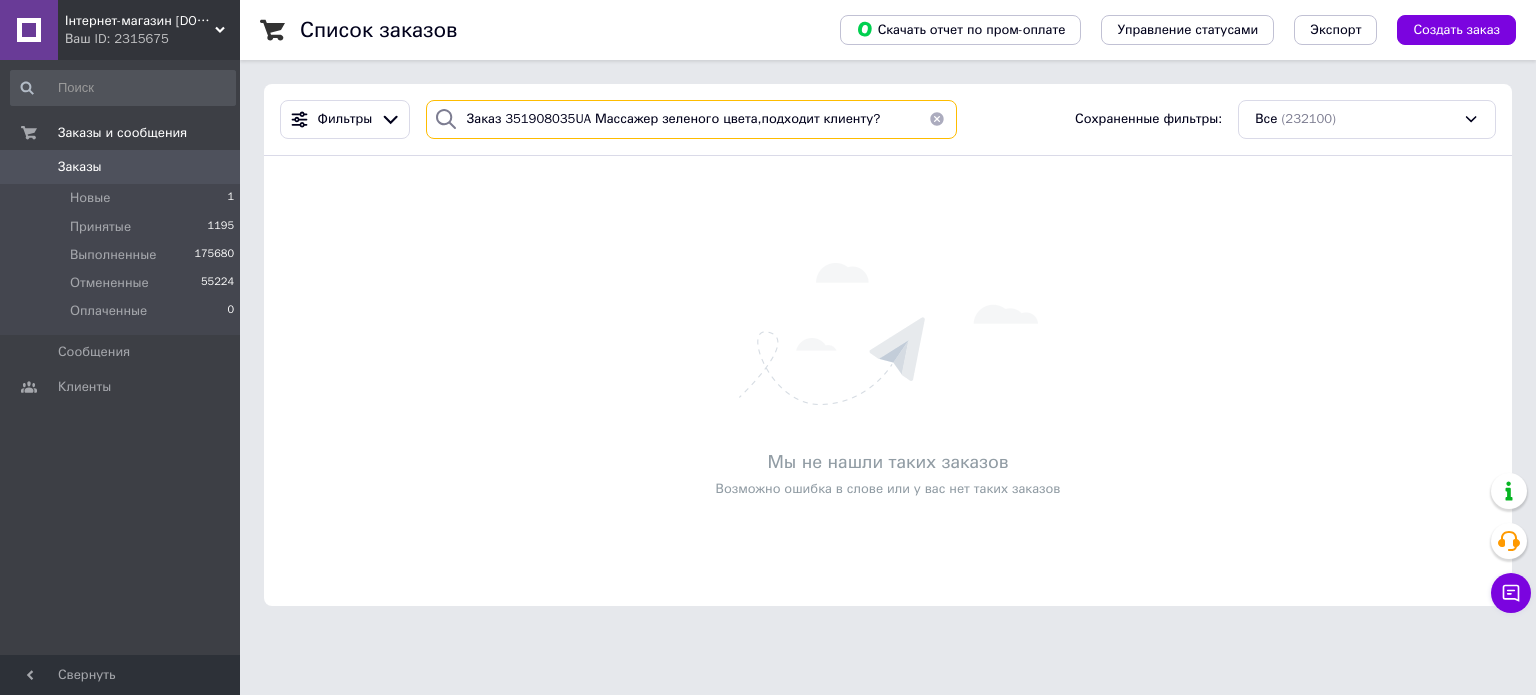 drag, startPoint x: 590, startPoint y: 122, endPoint x: 964, endPoint y: 169, distance: 376.94165 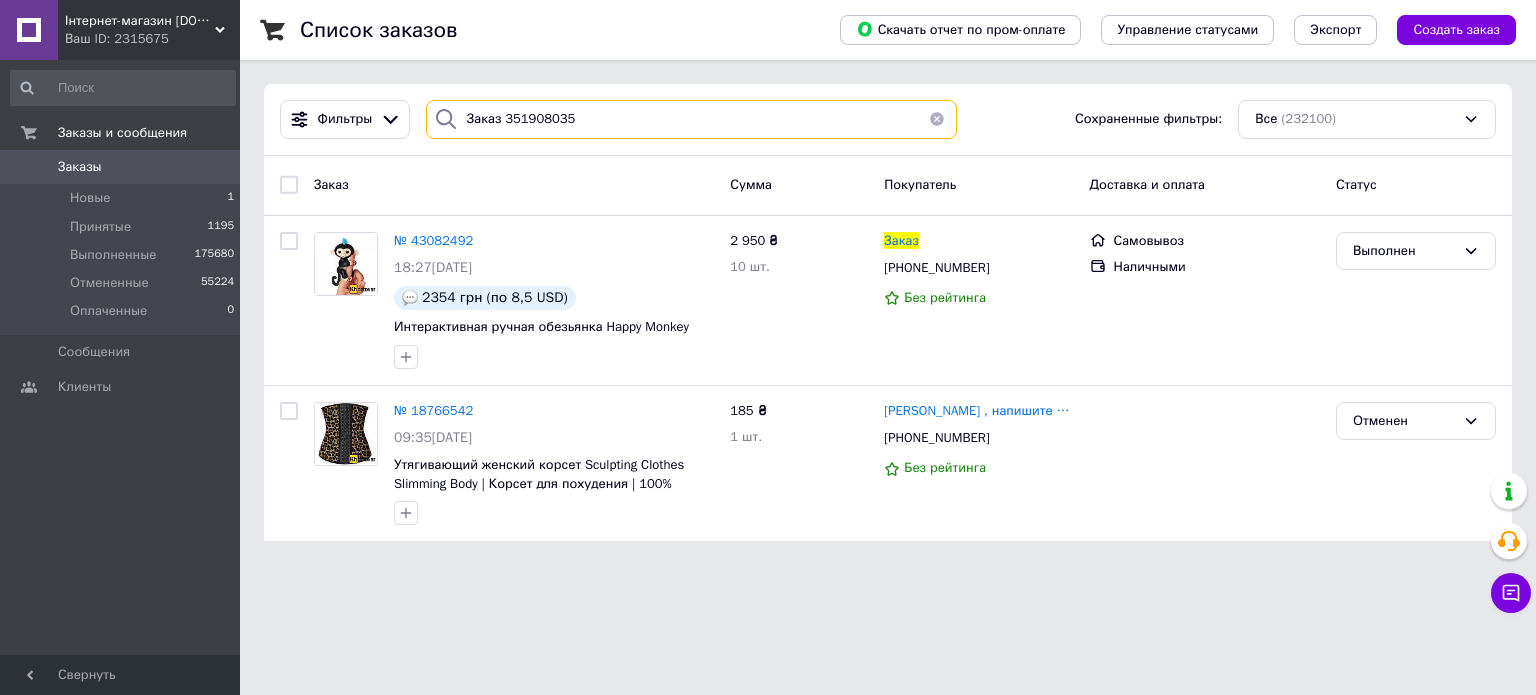 drag, startPoint x: 500, startPoint y: 120, endPoint x: 423, endPoint y: 117, distance: 77.05842 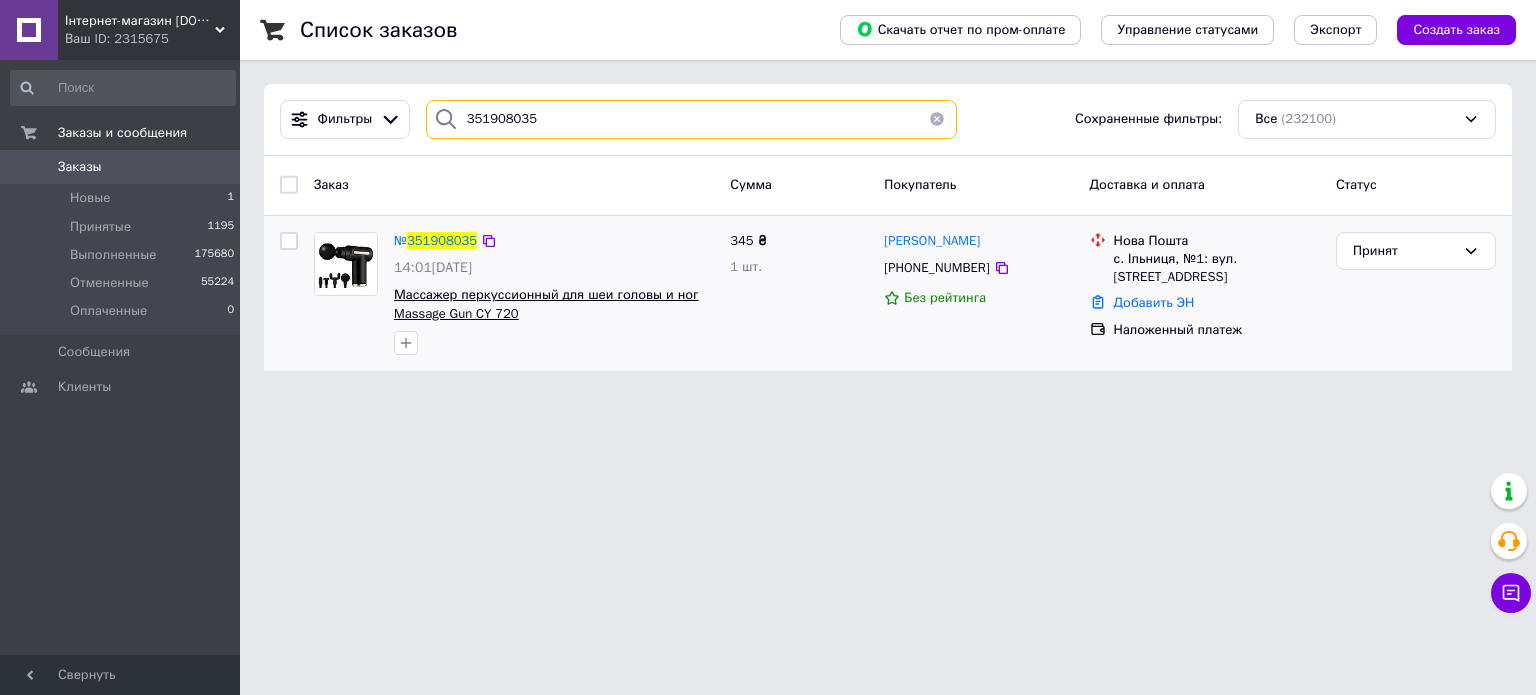 type on "351908035" 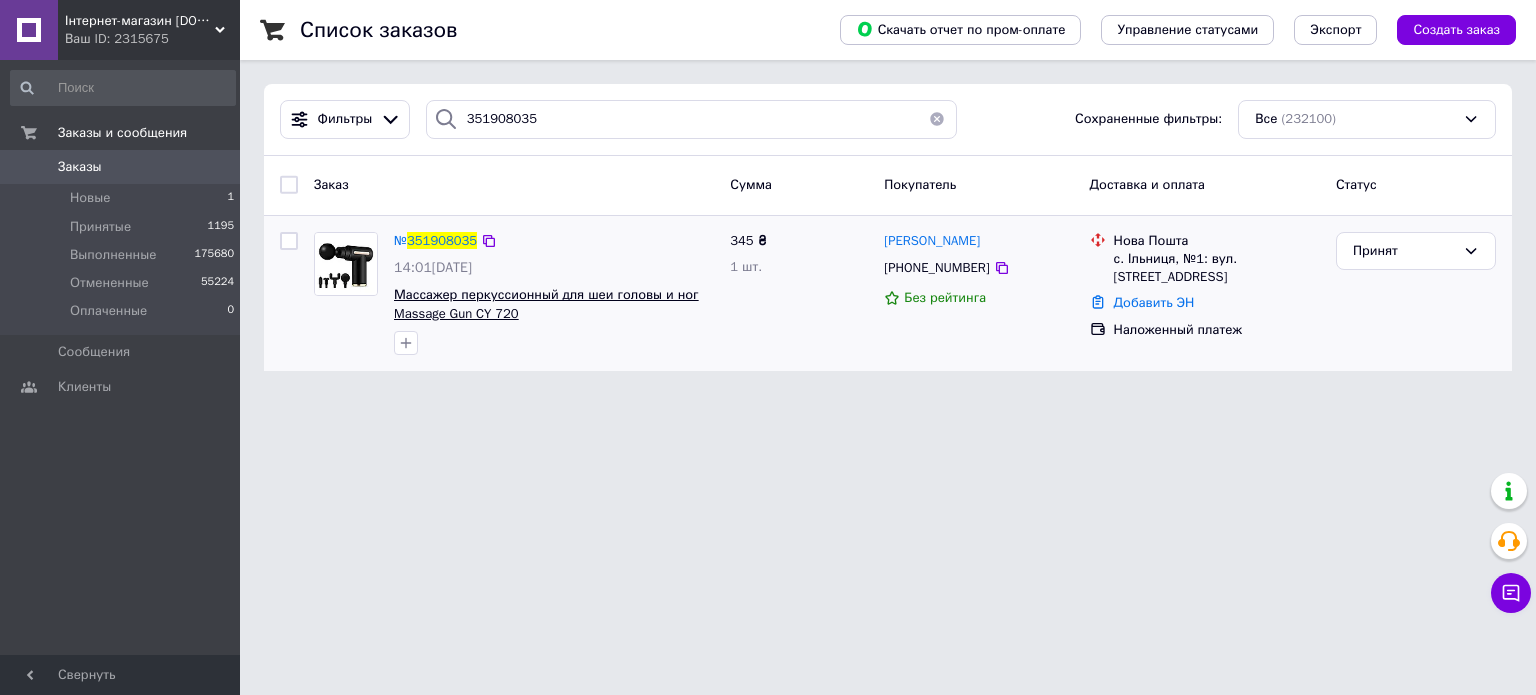 click on "Массажер перкуссионный для шеи головы и ног Massage Gun CY 720" at bounding box center (546, 304) 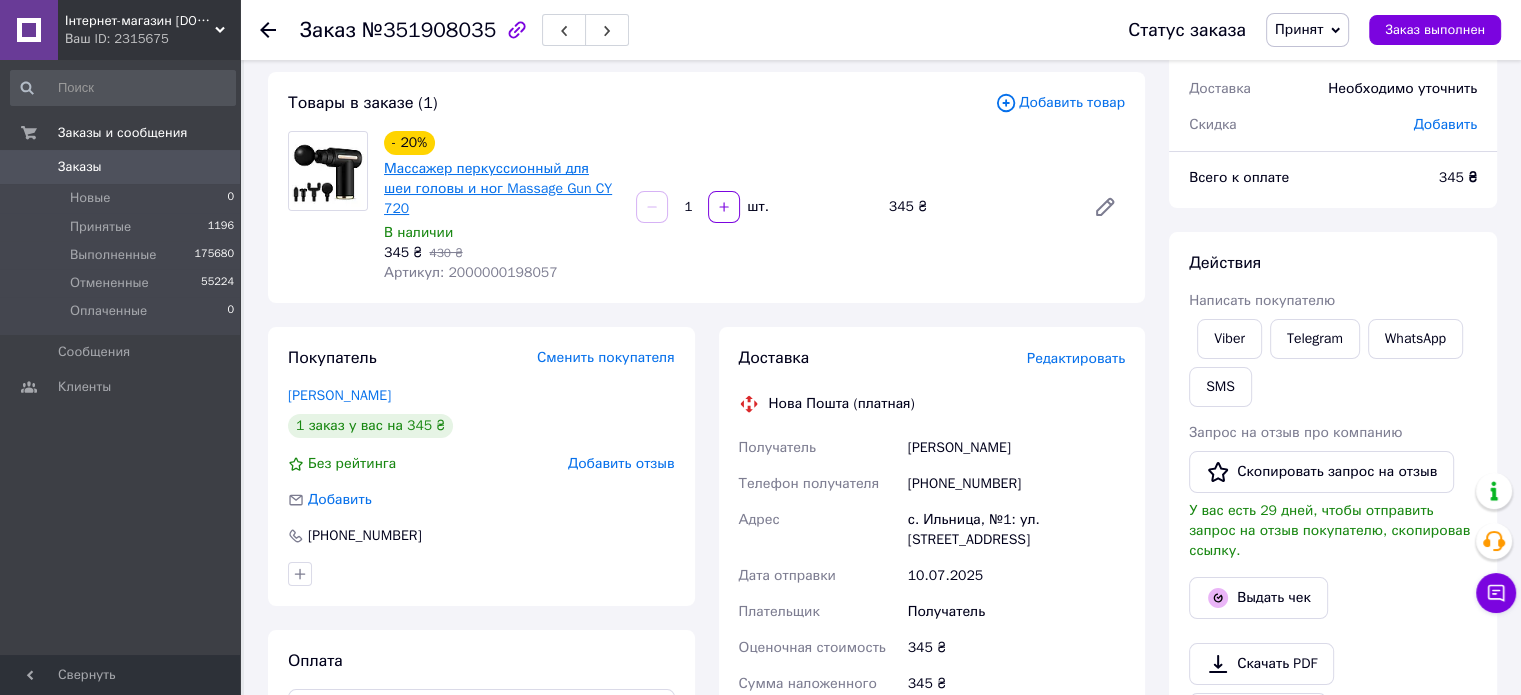 scroll, scrollTop: 0, scrollLeft: 0, axis: both 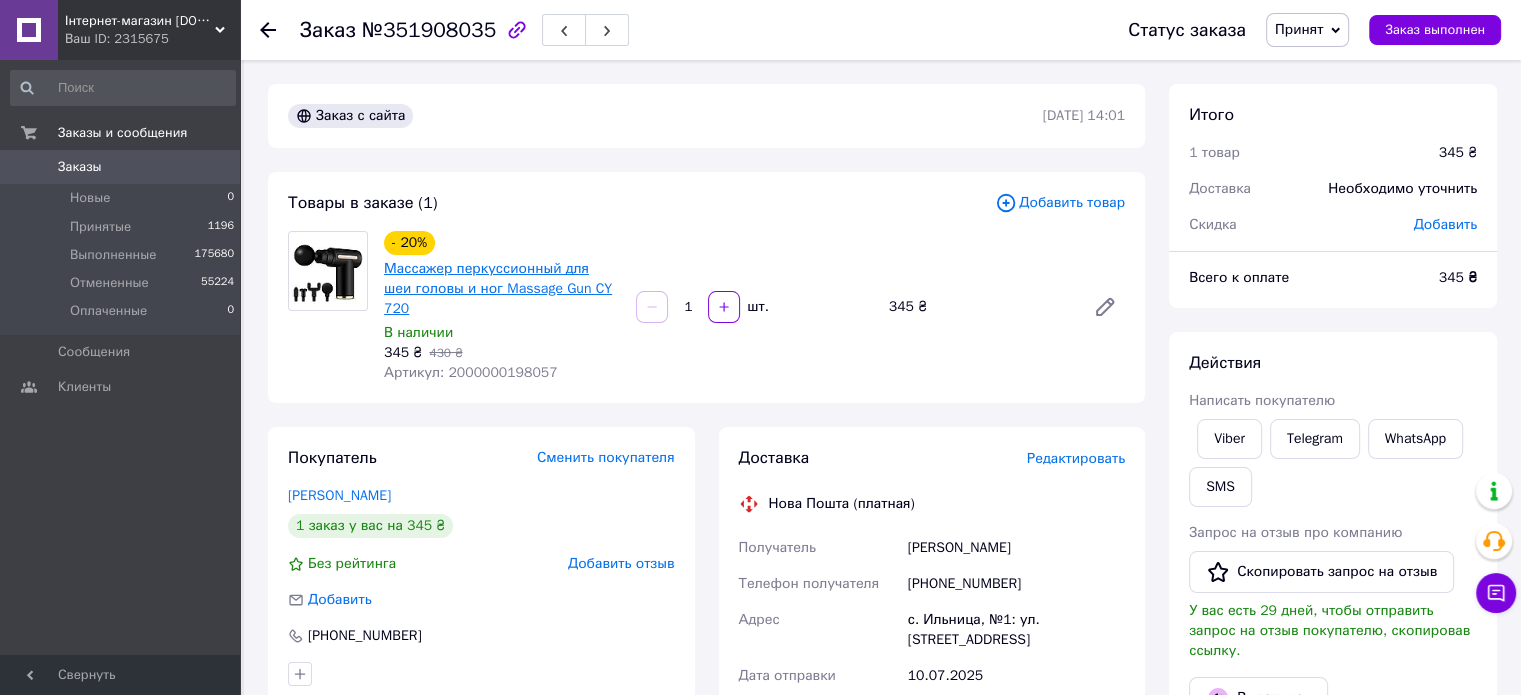 click on "Массажер перкуссионный для шеи головы и ног Massage Gun CY 720" at bounding box center (498, 288) 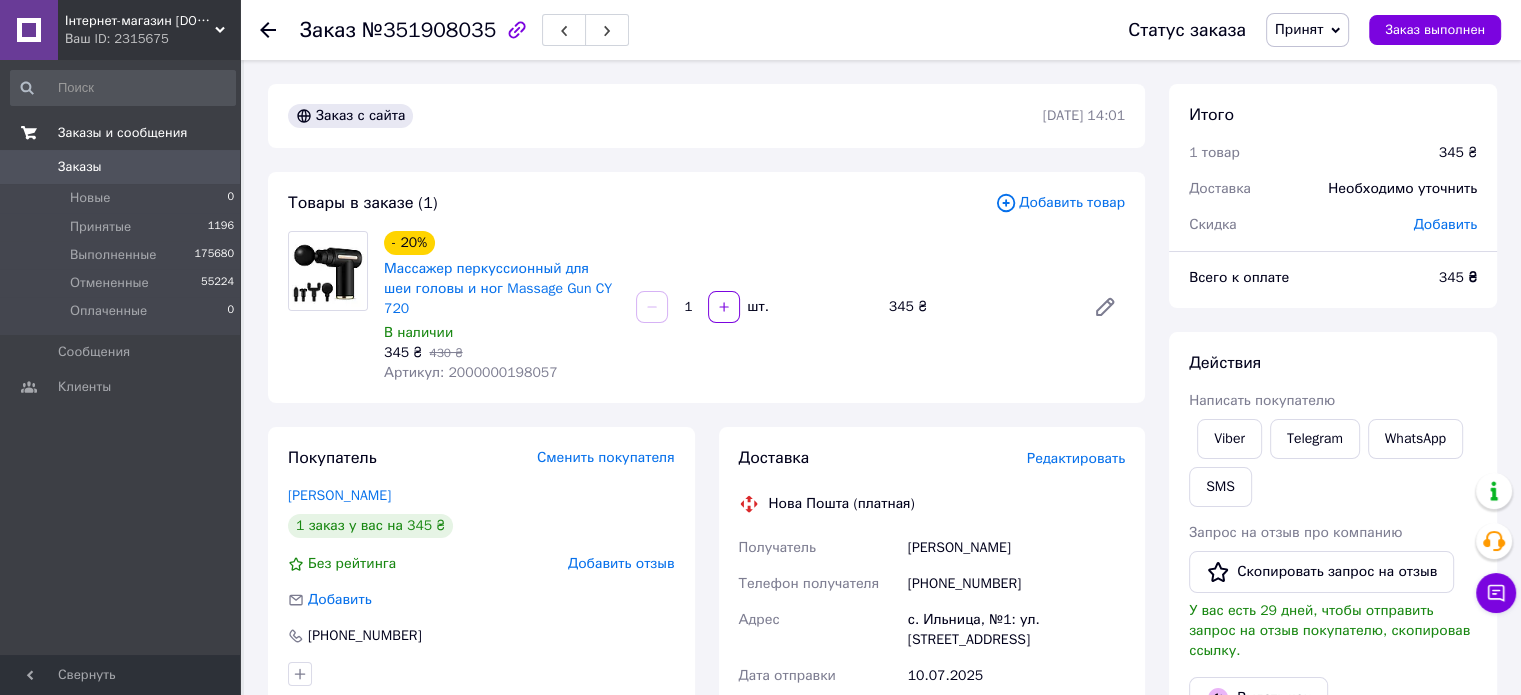 click on "Заказы и сообщения" at bounding box center [123, 133] 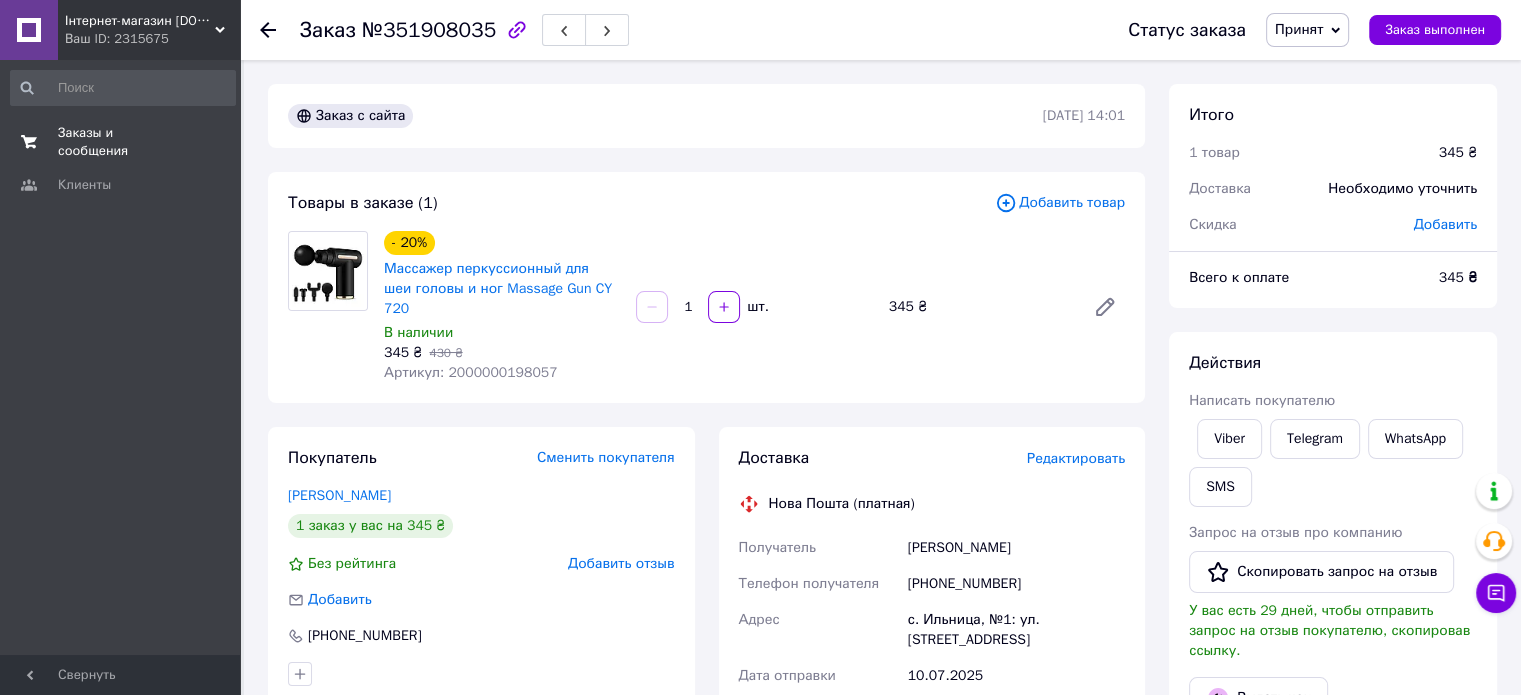 click on "Заказы и сообщения" at bounding box center [121, 142] 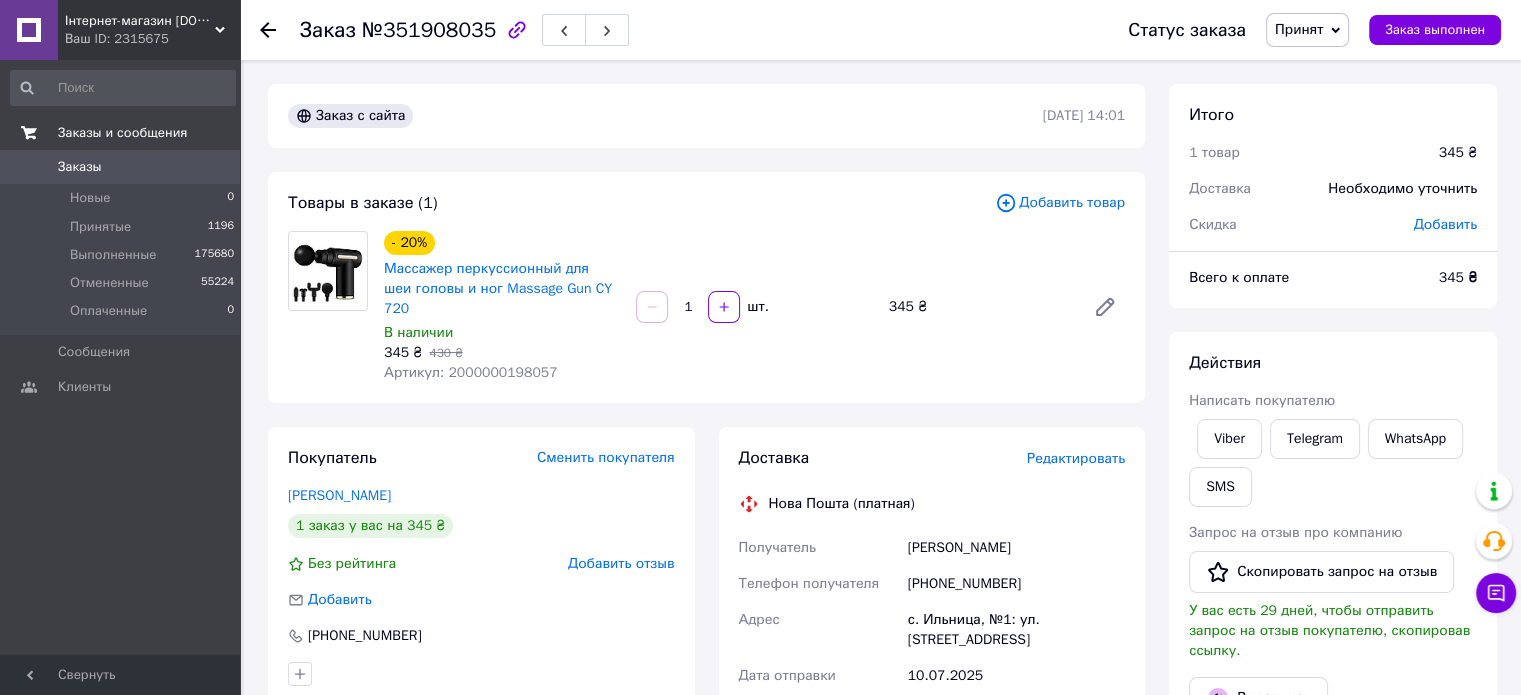 click on "Заказы и сообщения" at bounding box center [122, 133] 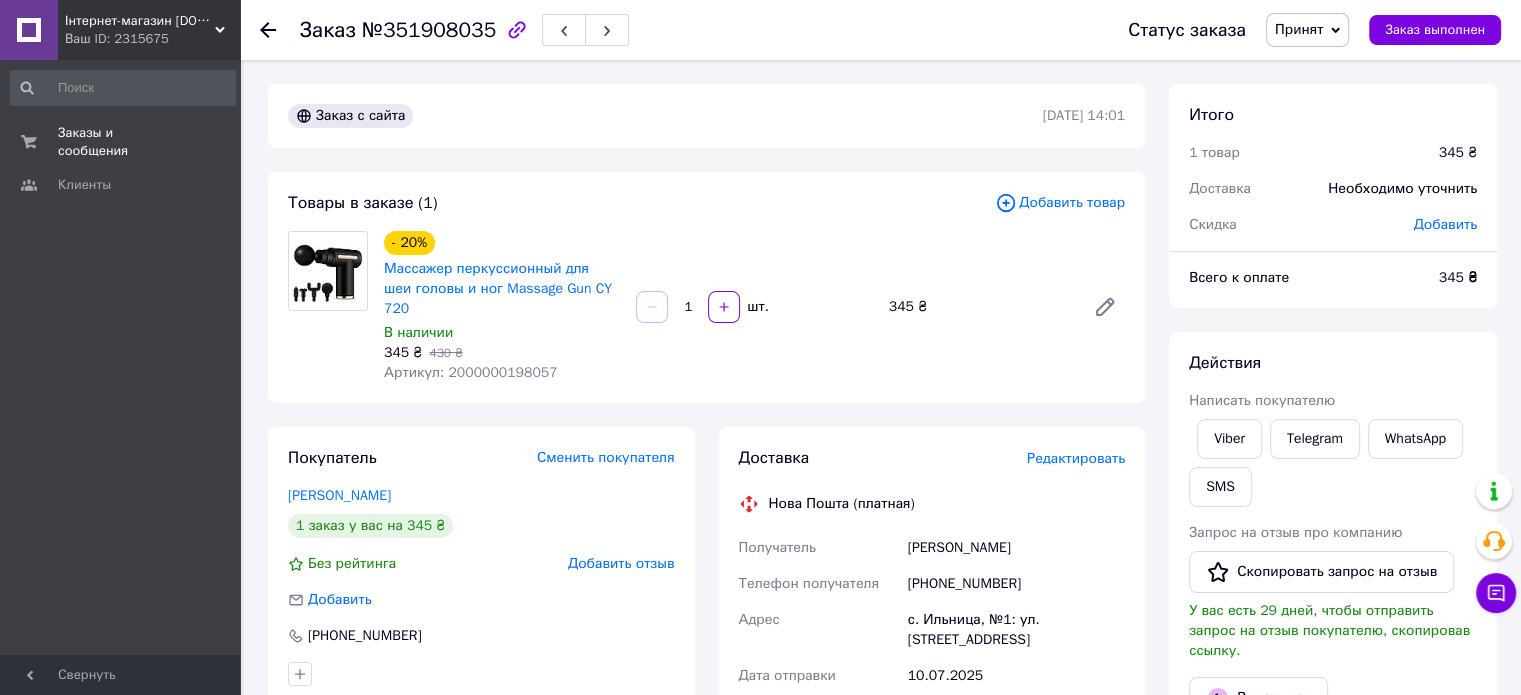 click 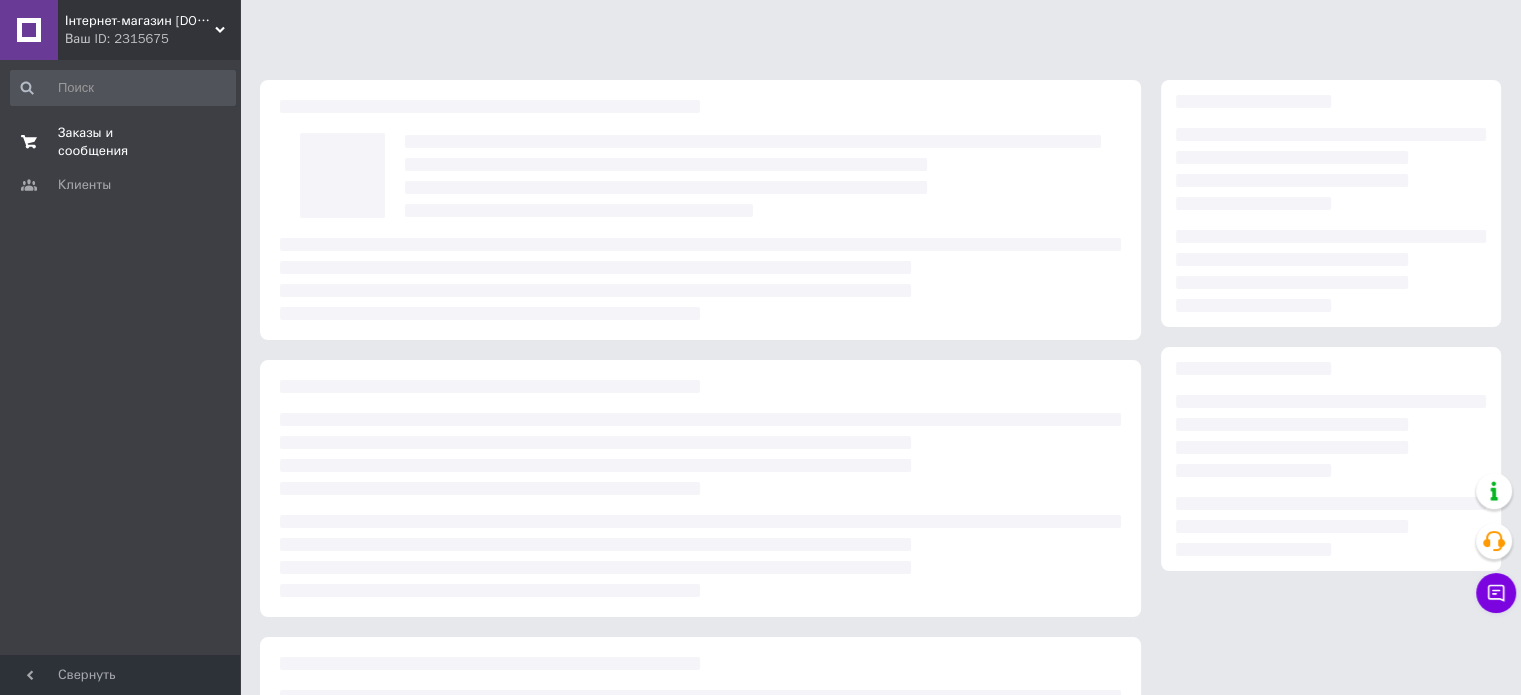 click on "Заказы и сообщения" at bounding box center (121, 142) 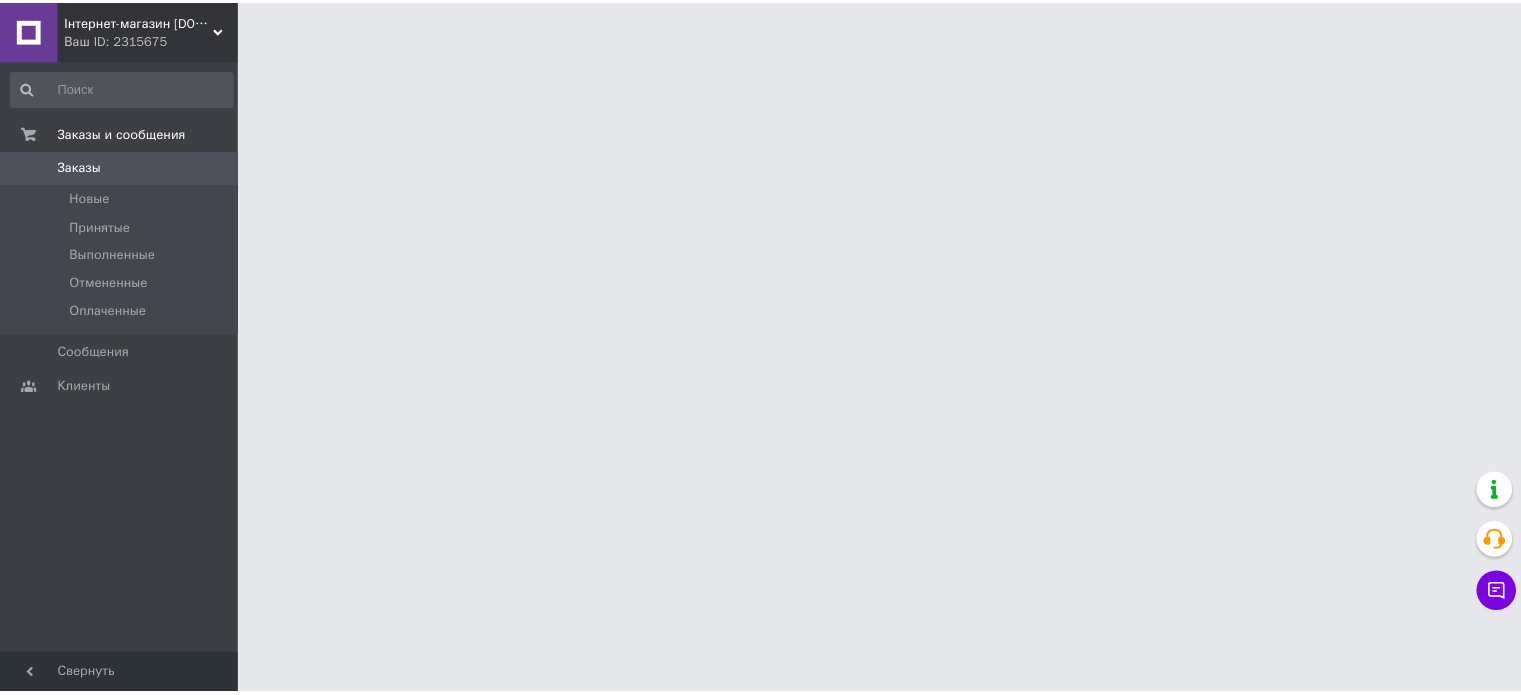 scroll, scrollTop: 0, scrollLeft: 0, axis: both 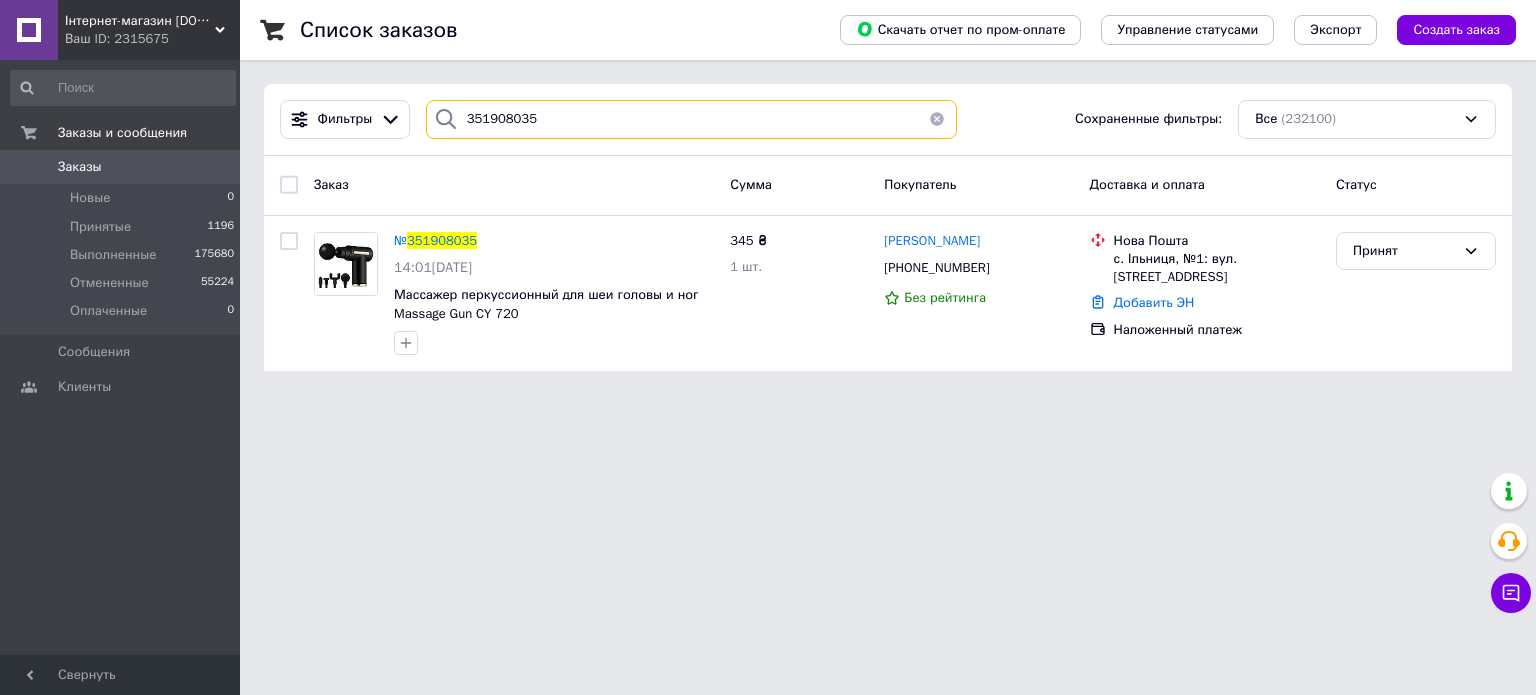 drag, startPoint x: 444, startPoint y: 104, endPoint x: 322, endPoint y: 84, distance: 123.62848 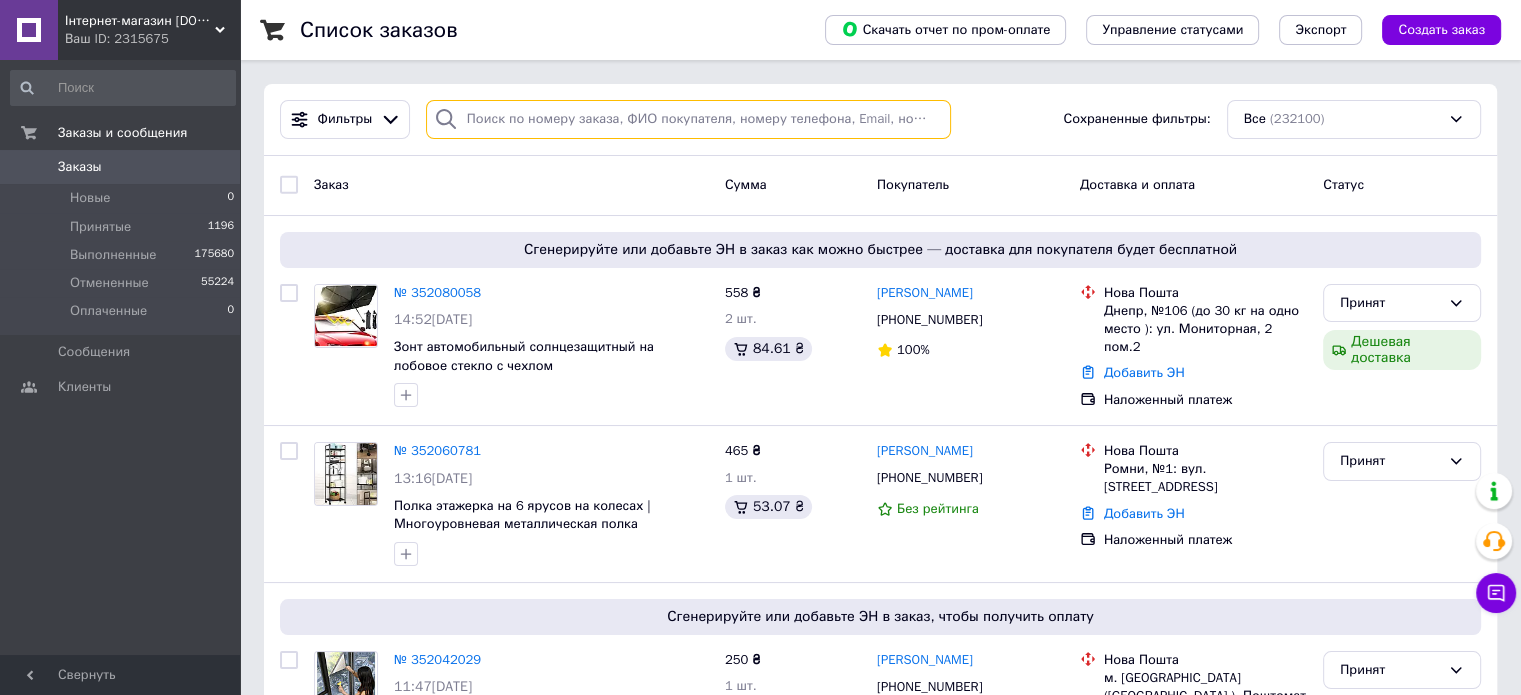 type 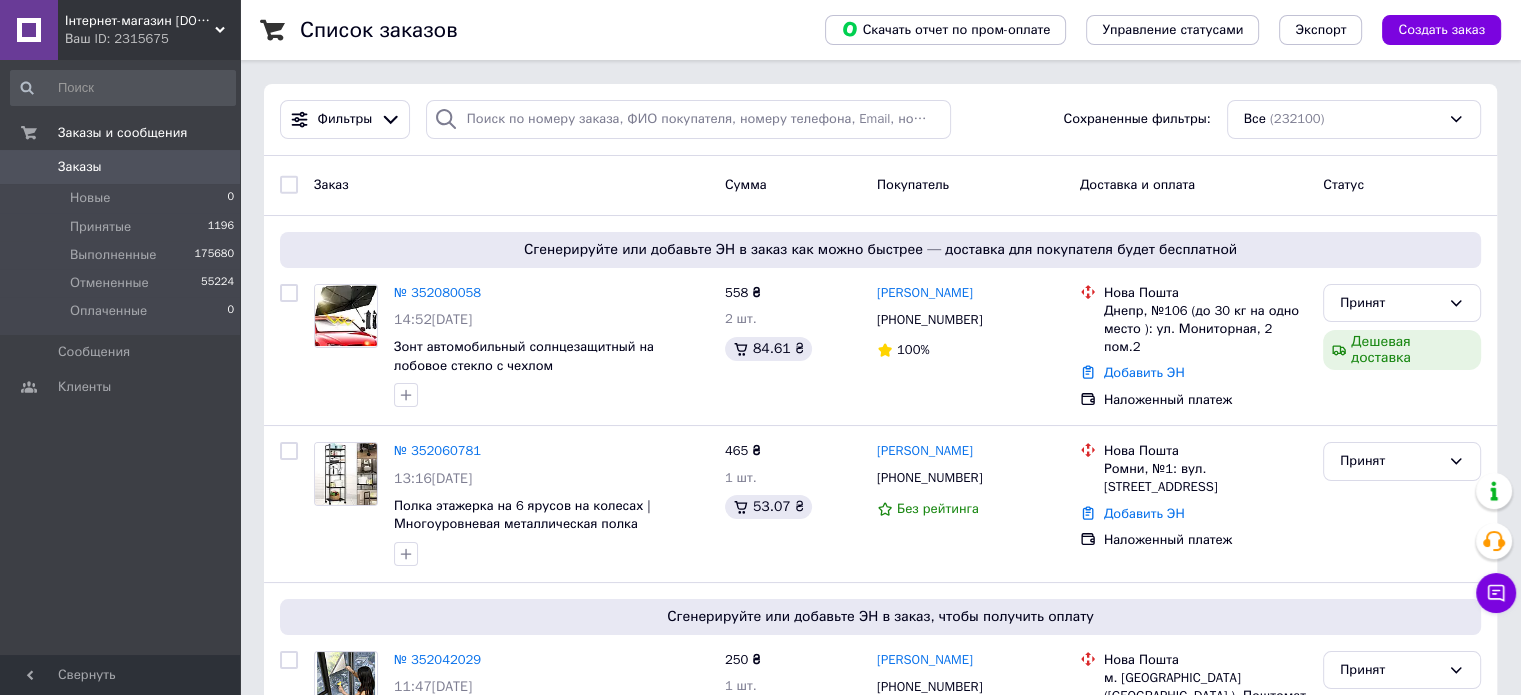 click on "Заказы" at bounding box center (121, 167) 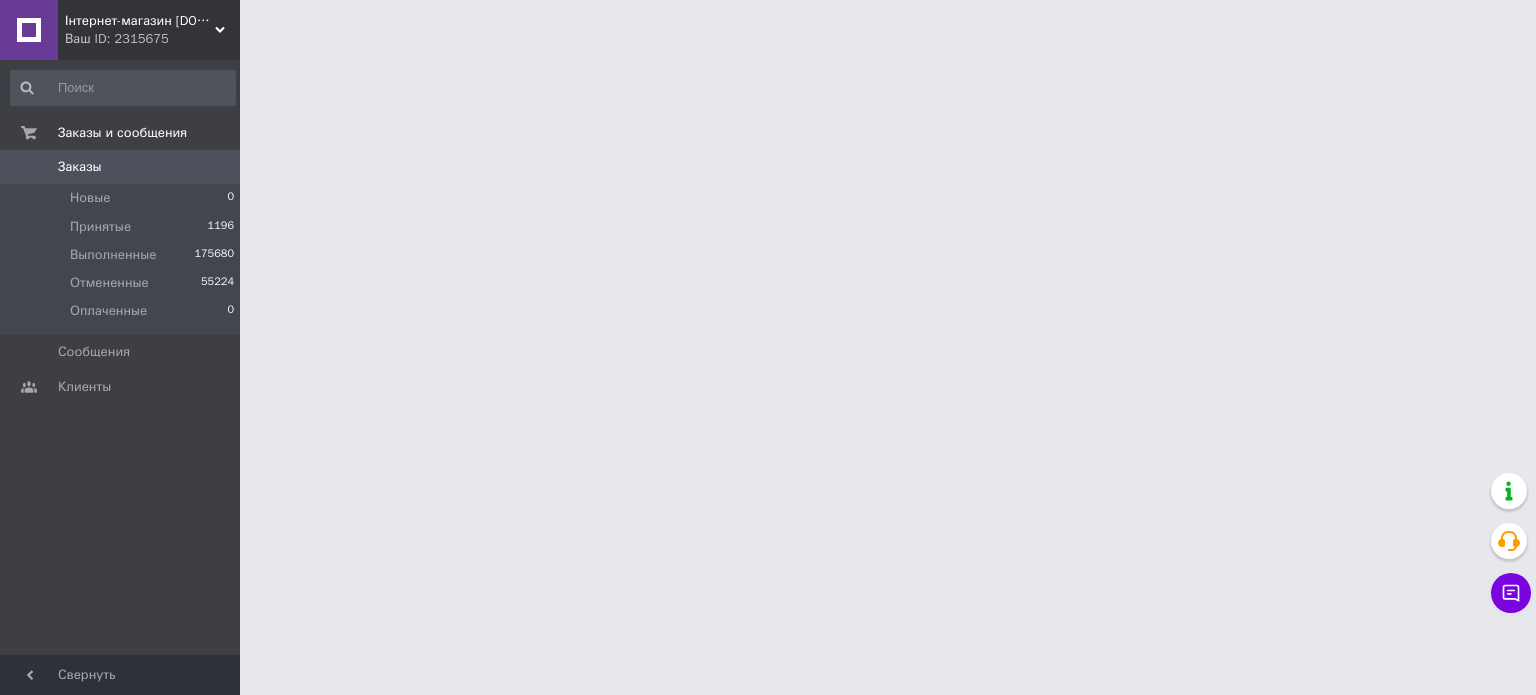 click on "Заказы" at bounding box center (121, 167) 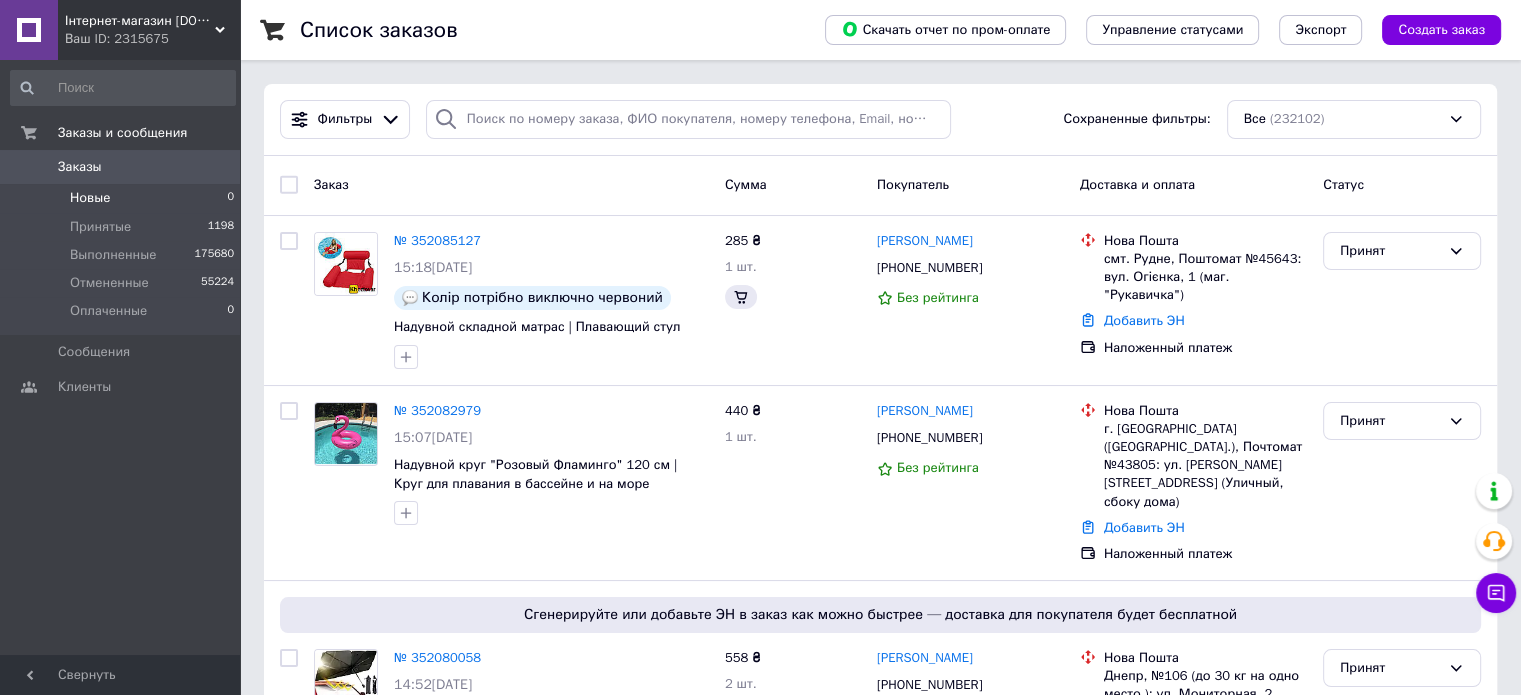 click on "Новые 0" at bounding box center (123, 198) 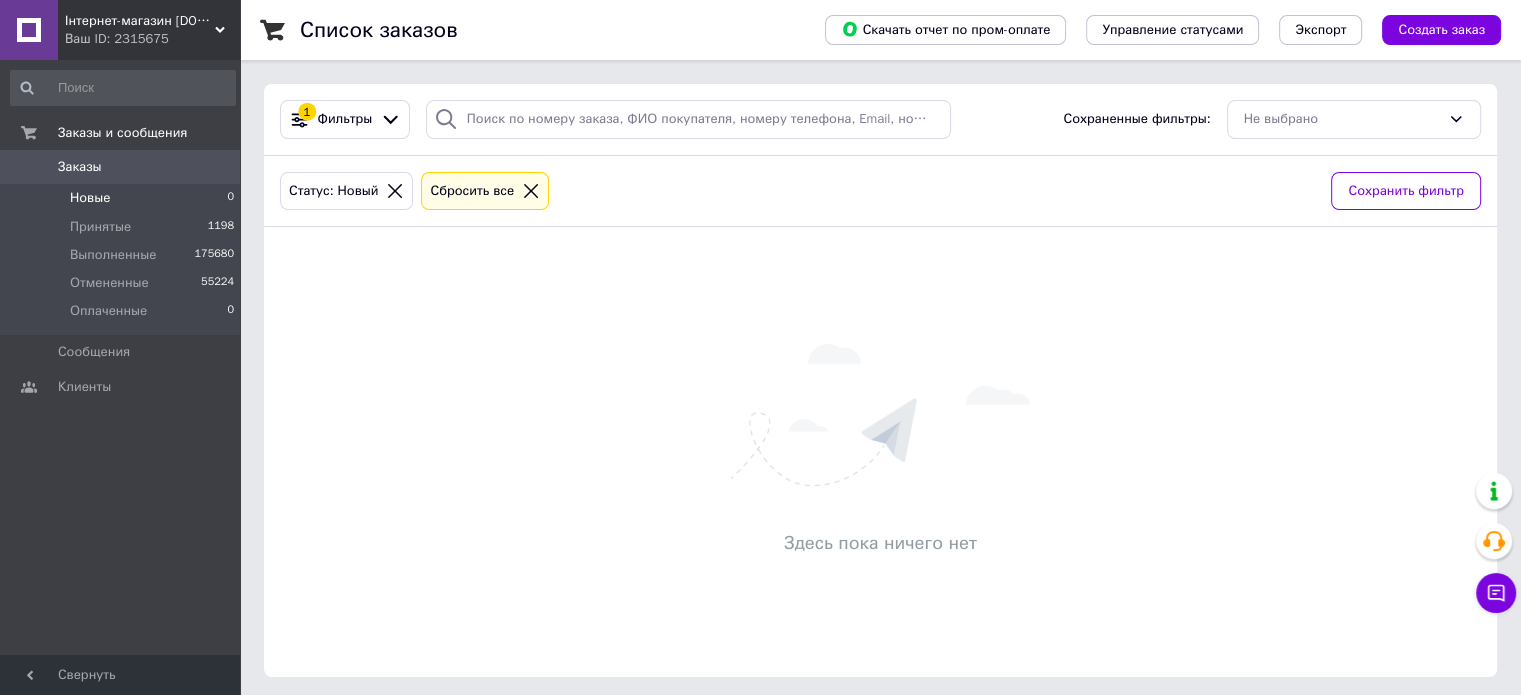 click on "Заказы" at bounding box center [121, 167] 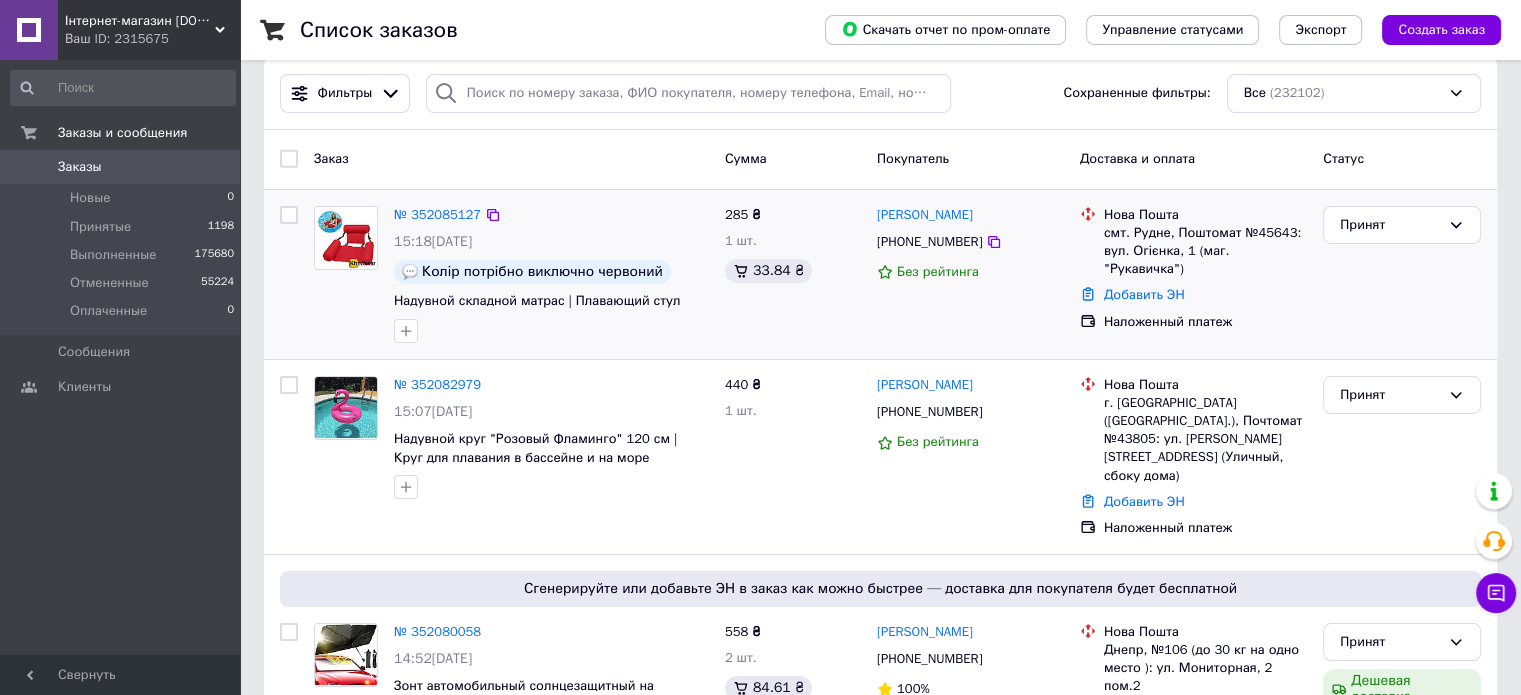 scroll, scrollTop: 0, scrollLeft: 0, axis: both 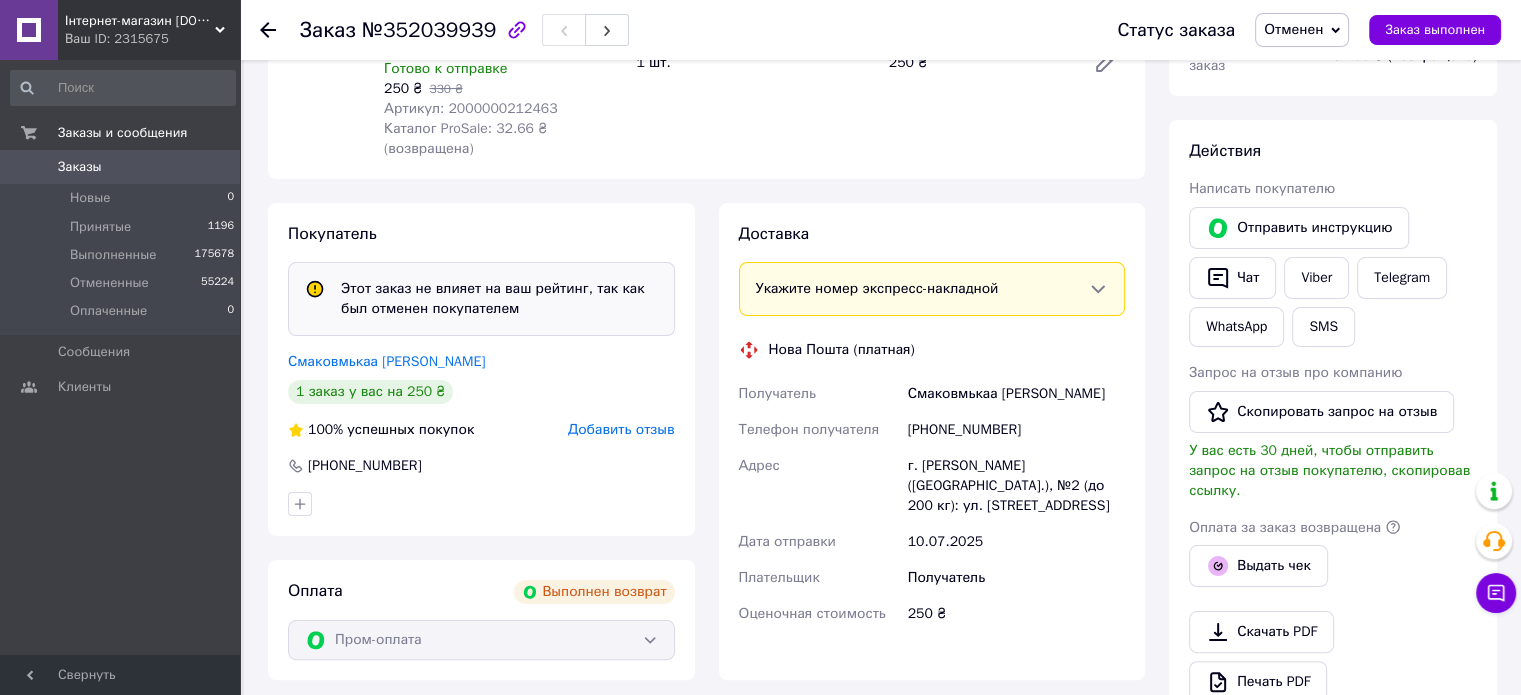 click 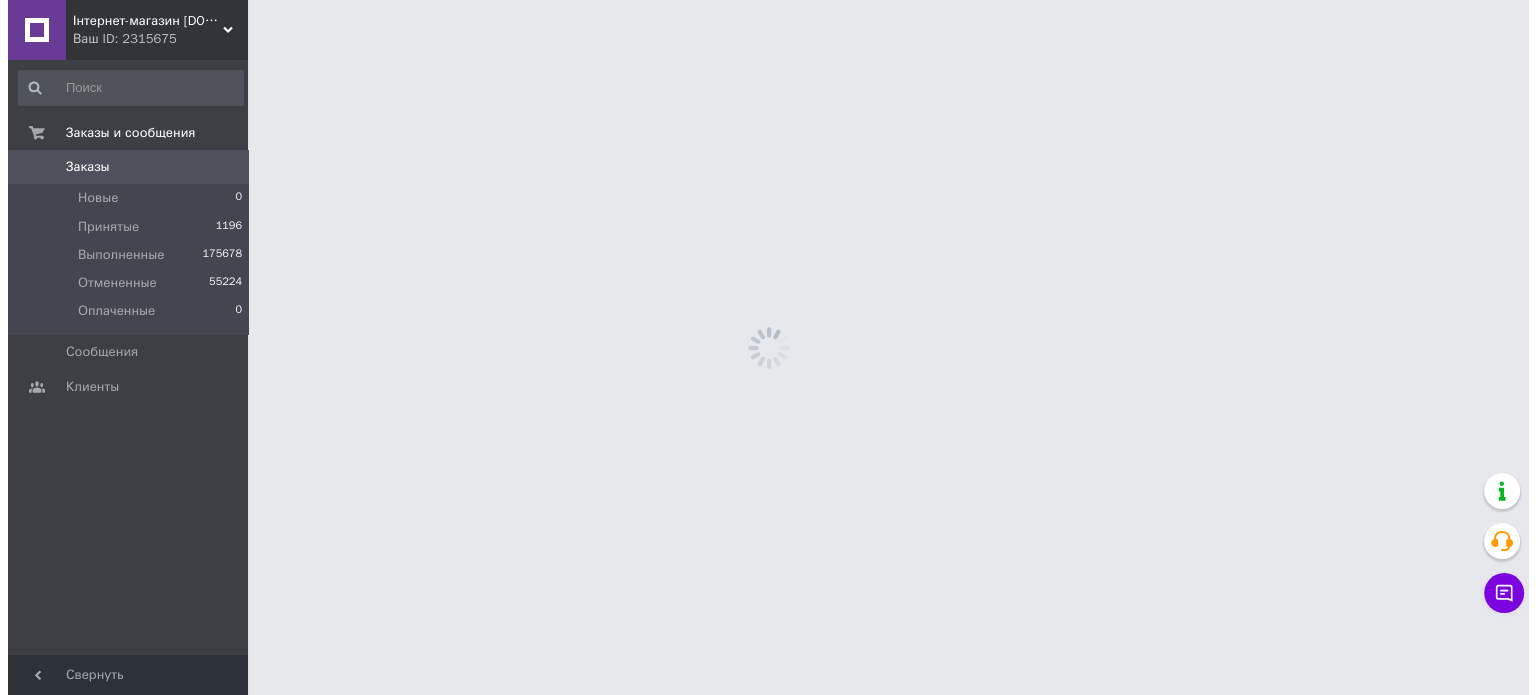 scroll, scrollTop: 0, scrollLeft: 0, axis: both 